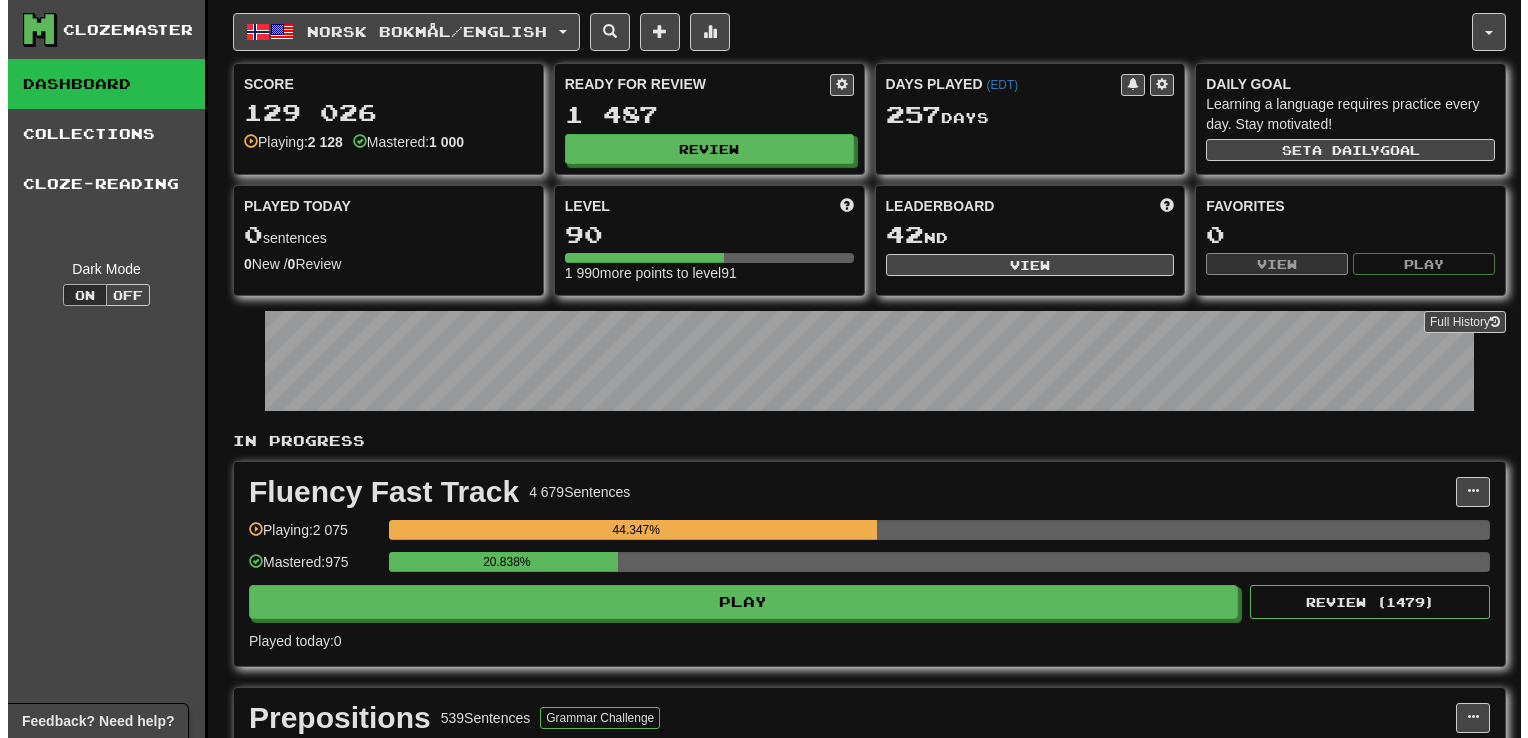 scroll, scrollTop: 0, scrollLeft: 0, axis: both 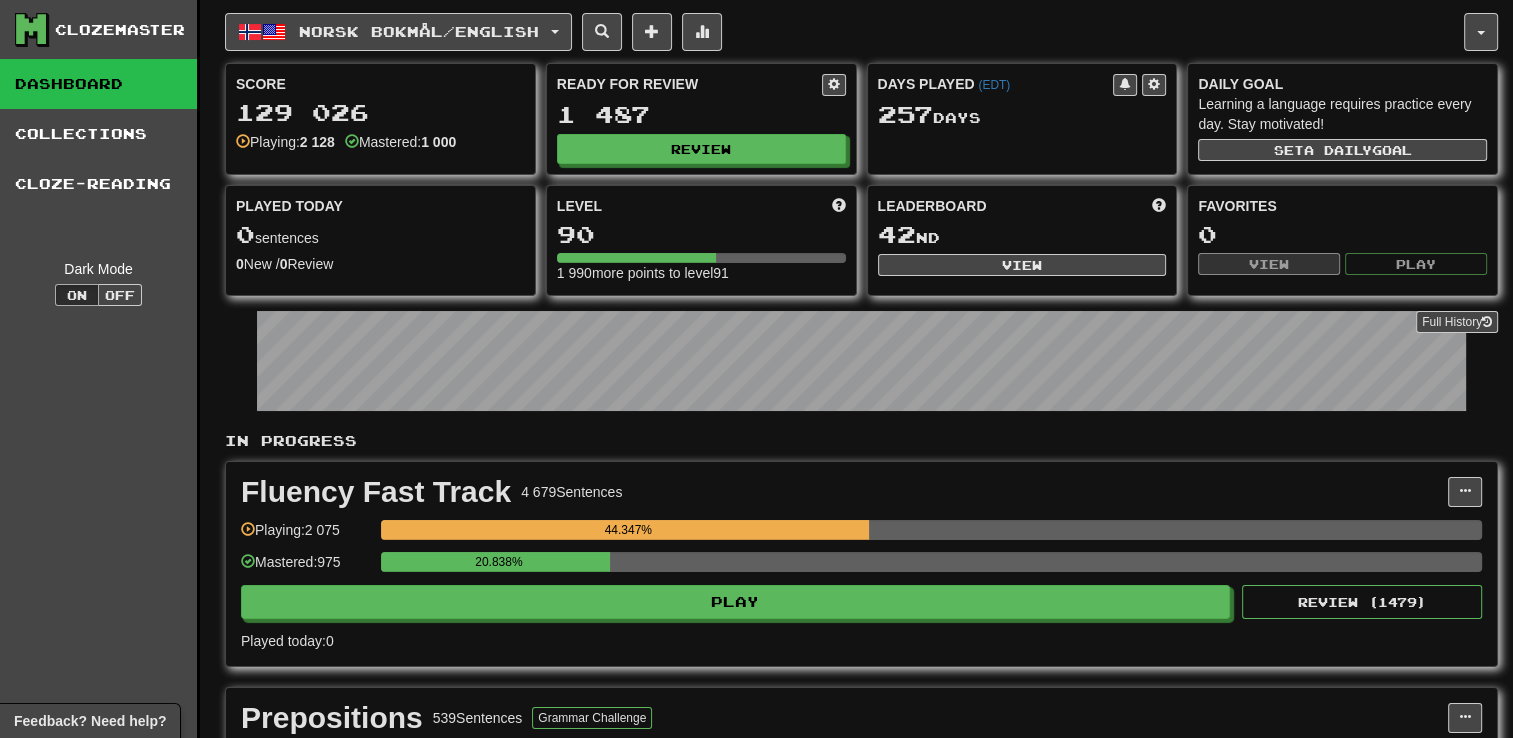 click on "Norsk bokmål  /  English Dansk  /  English Days Played:  240   Review:  1 112 Points today:  0 Deutsch  /  English Days Played:  18   Review:  0 Points today:  0 Español  /  English Days Played:  241   Review:  1 025 Points today:  0 Íslenska  /  English Days Played:  27   Review:  2 Points today:  0 Italiano  /  English Days Played:  18   Review:  0 Points today:  0 Norsk bokmøl  /  English Days Played:  257   Review:  1 487 Points today:  0 Svenska  /  English Days Played:  239   Review:  1 123 Points today:  0 Ukrainska  /  English Days Played:  18   Review:  0 Points today:  0  Language Pairing" at bounding box center [844, 32] 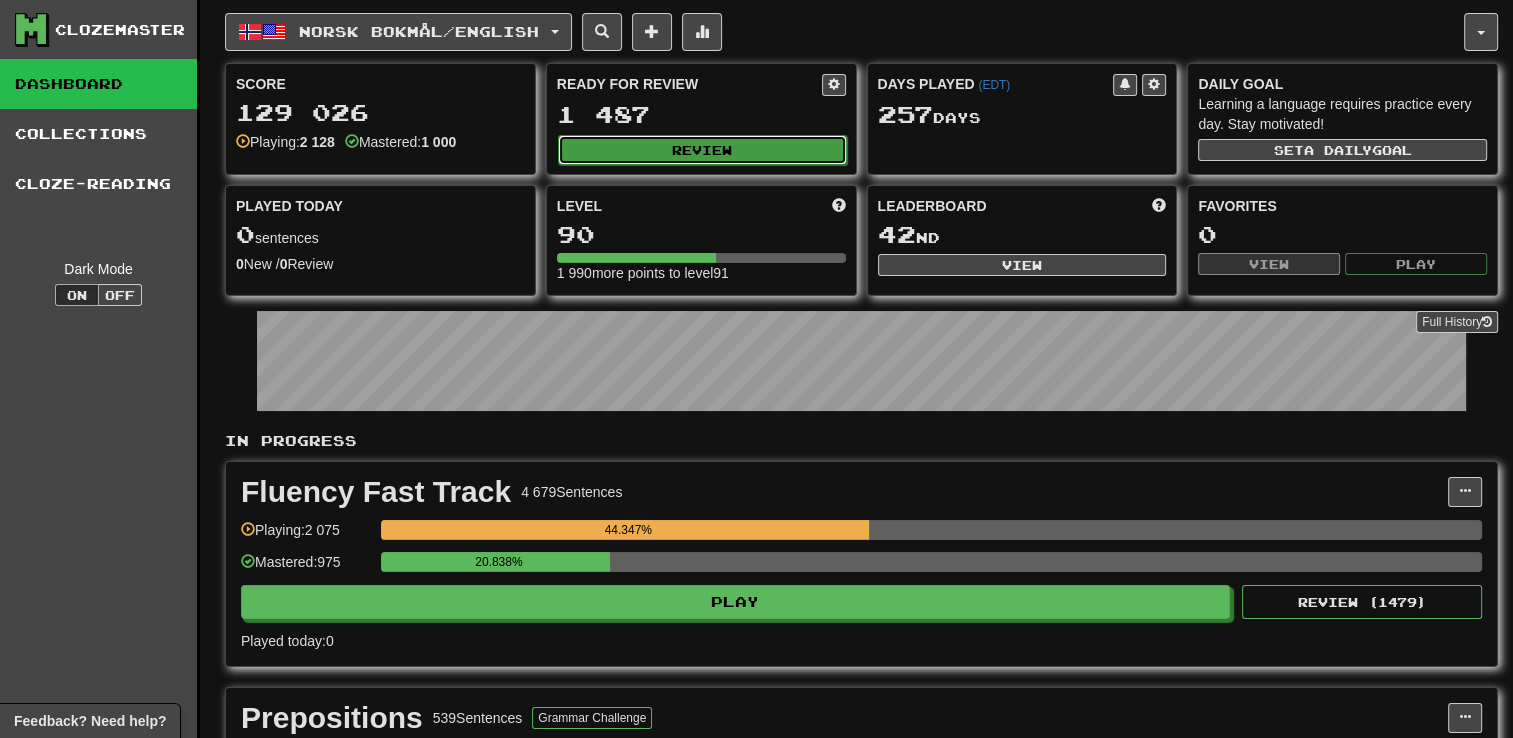 click on "Review" at bounding box center [702, 150] 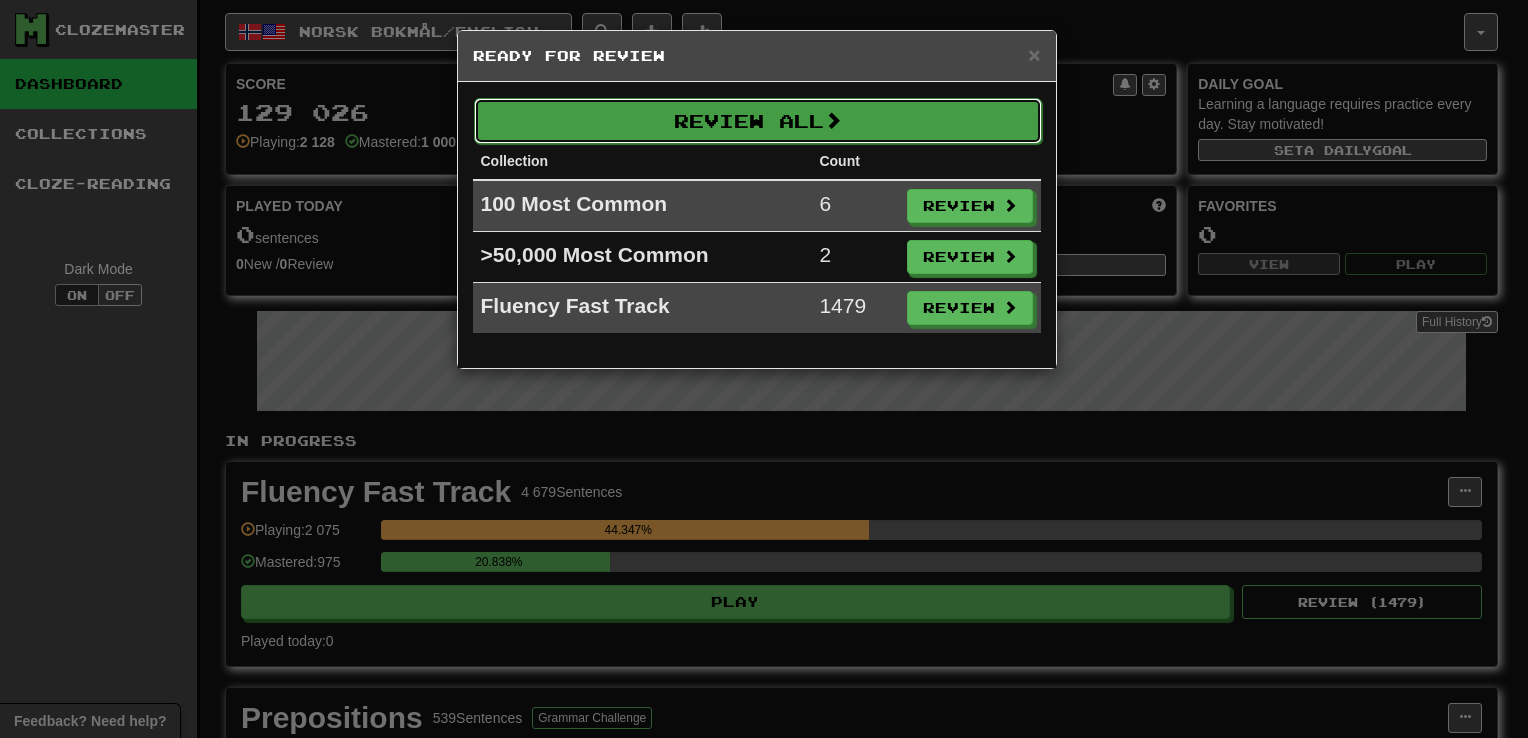 click on "Review All" at bounding box center (758, 121) 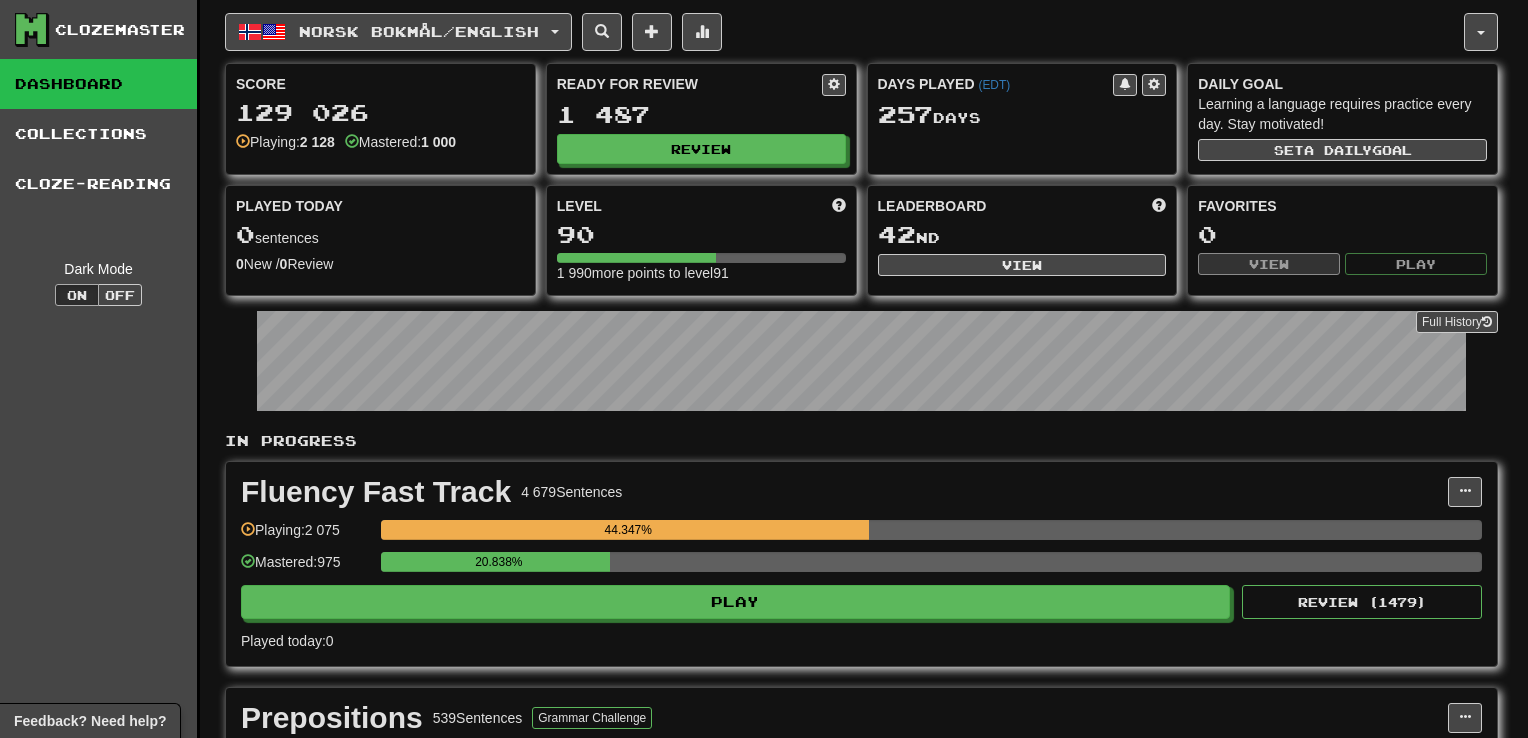 select on "**" 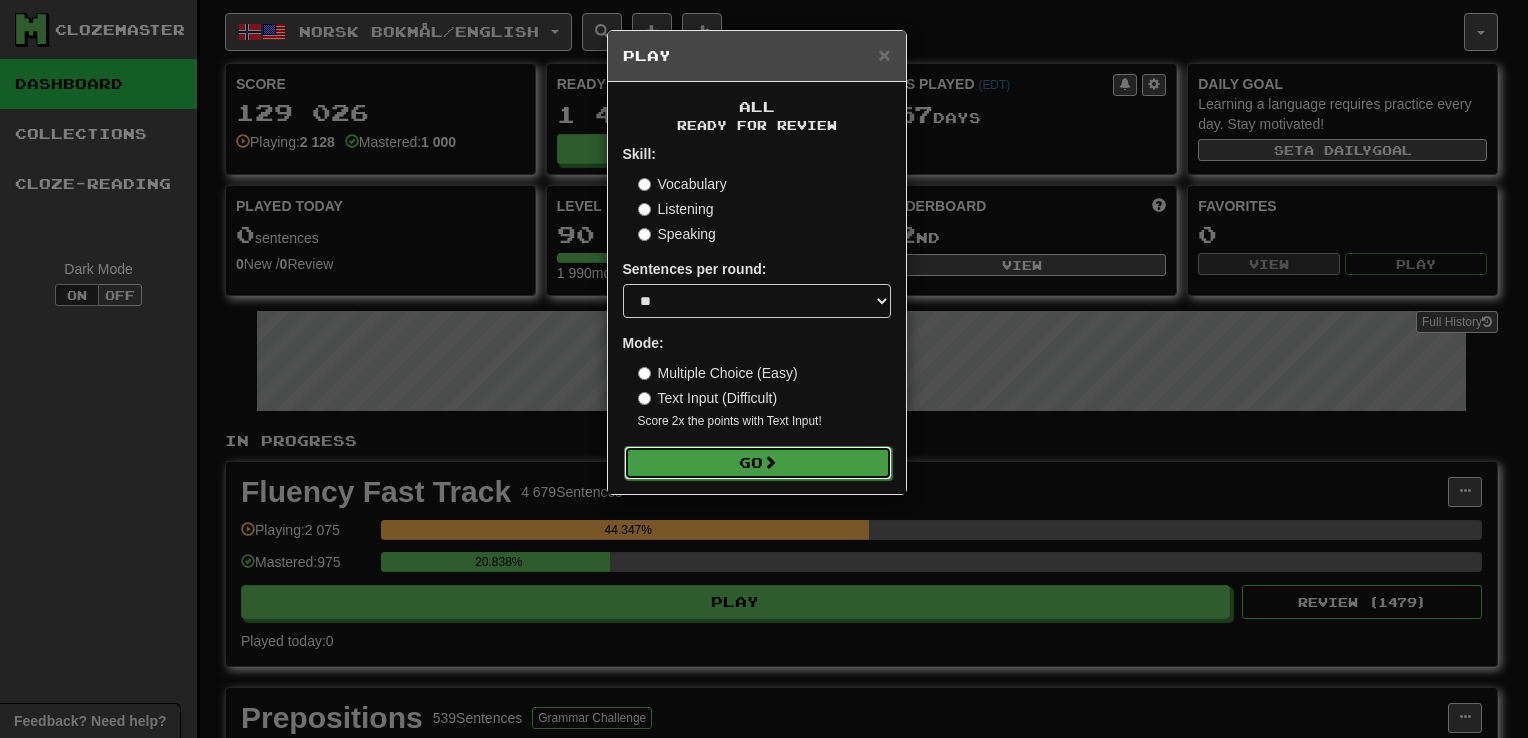 click on "Go" at bounding box center (758, 463) 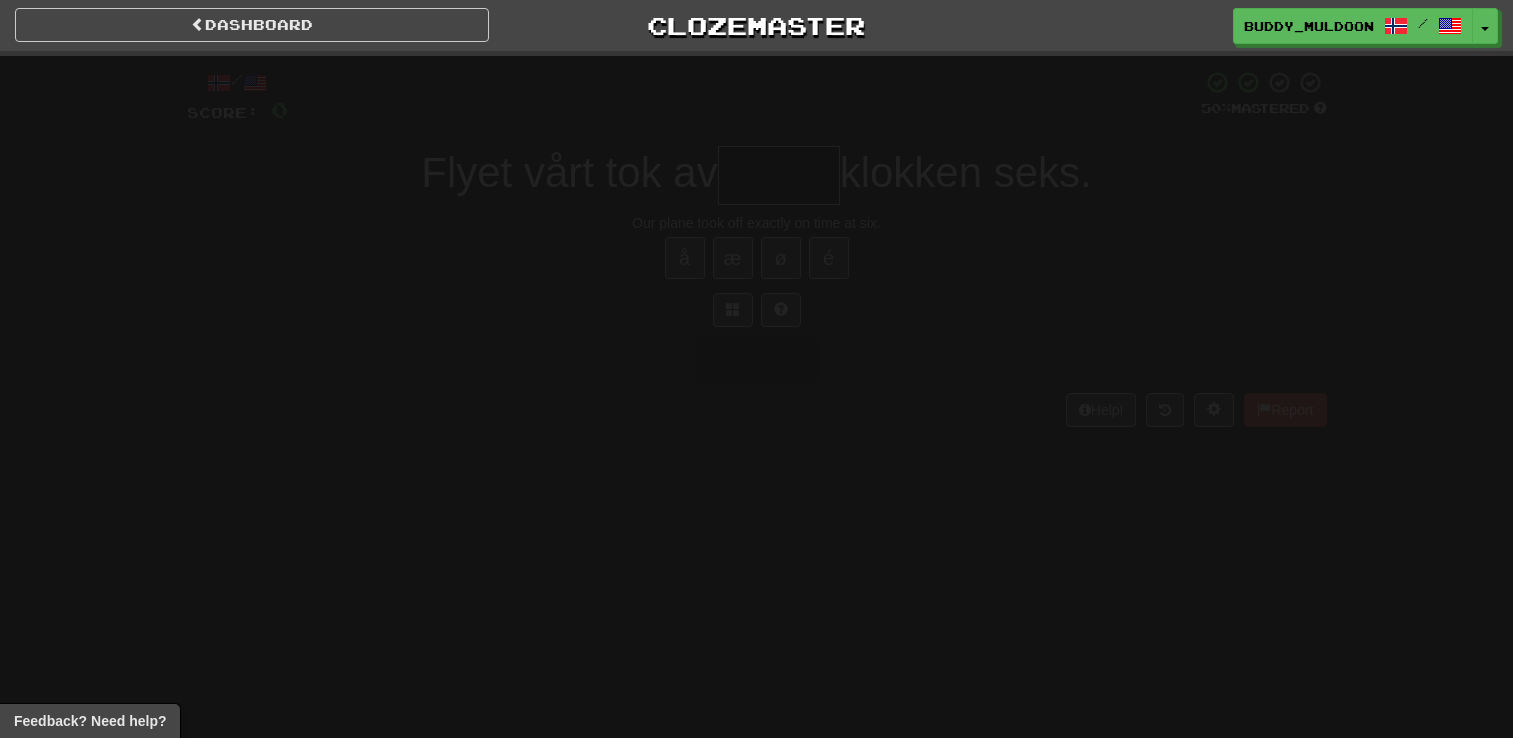 scroll, scrollTop: 0, scrollLeft: 0, axis: both 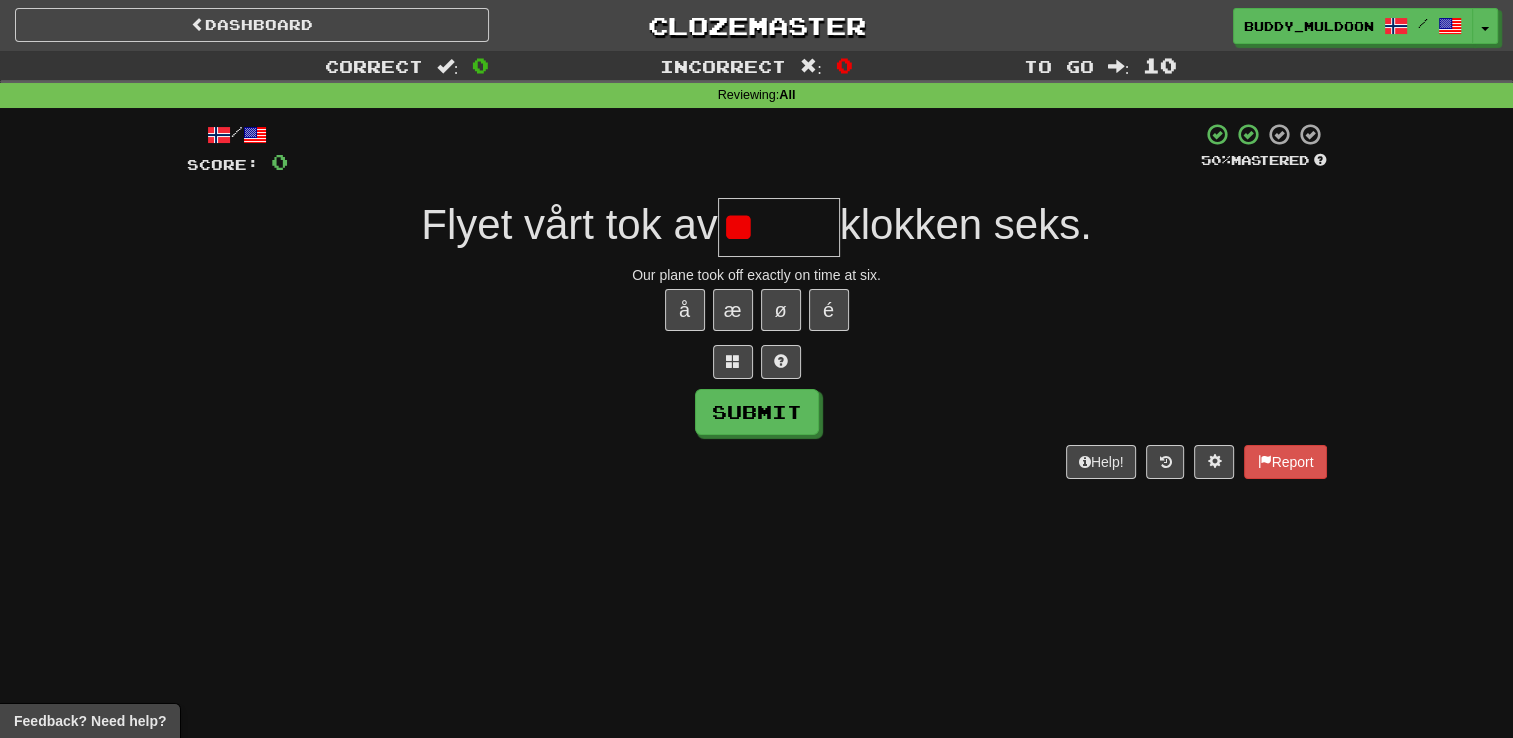 type on "*" 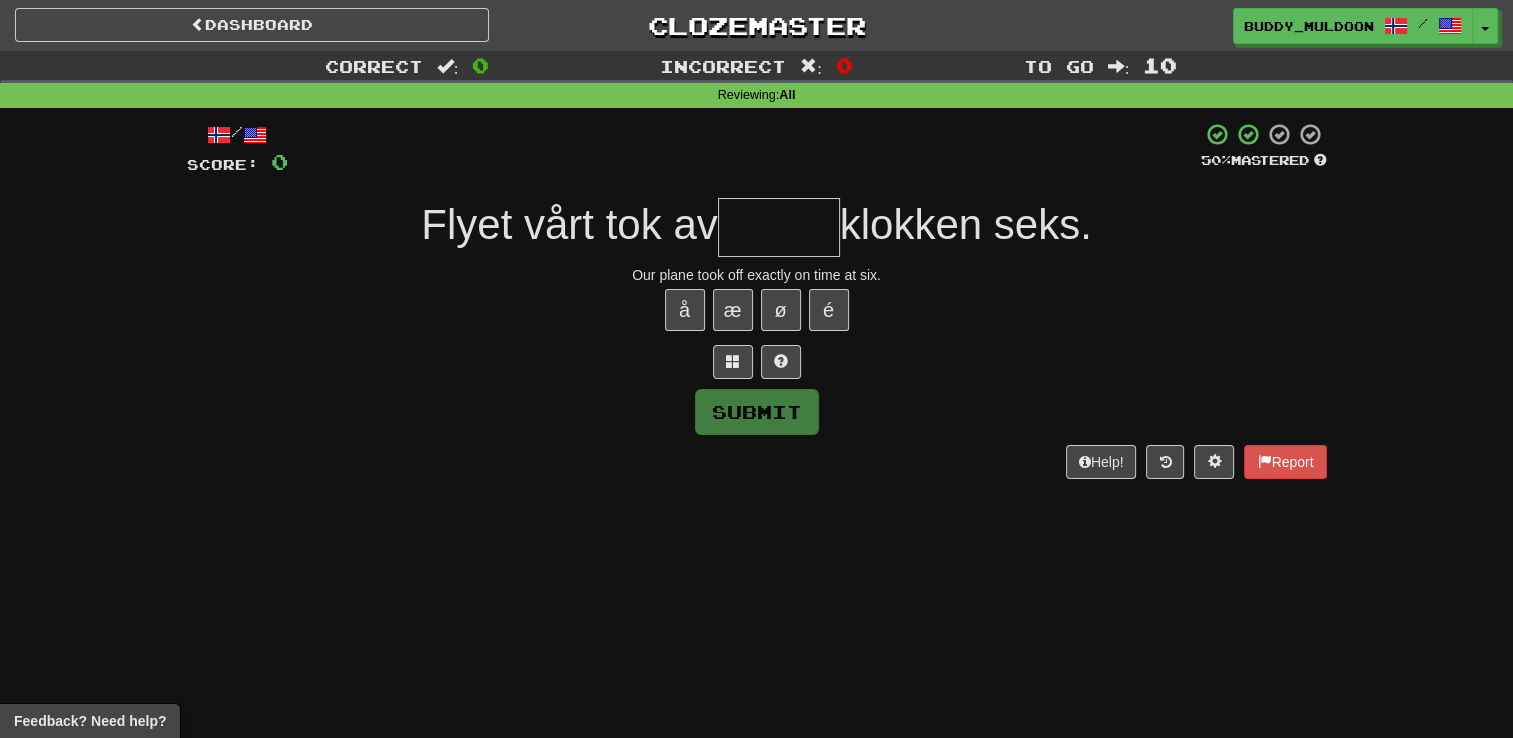 type on "******" 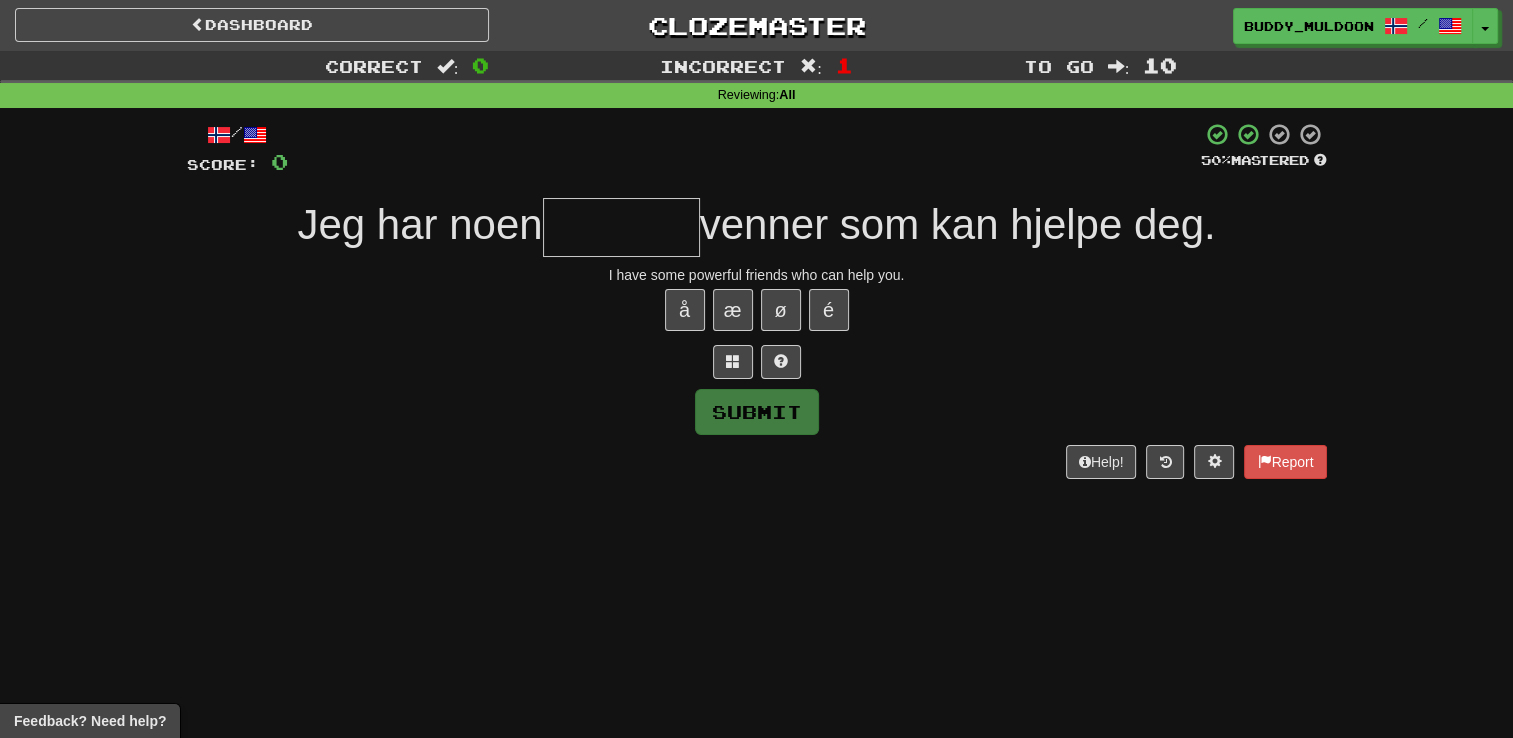 type on "*******" 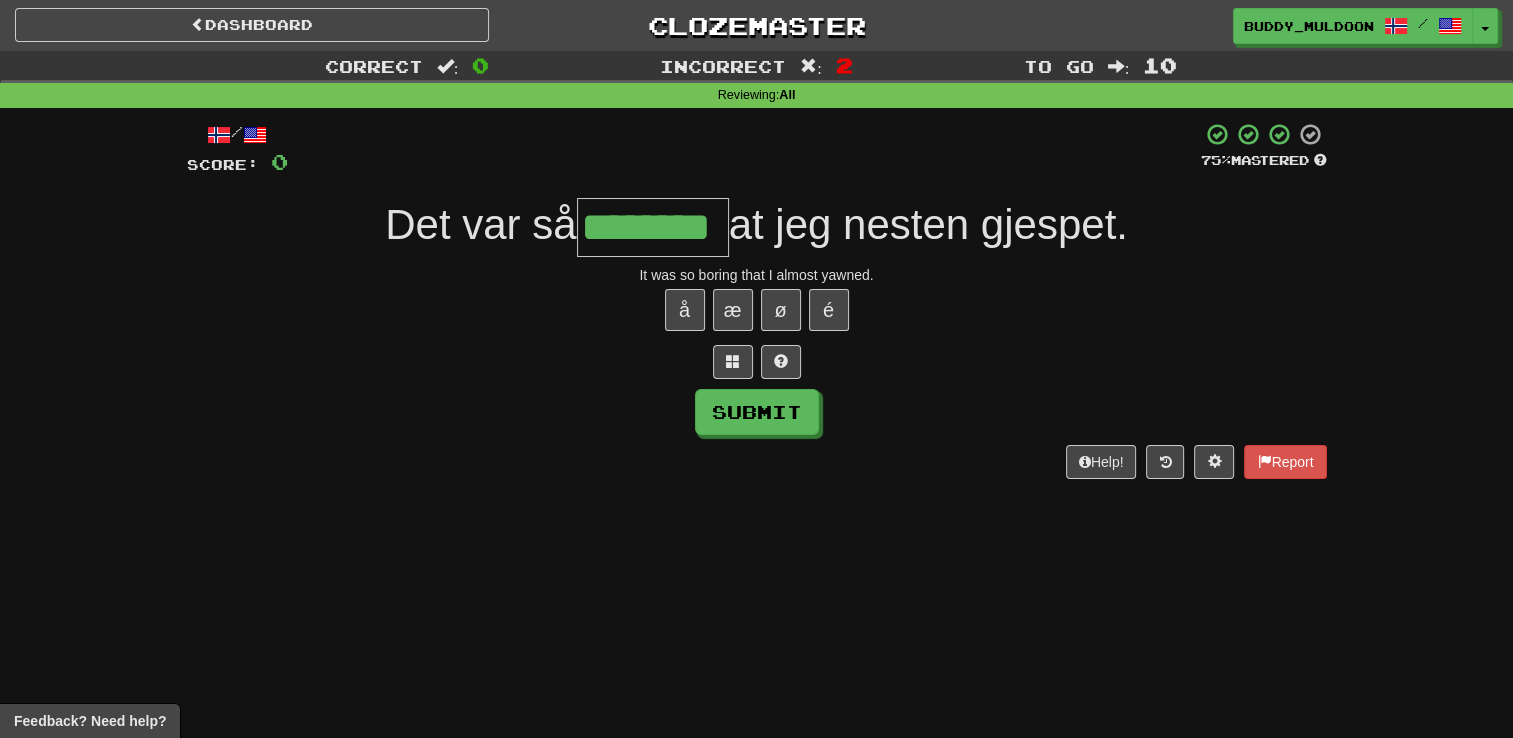 type on "********" 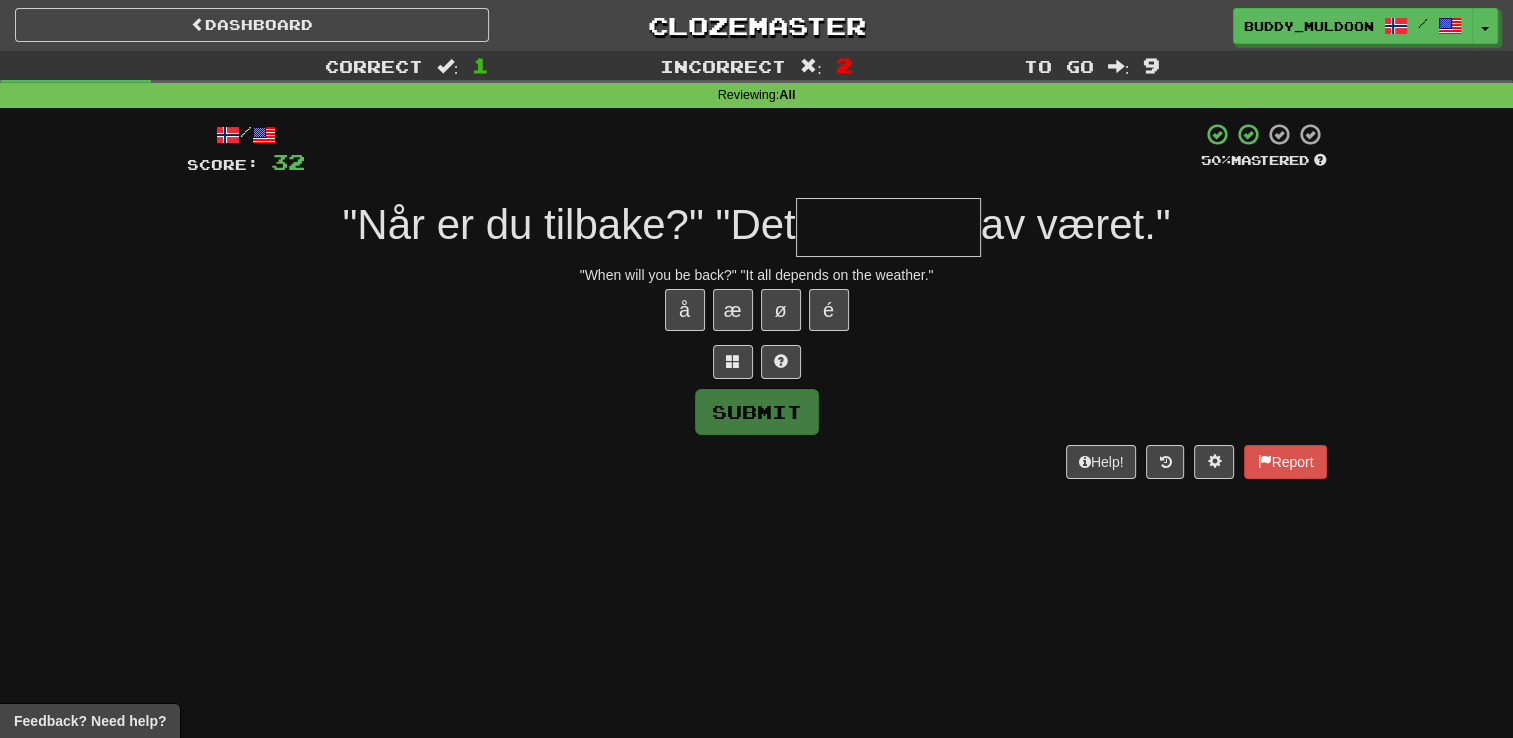 type on "*" 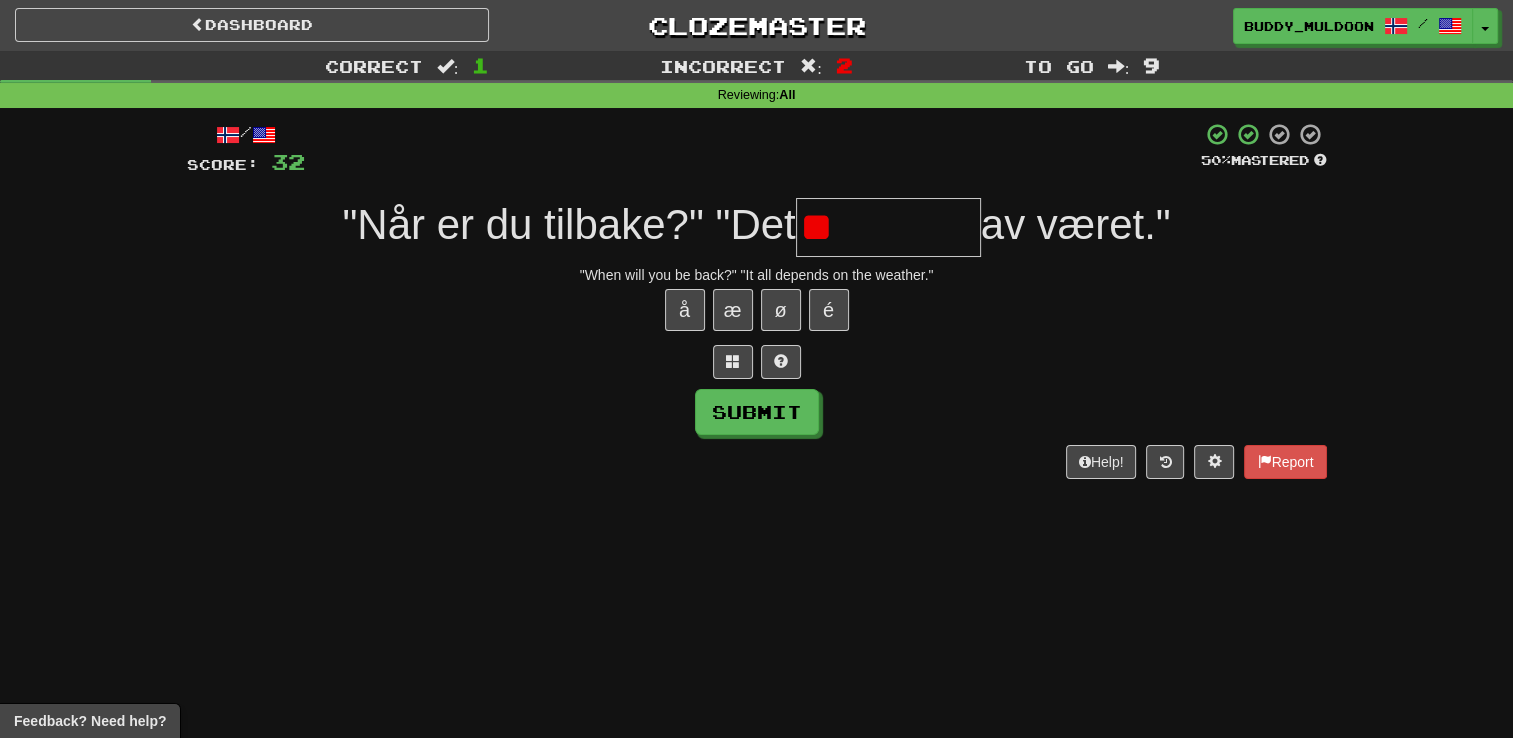 type on "*" 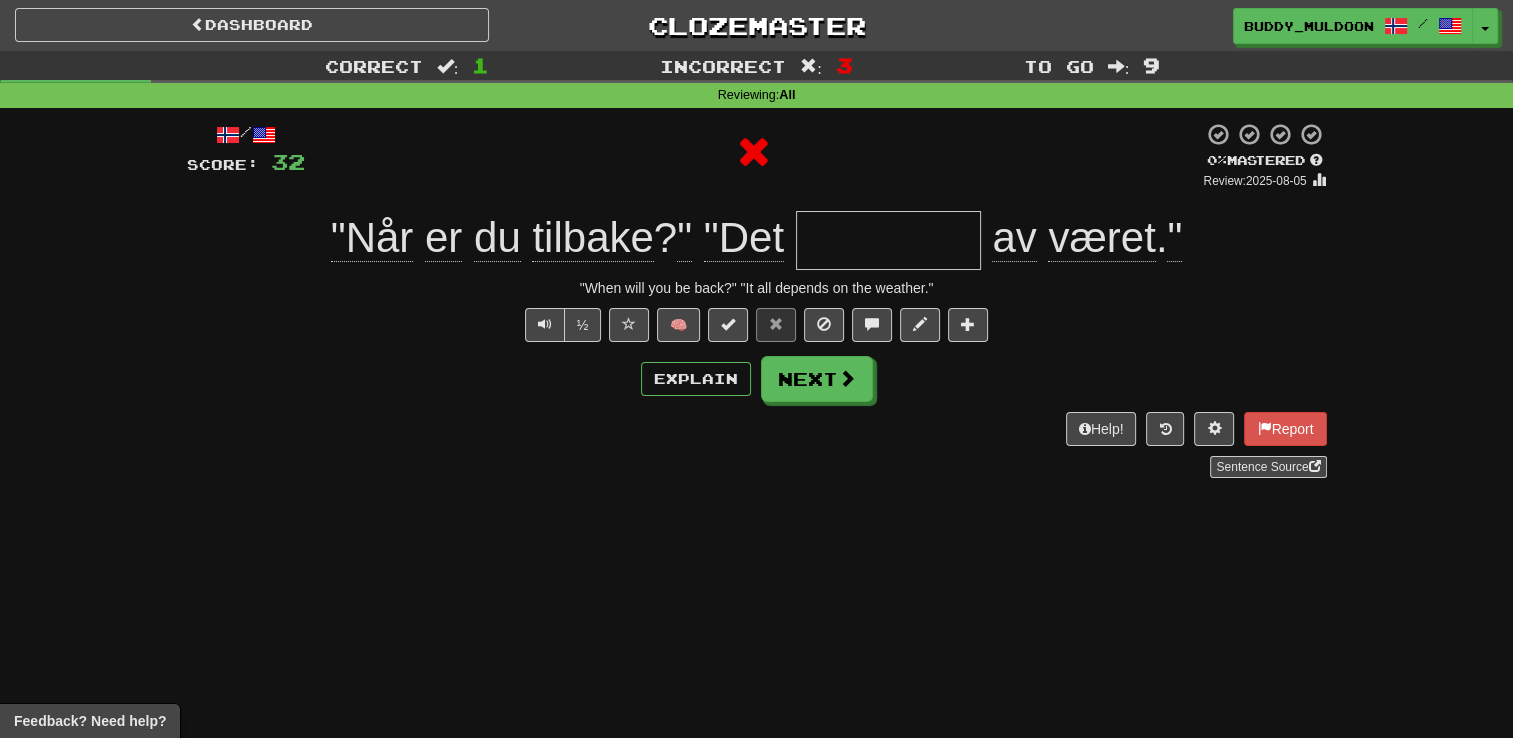 type on "********" 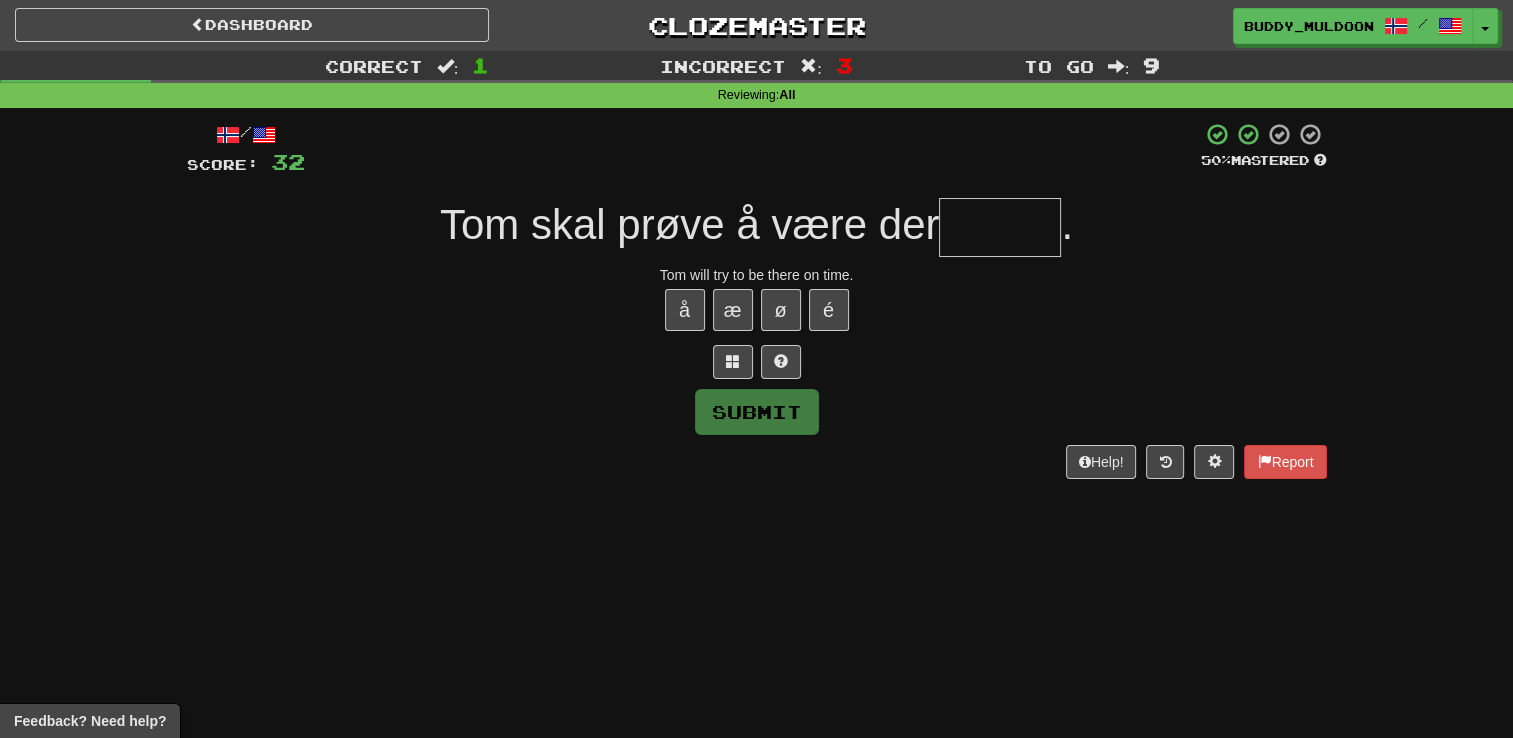 type on "******" 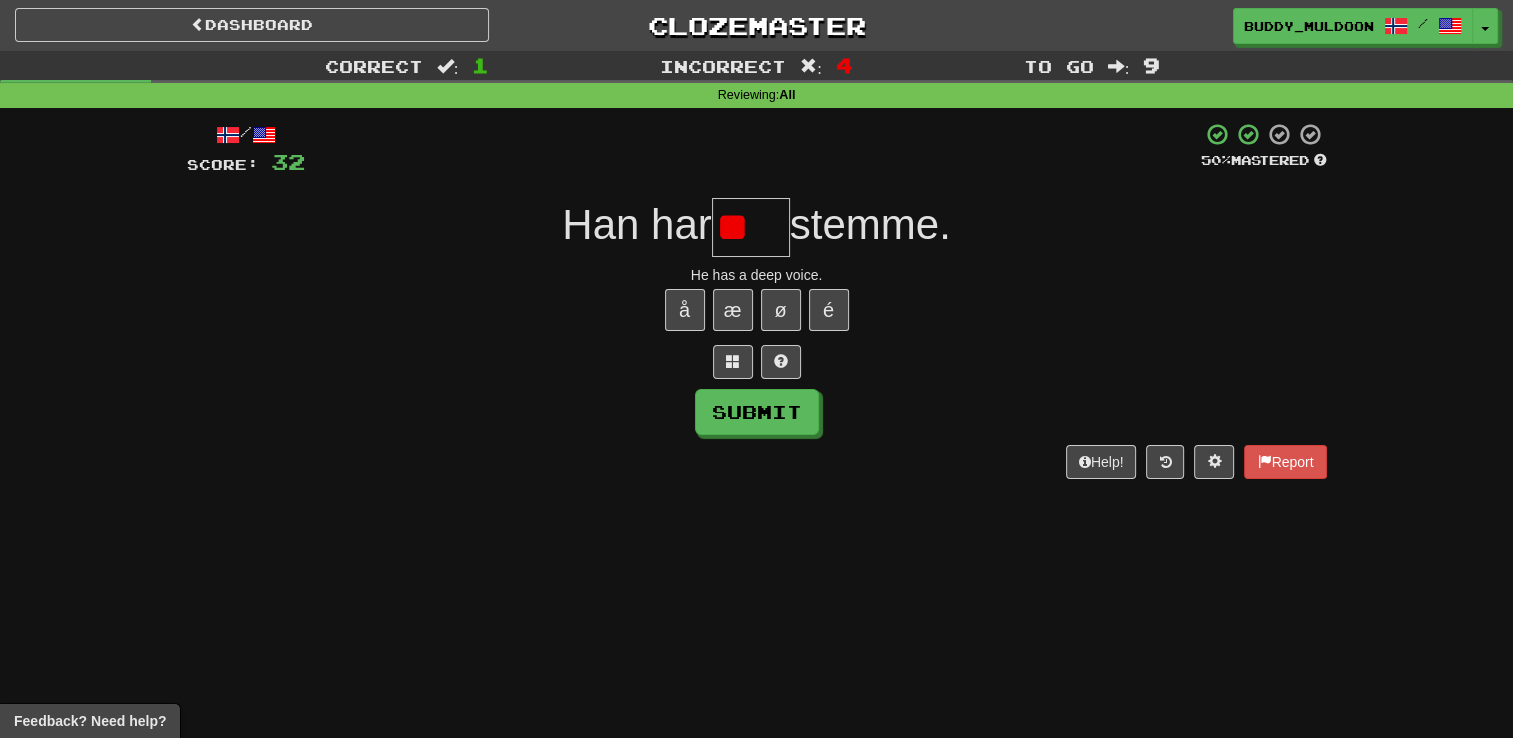 type on "*" 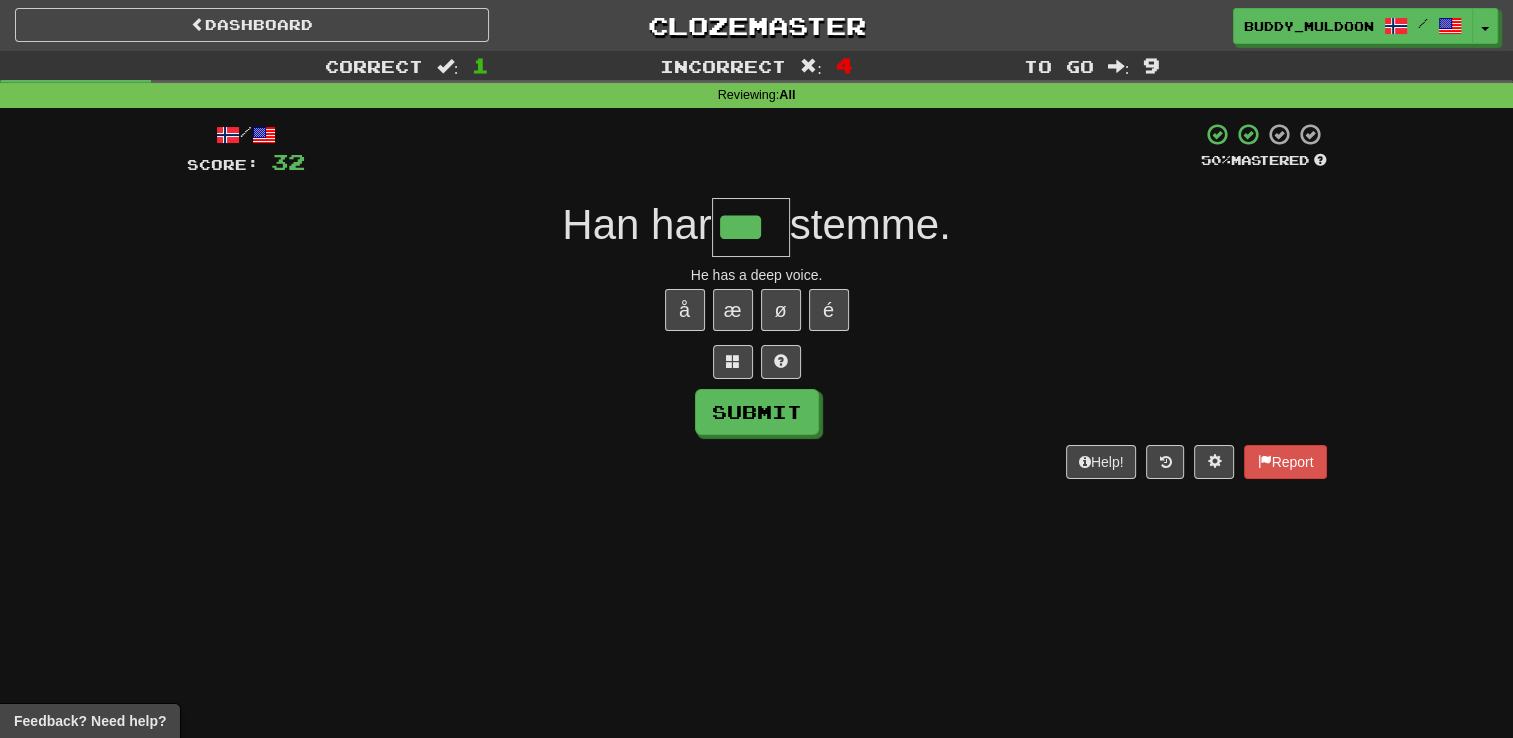 type on "***" 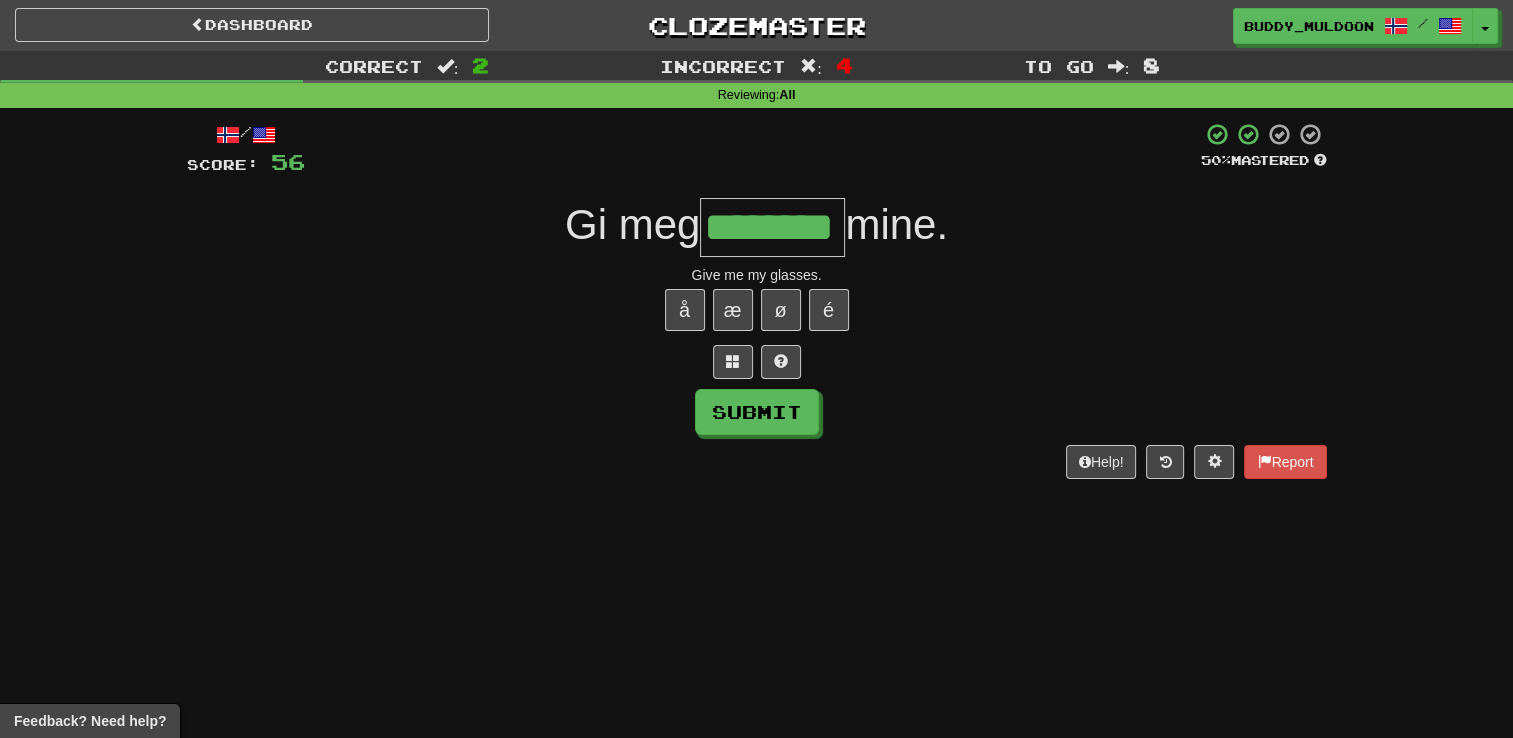 type on "********" 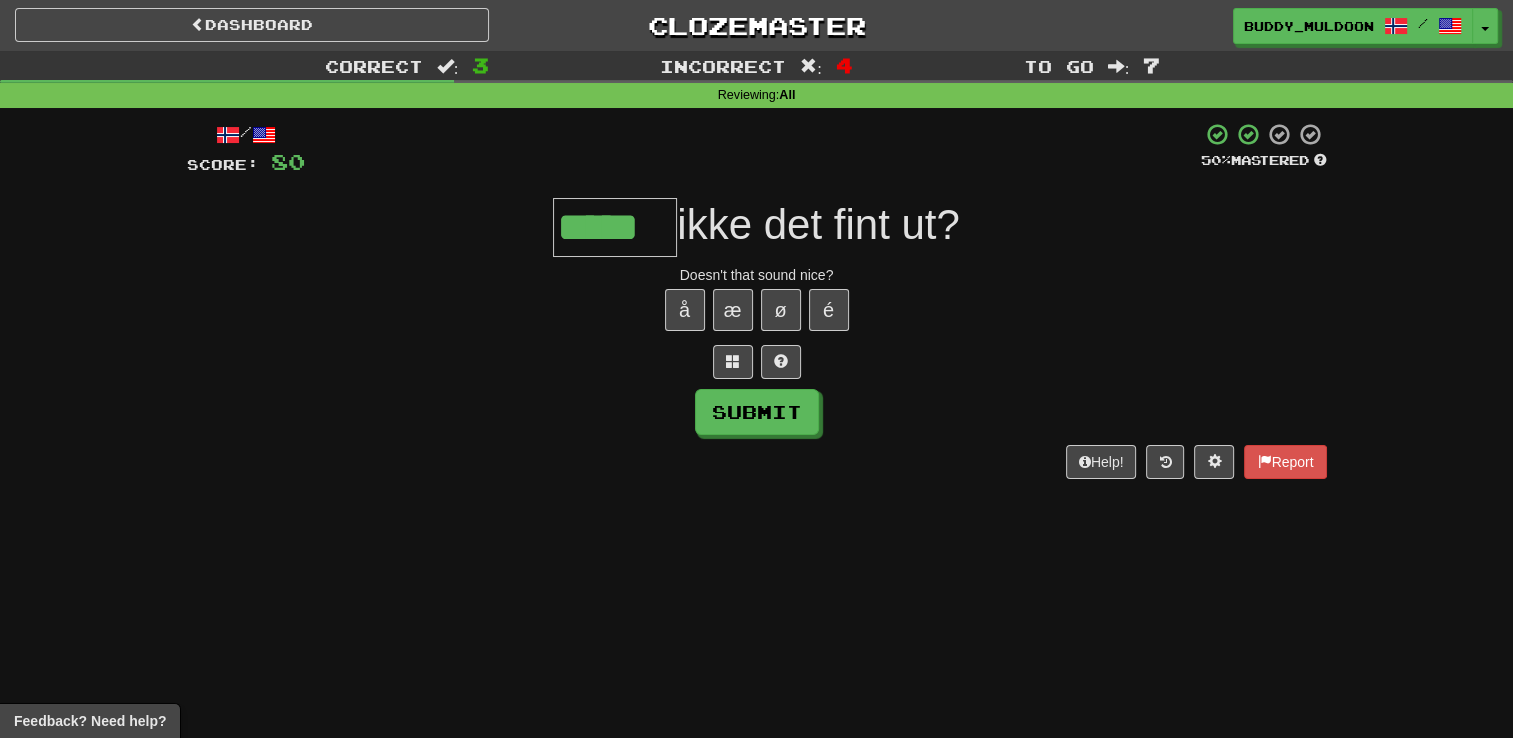 type on "*****" 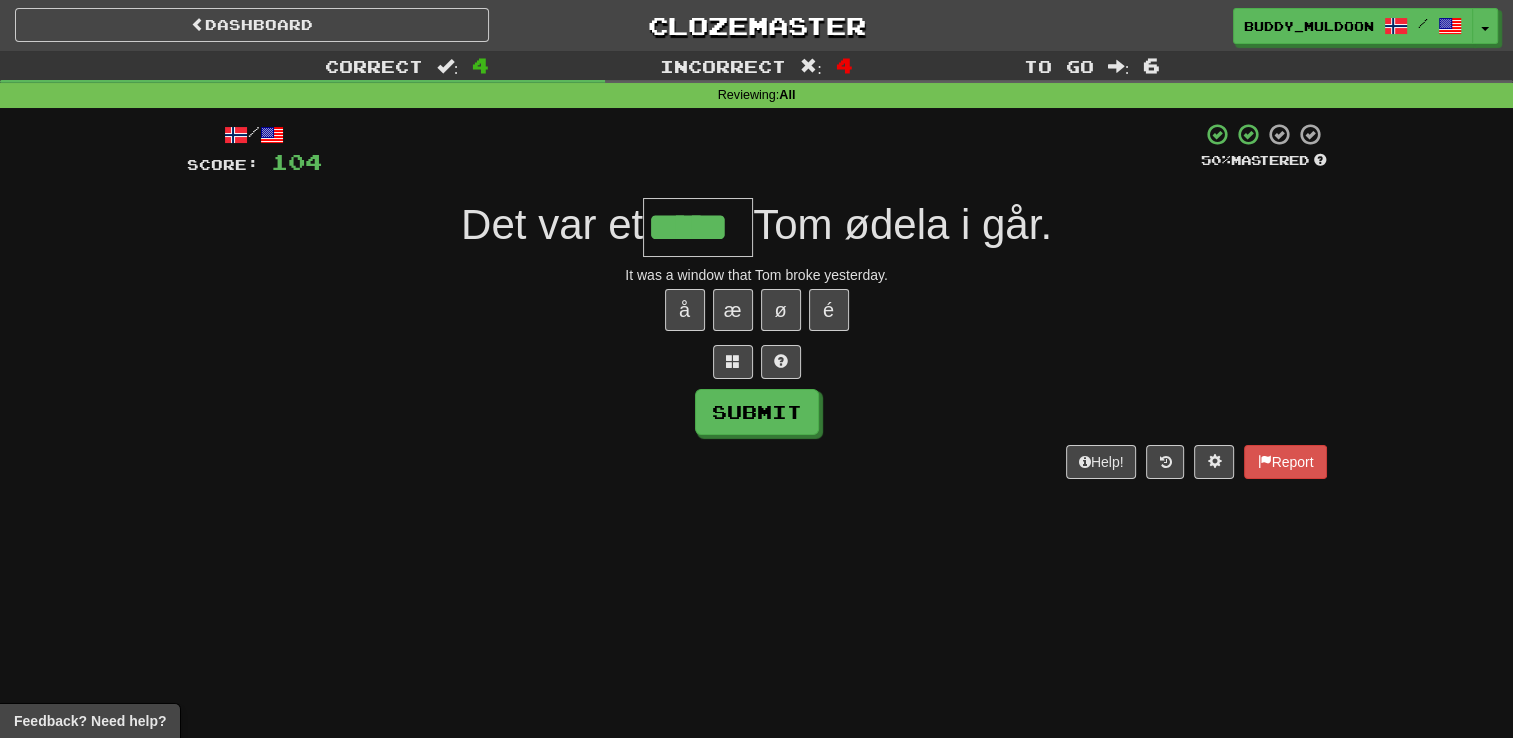 type on "*****" 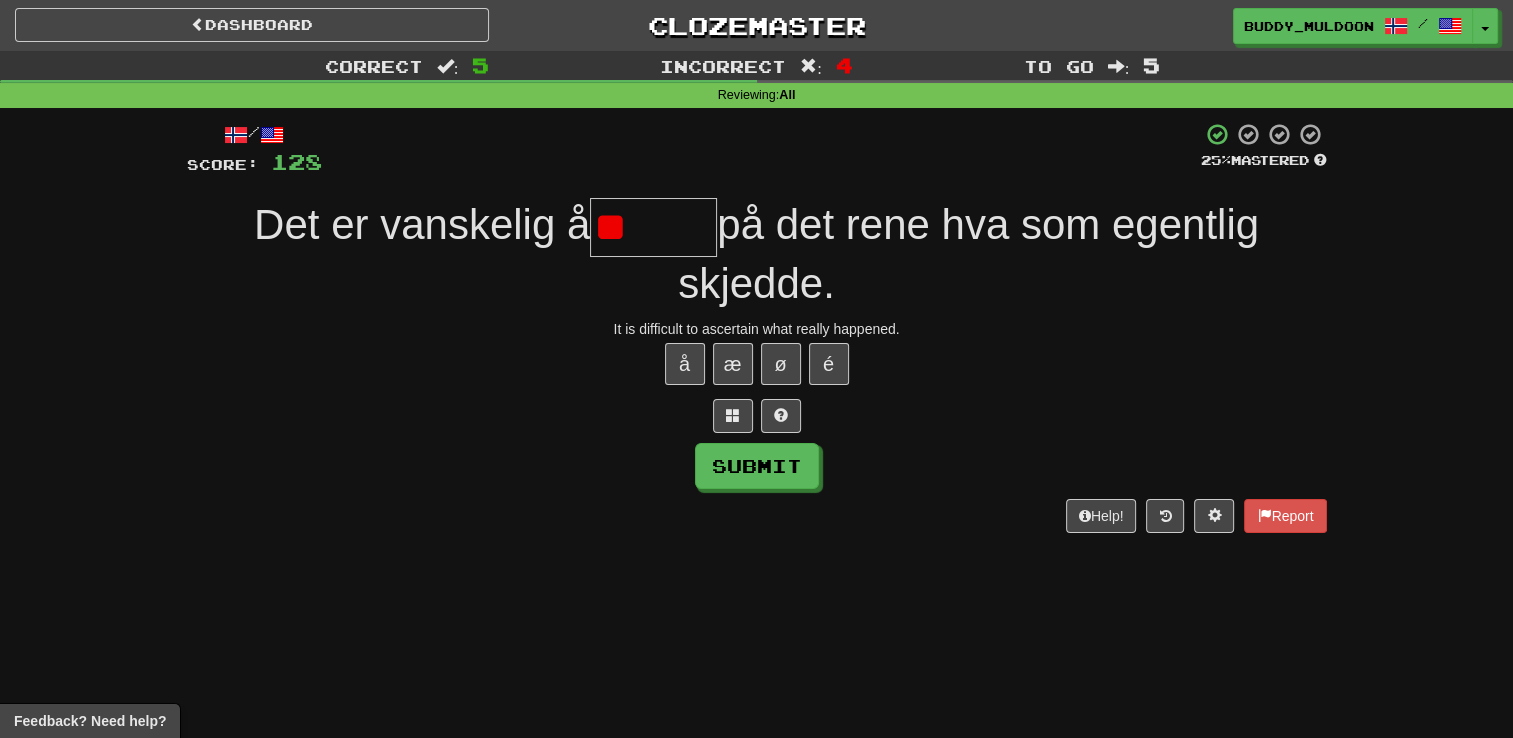 type on "*" 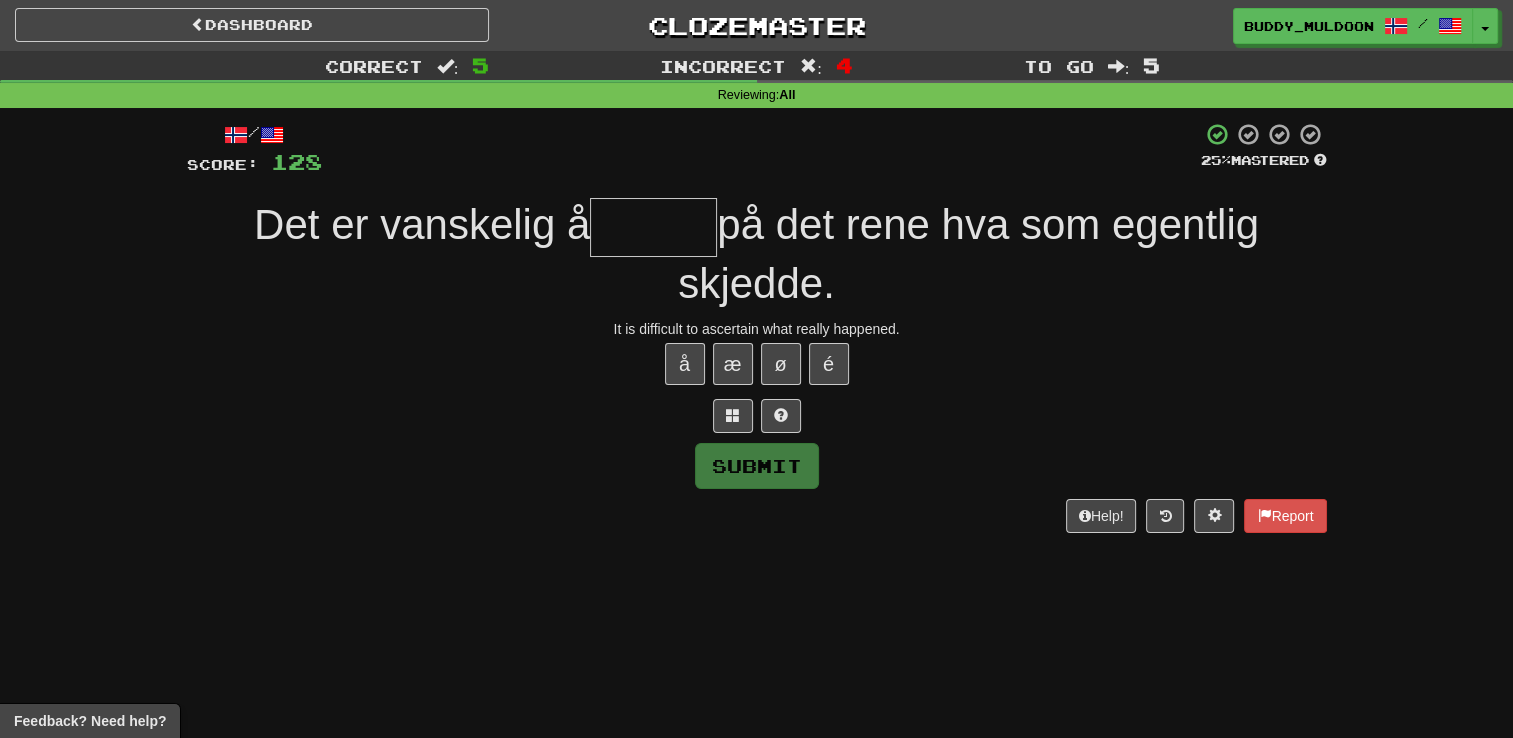 type on "*" 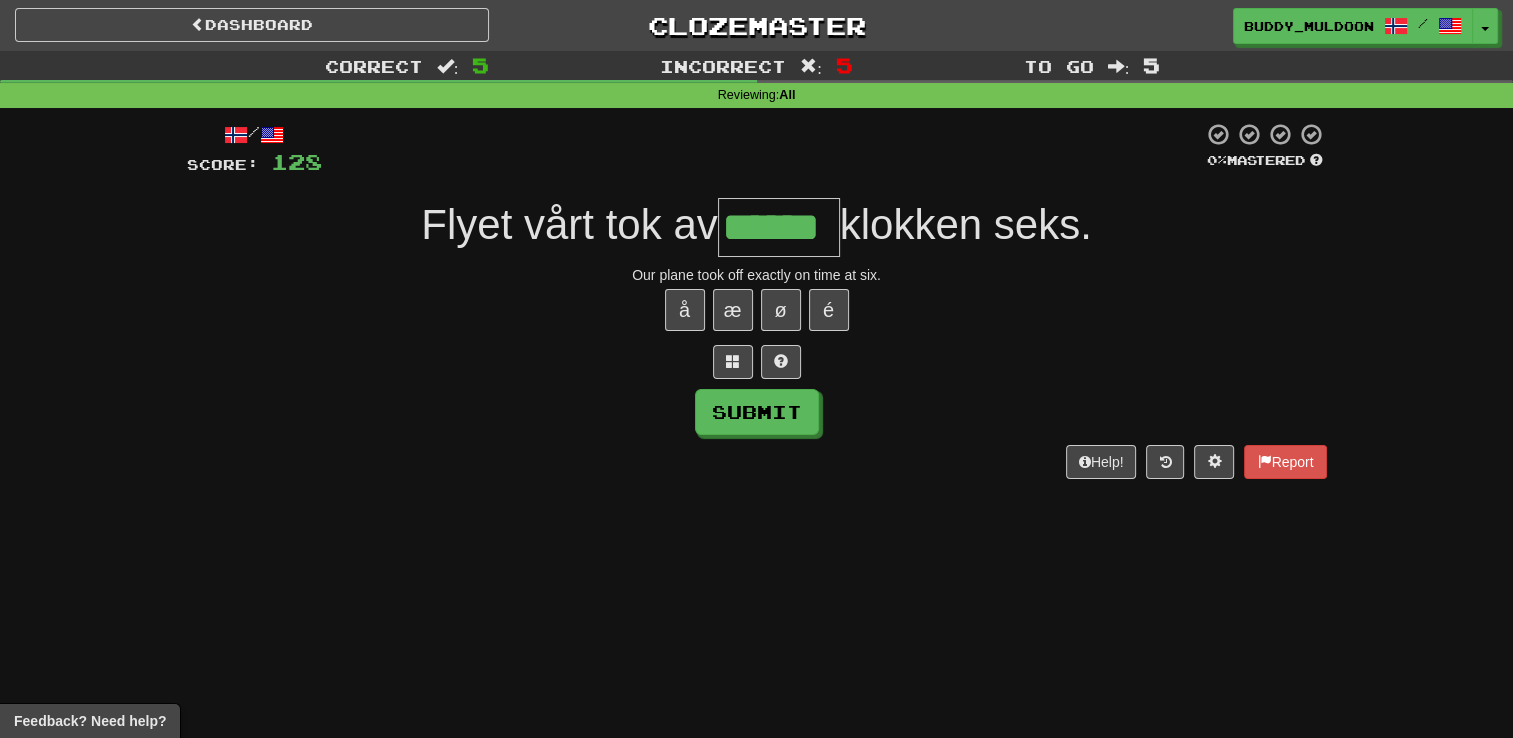 type on "******" 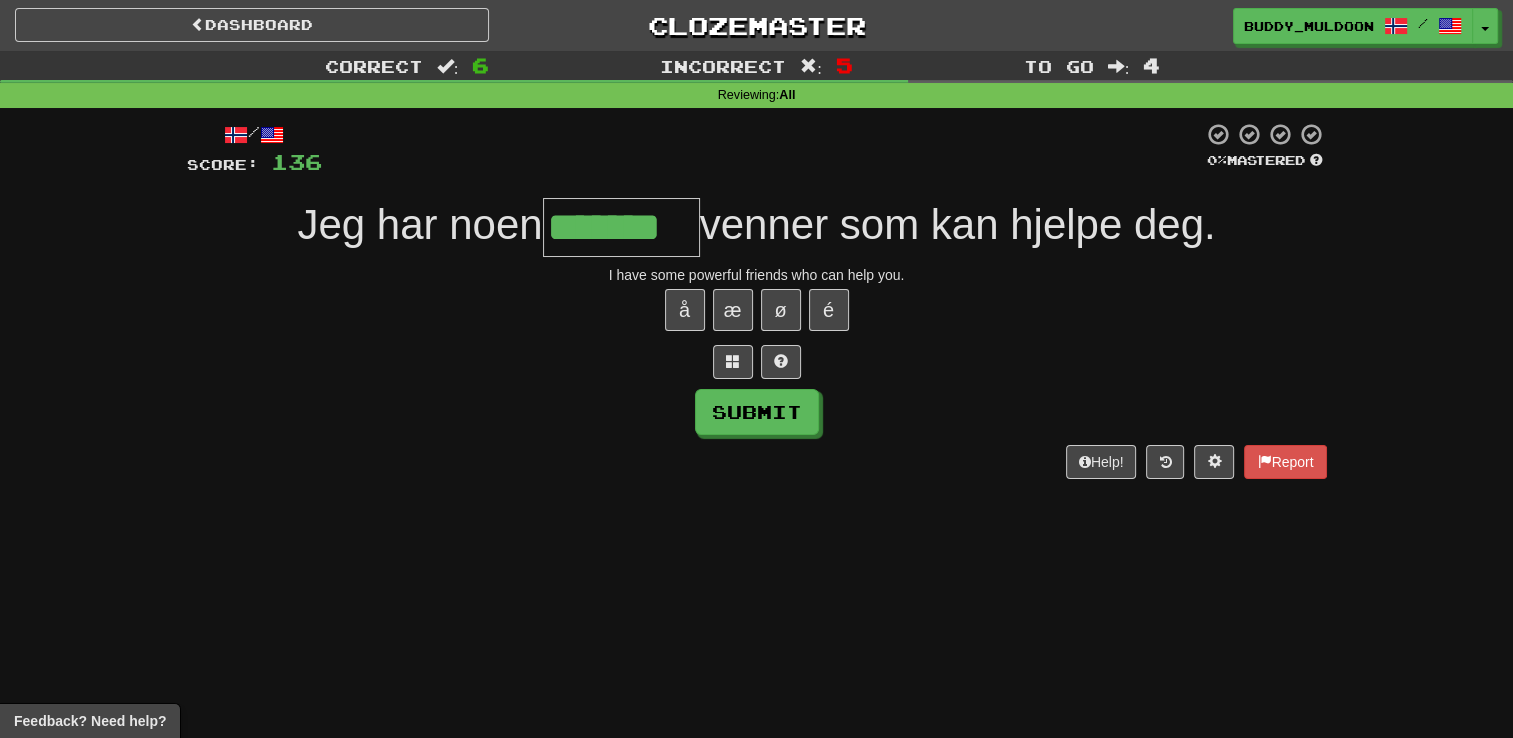 type on "*******" 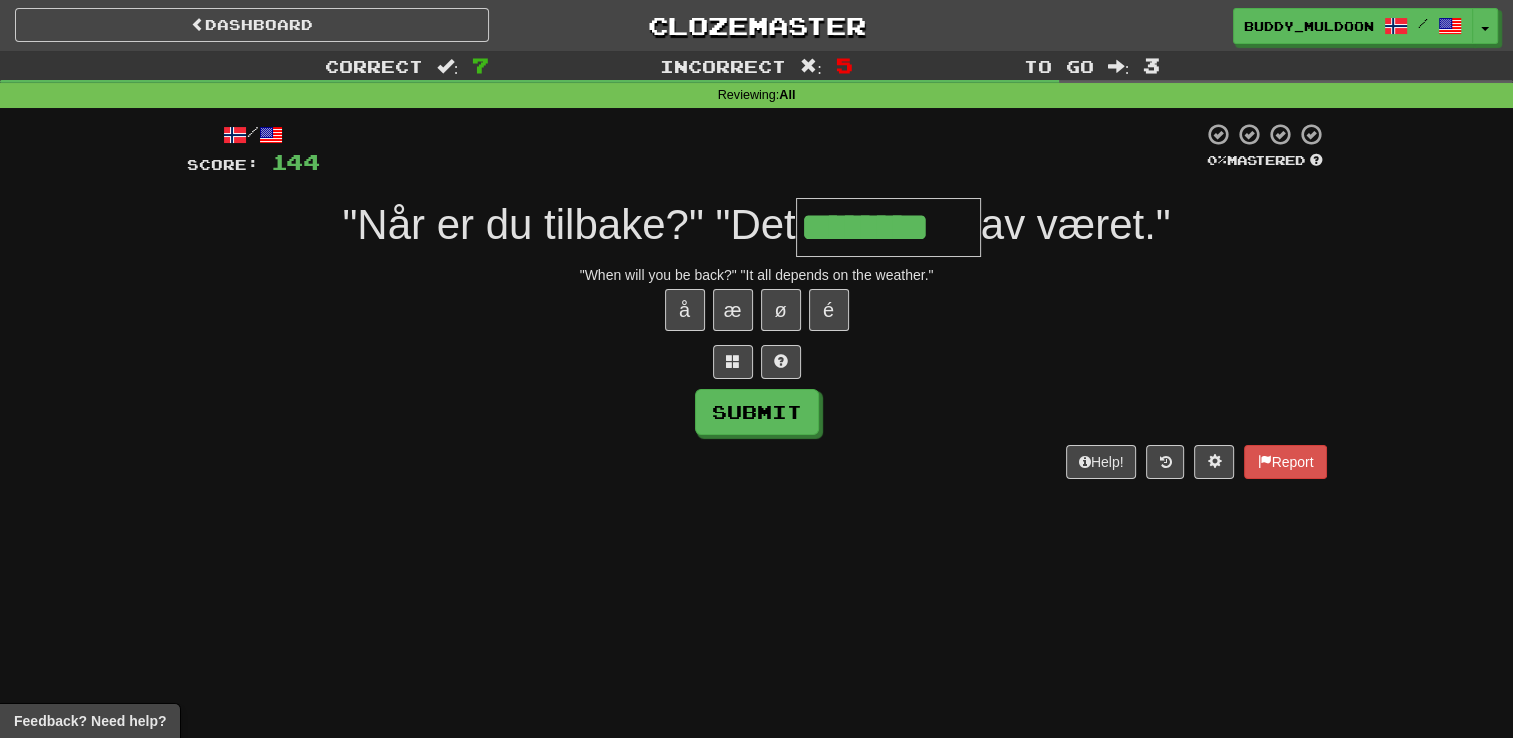type on "********" 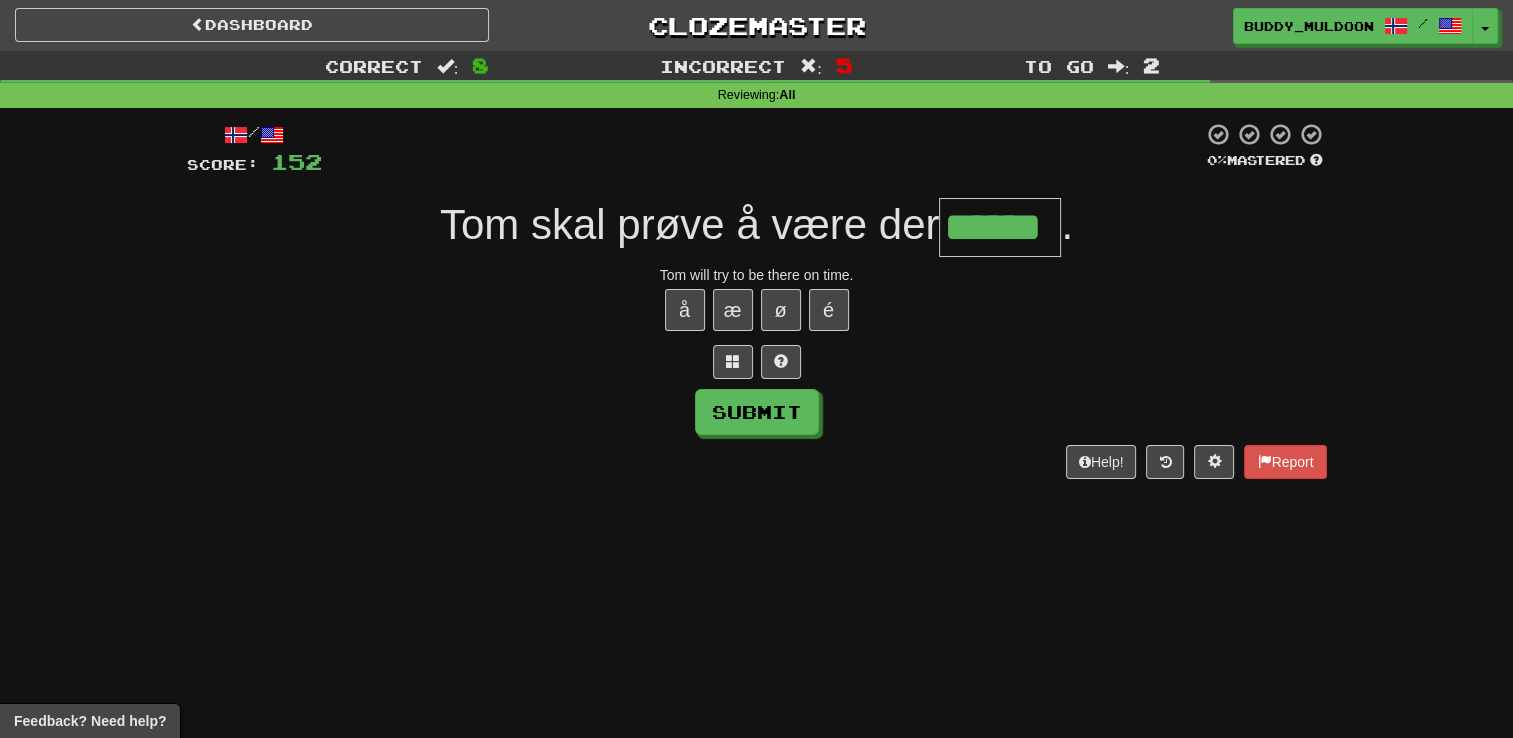 type on "******" 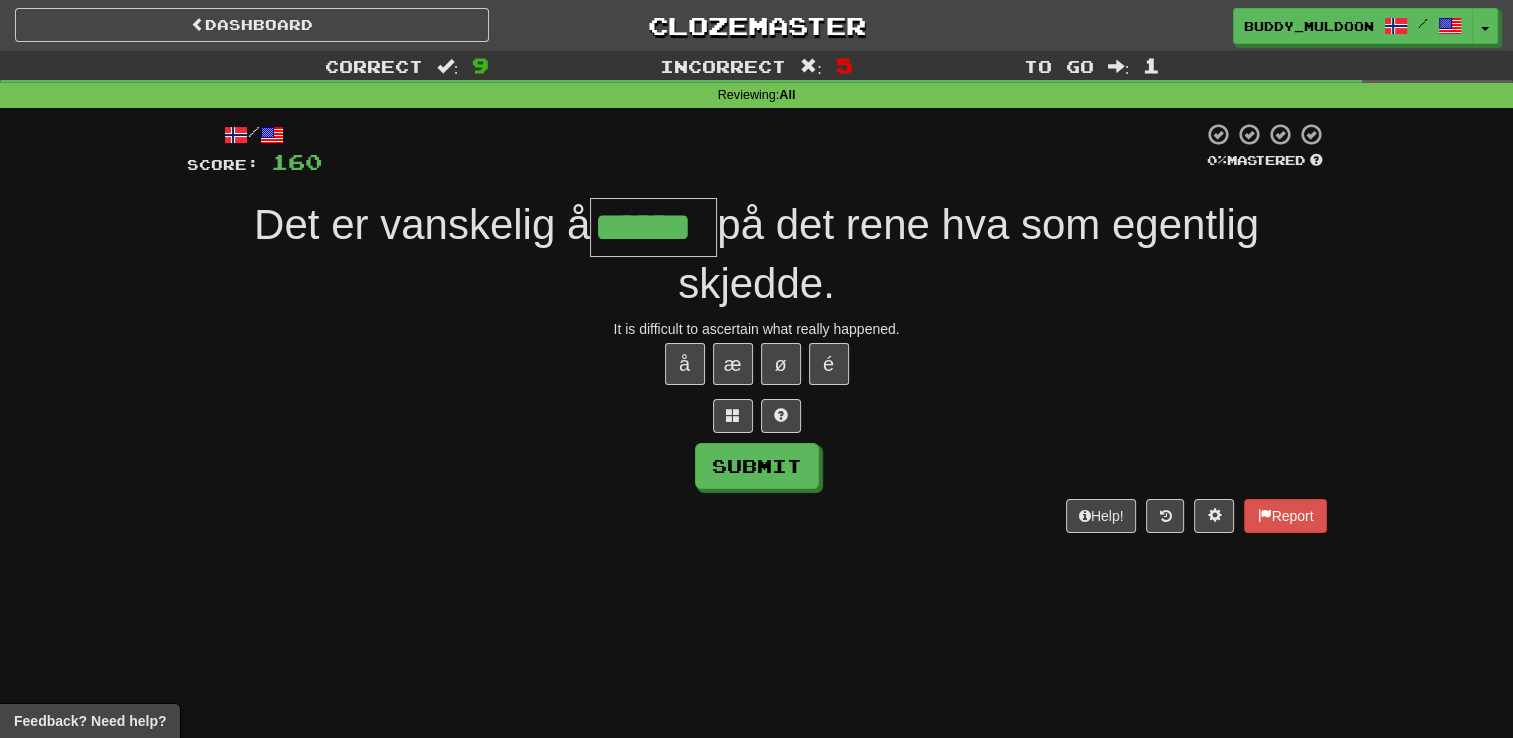 type on "******" 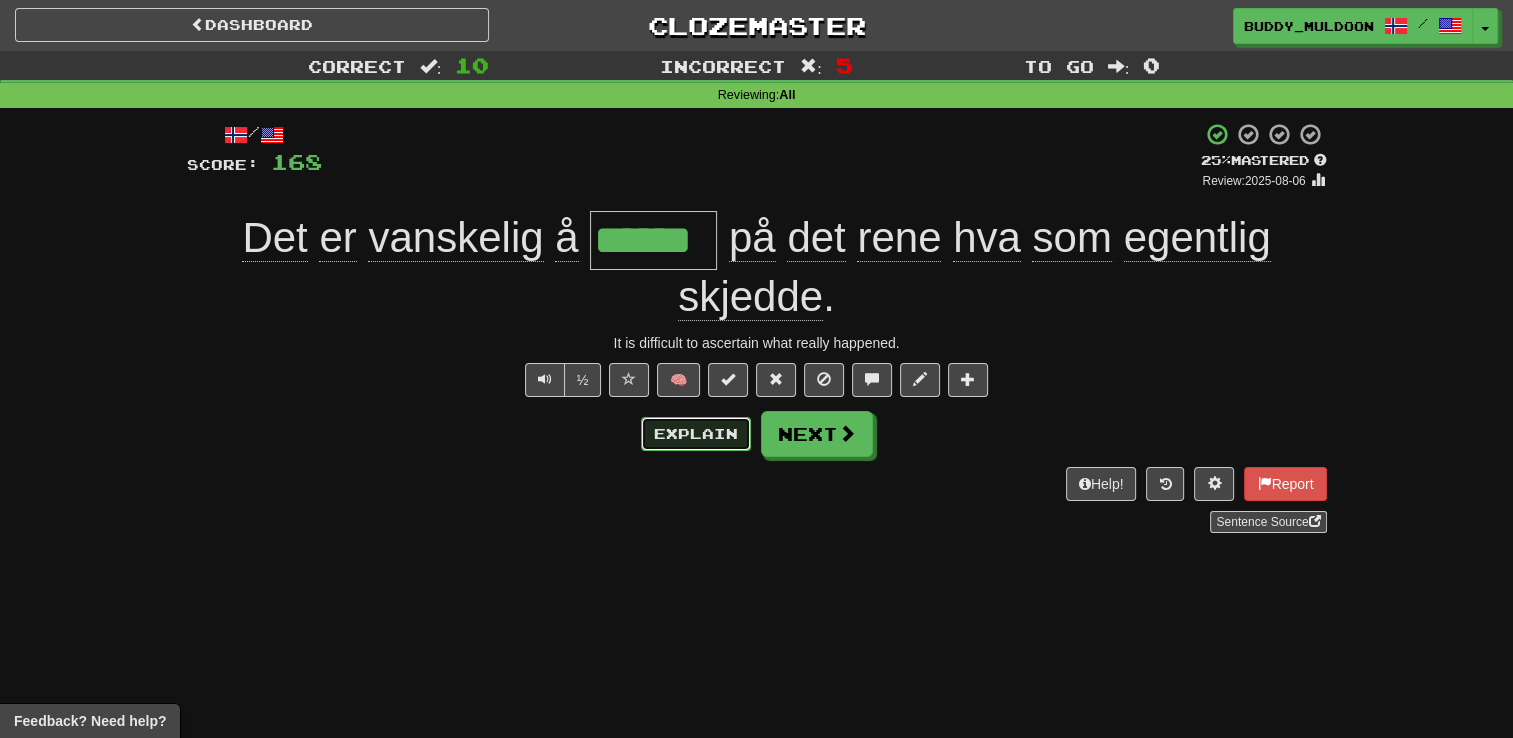 click on "Explain" at bounding box center [696, 434] 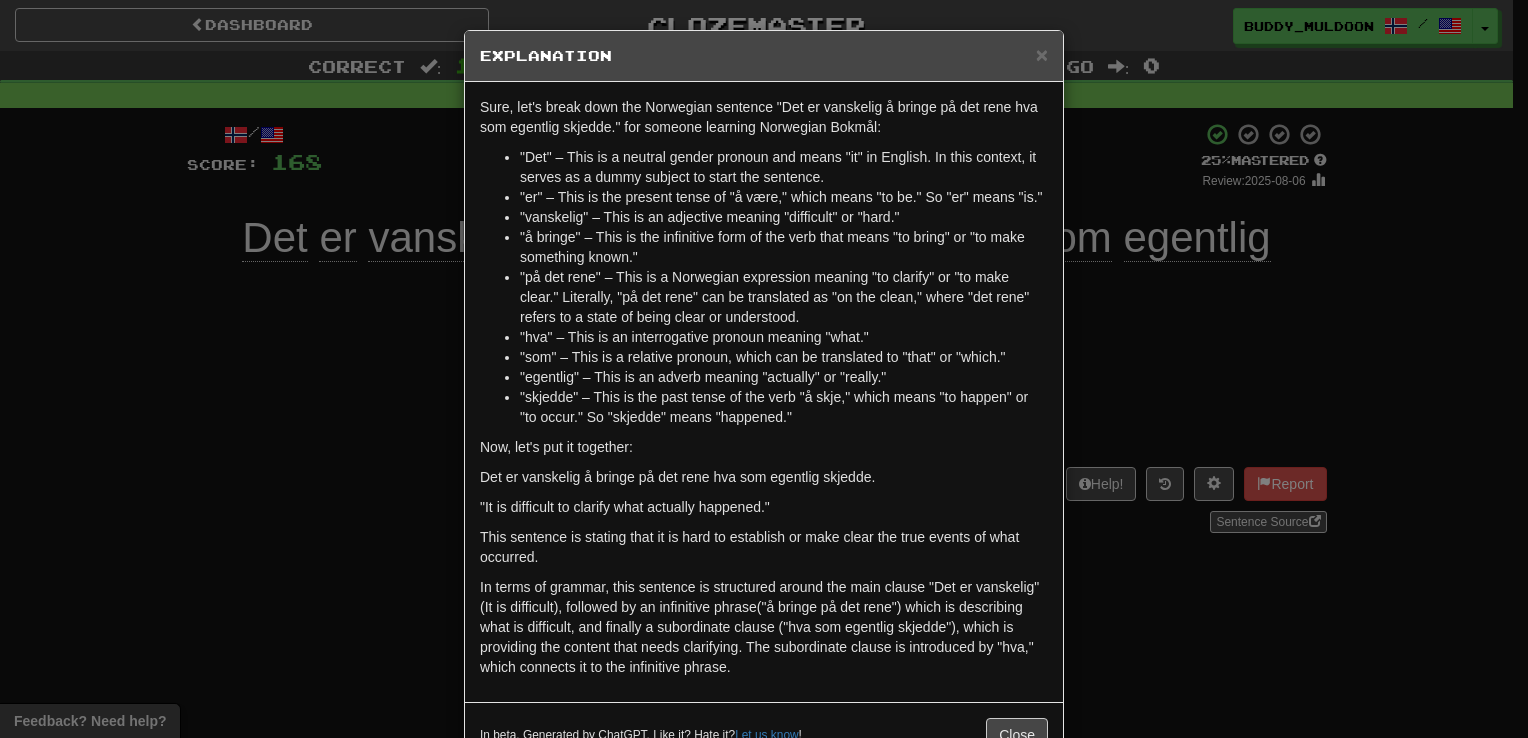click on "× Explanation Sure, let's break down the Norwegian sentence "Det er vanskelig å bringe på det rene hva som egentlig skjedde." for someone learning Norwegian Bokmål:
"Det" – This is a neutral gender pronoun and means "it" in English. In this context, it serves as a dummy subject to start the sentence.
"er" – This is the present tense of "å være," which means "to be." So "er" means "is."
"vanskelig" – This is an adjective meaning "difficult" or "hard."
"å bringe" – This is the infinitive form of the verb that means "to bring" or "to make something known."
"på det rene" – This is a Norwegian expression meaning "to clarify" or "to make clear." Literally, "på det rene" can be translated as "on the clean," where "det rene" refers to a state of being clear or understood.
"hva" – This is an interrogative pronoun meaning "what."
"som" – This is a relative pronoun, which can be translated to "that" or "which."
"egentlig" – This is an adverb meaning "actually" or "really."" at bounding box center (764, 369) 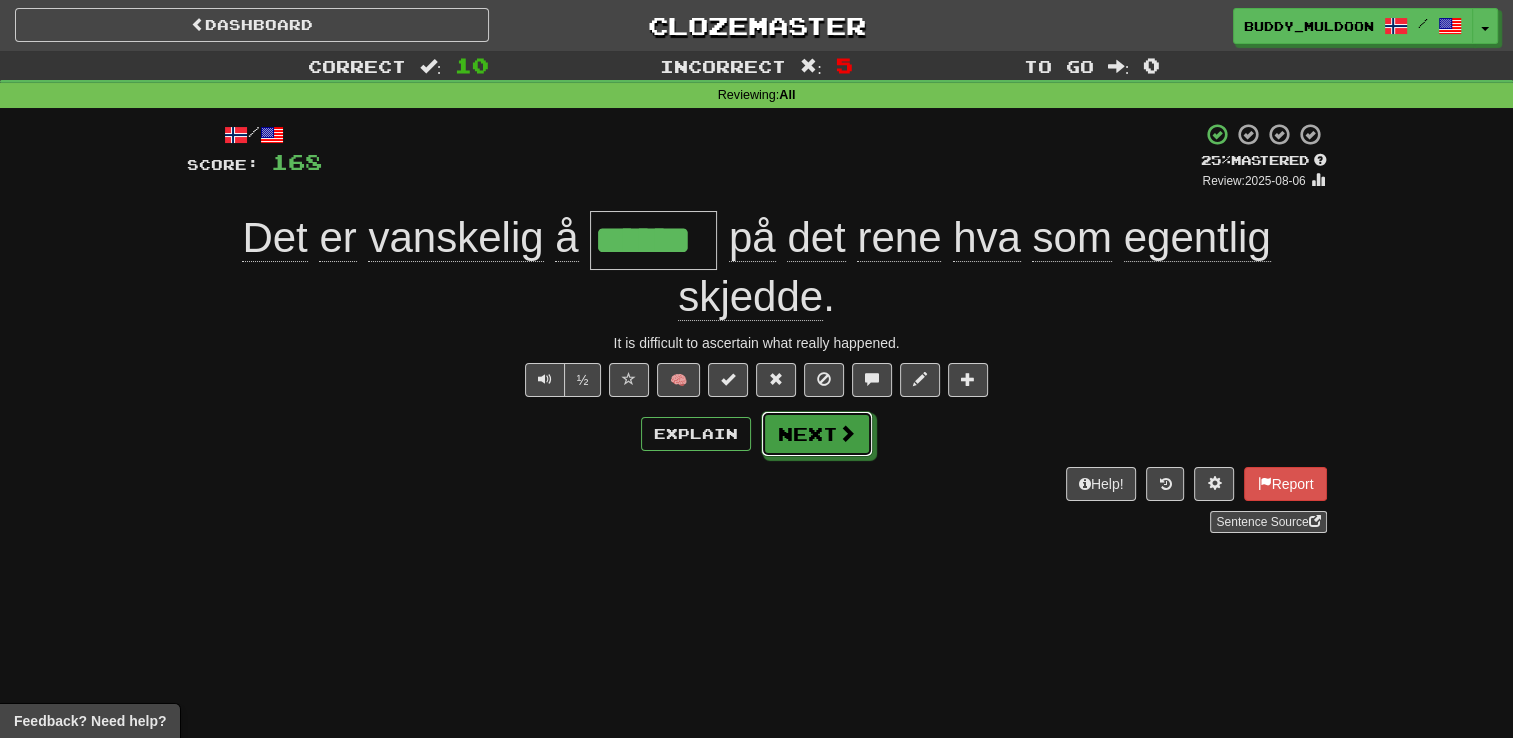 drag, startPoint x: 816, startPoint y: 425, endPoint x: 832, endPoint y: 425, distance: 16 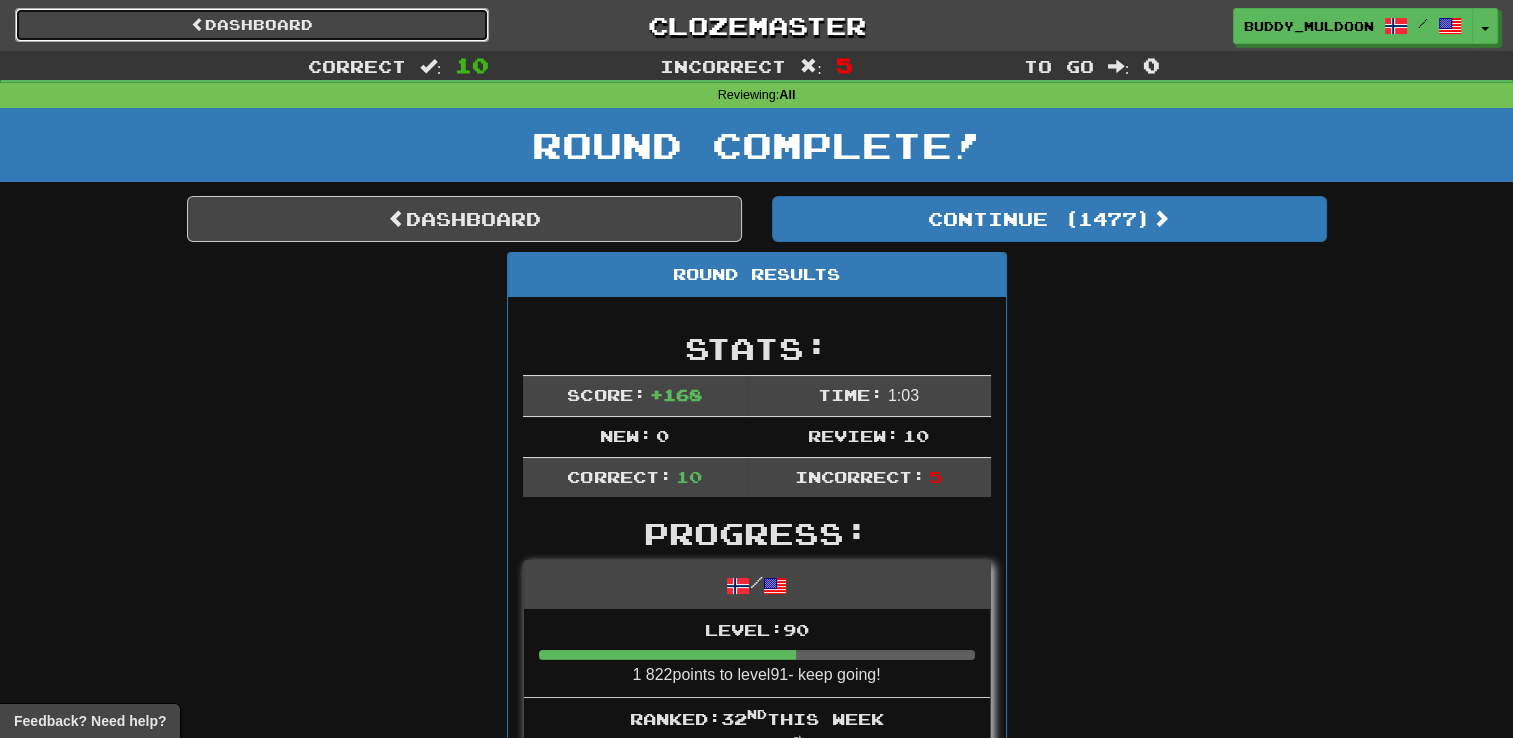 click on "Dashboard" at bounding box center [252, 25] 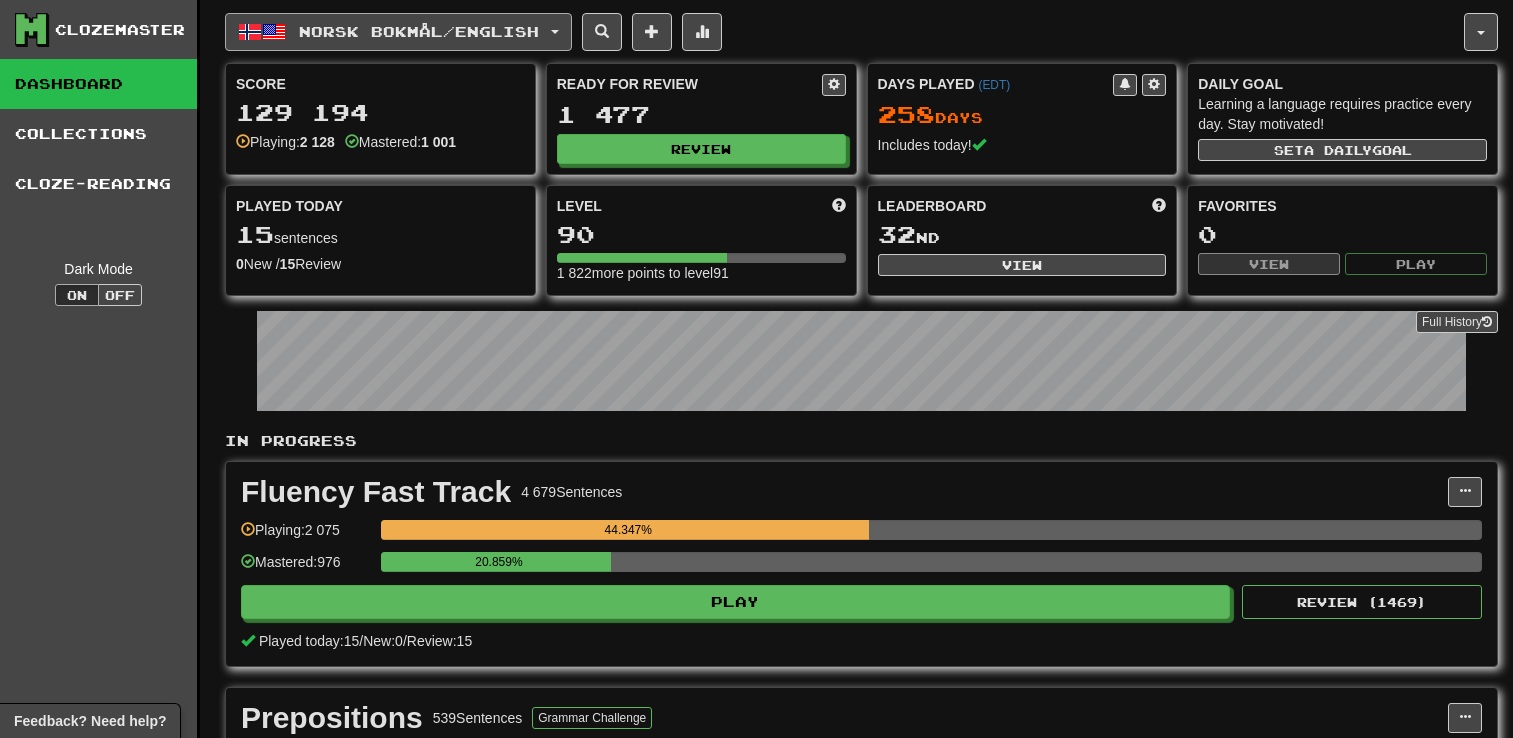 scroll, scrollTop: 0, scrollLeft: 0, axis: both 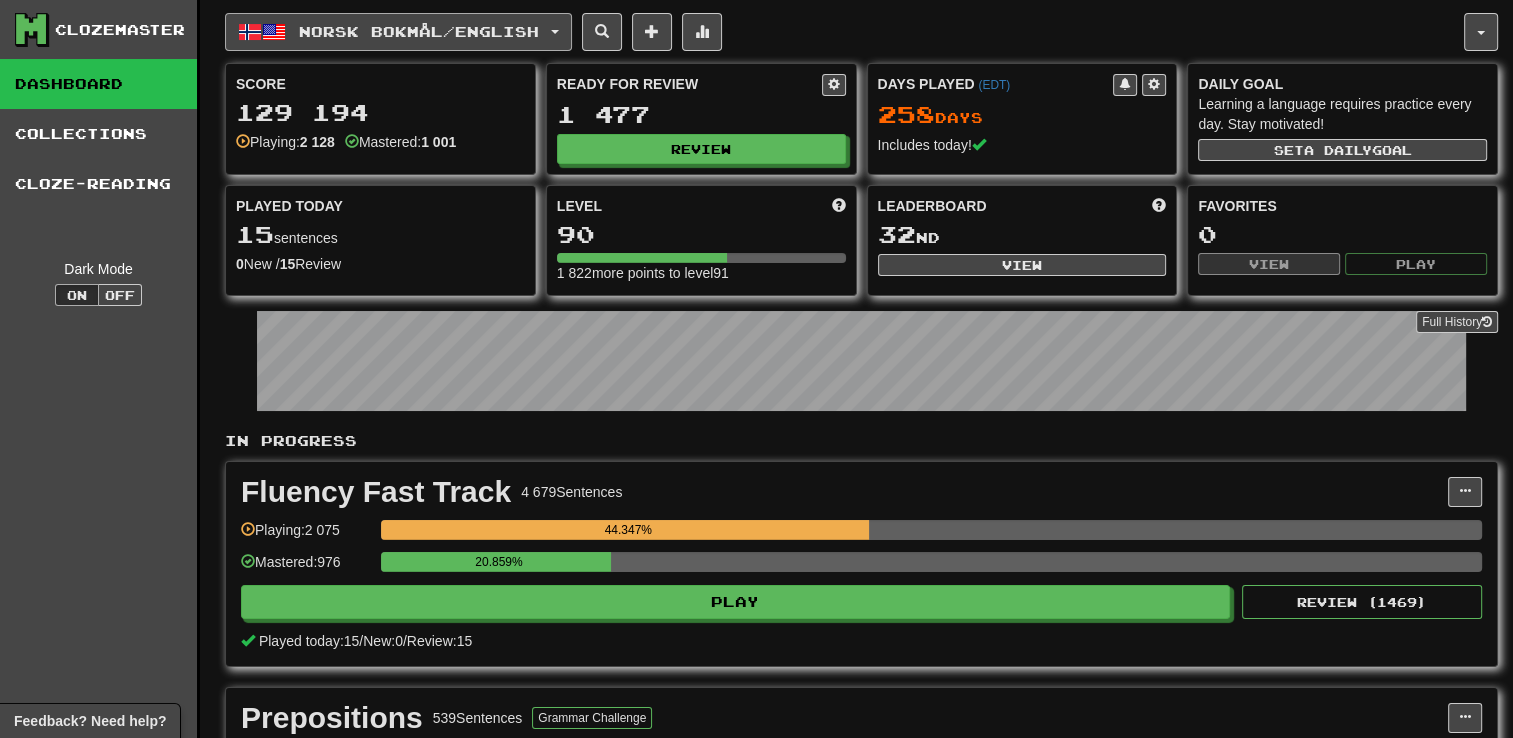 click on "Norsk bokmål  /  English" at bounding box center [419, 31] 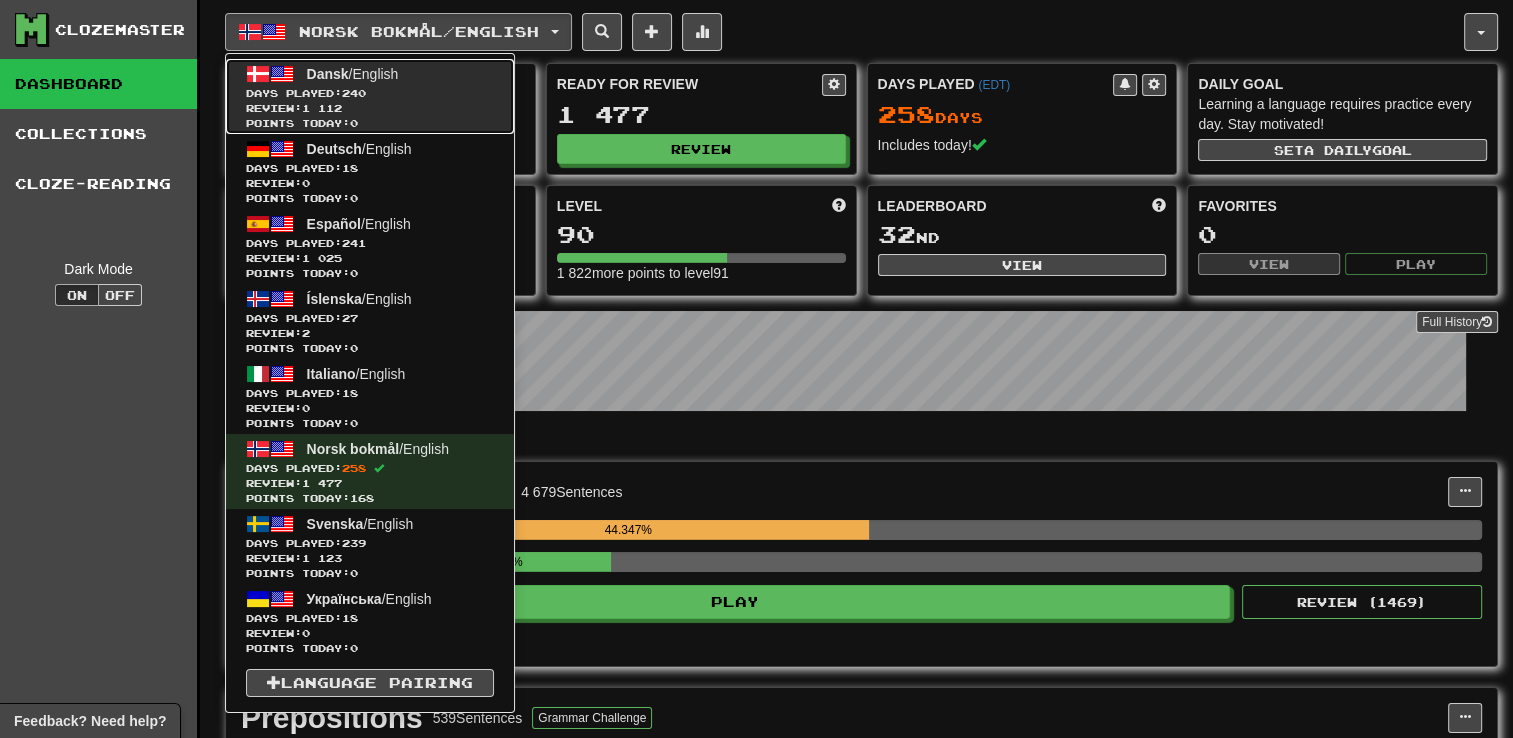 click on "Dansk  /  English Days Played:  240   Review:  1 112 Points today:  0" at bounding box center (370, 96) 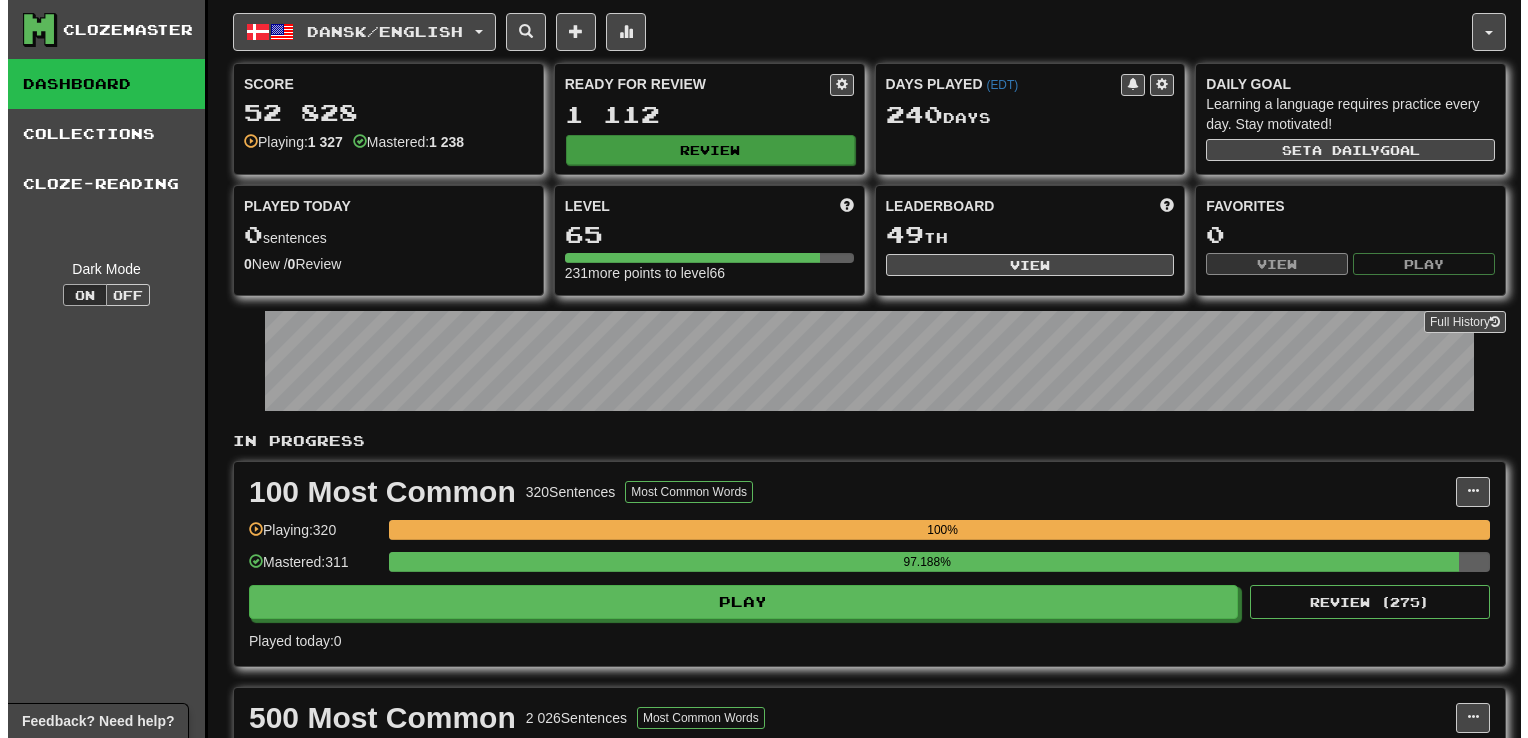 scroll, scrollTop: 0, scrollLeft: 0, axis: both 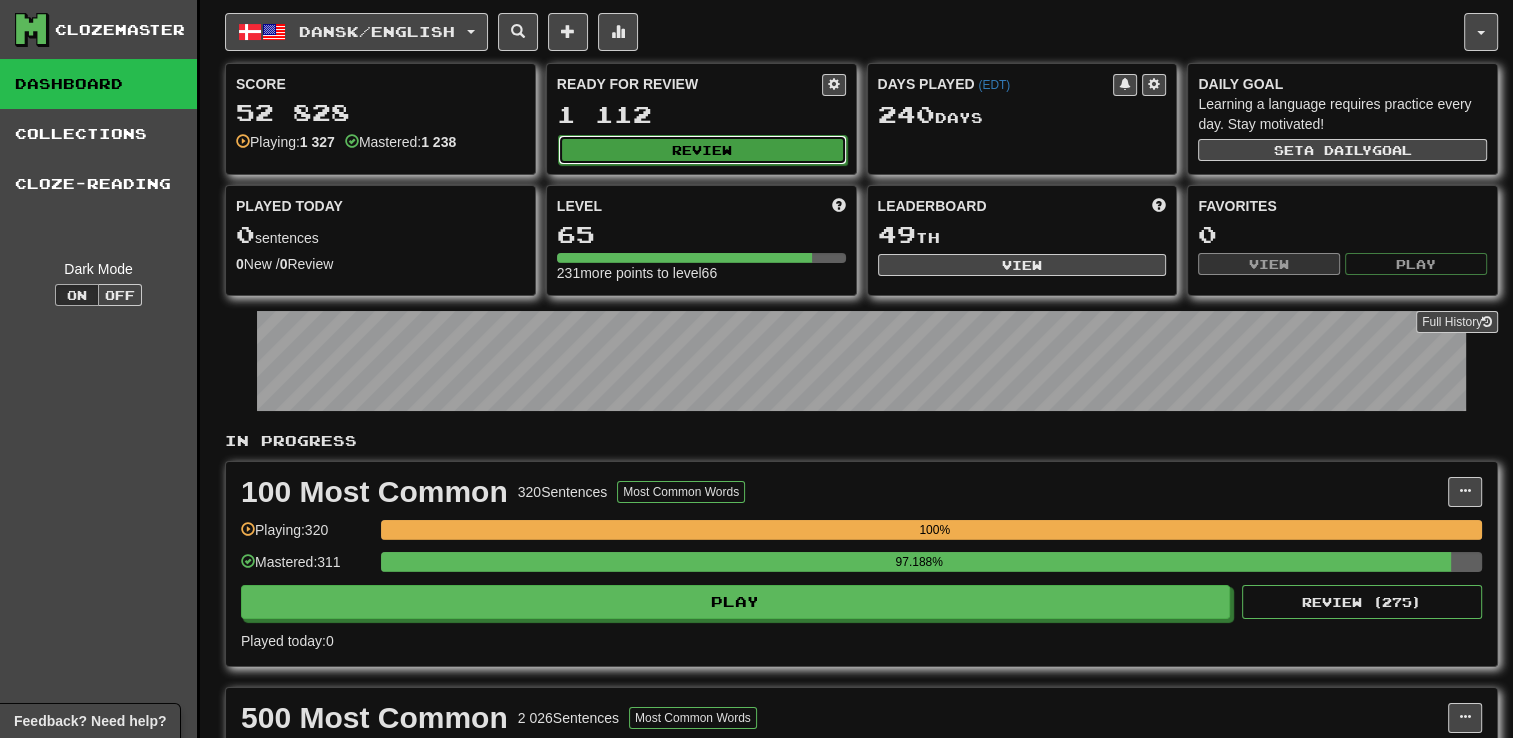 click on "Review" at bounding box center (702, 150) 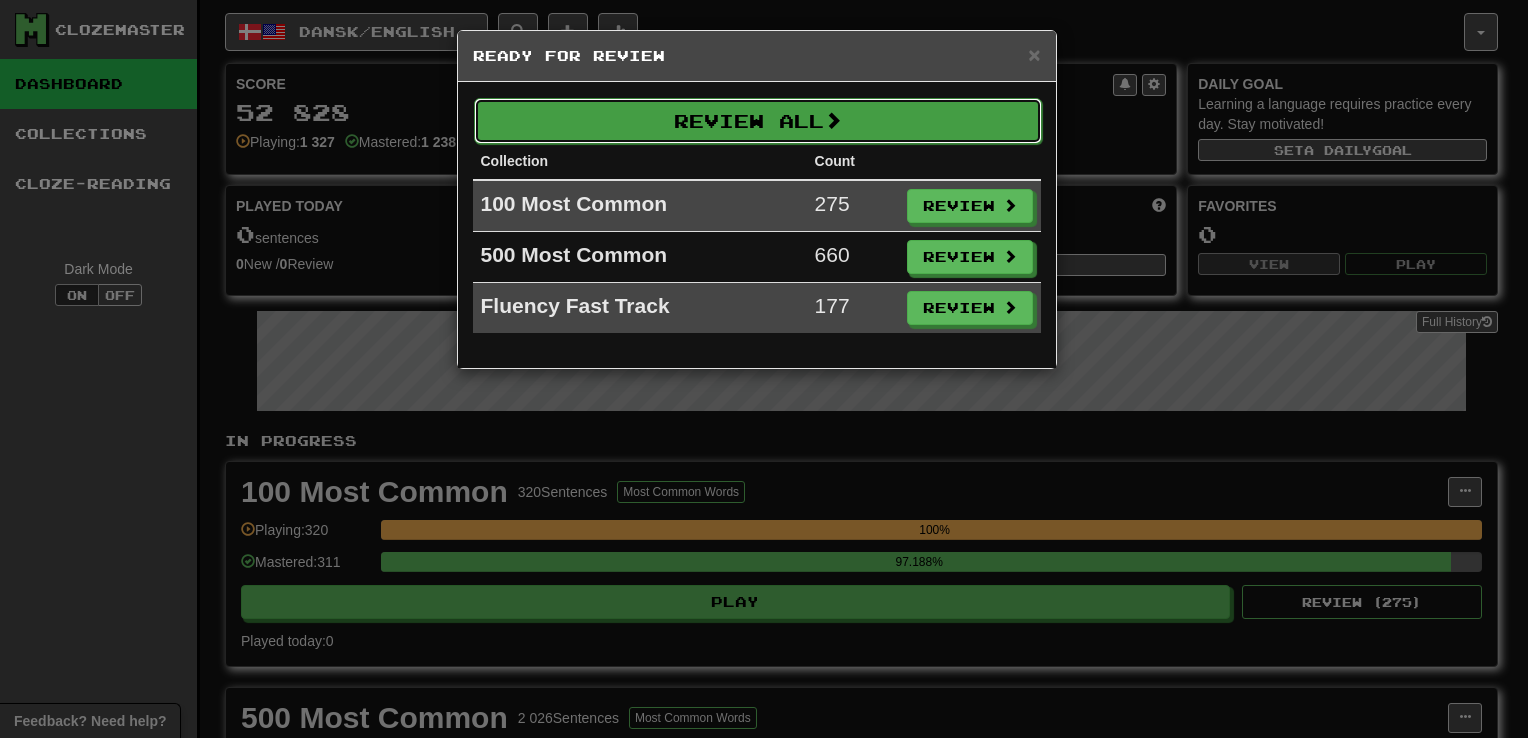 click on "Review All" at bounding box center [758, 121] 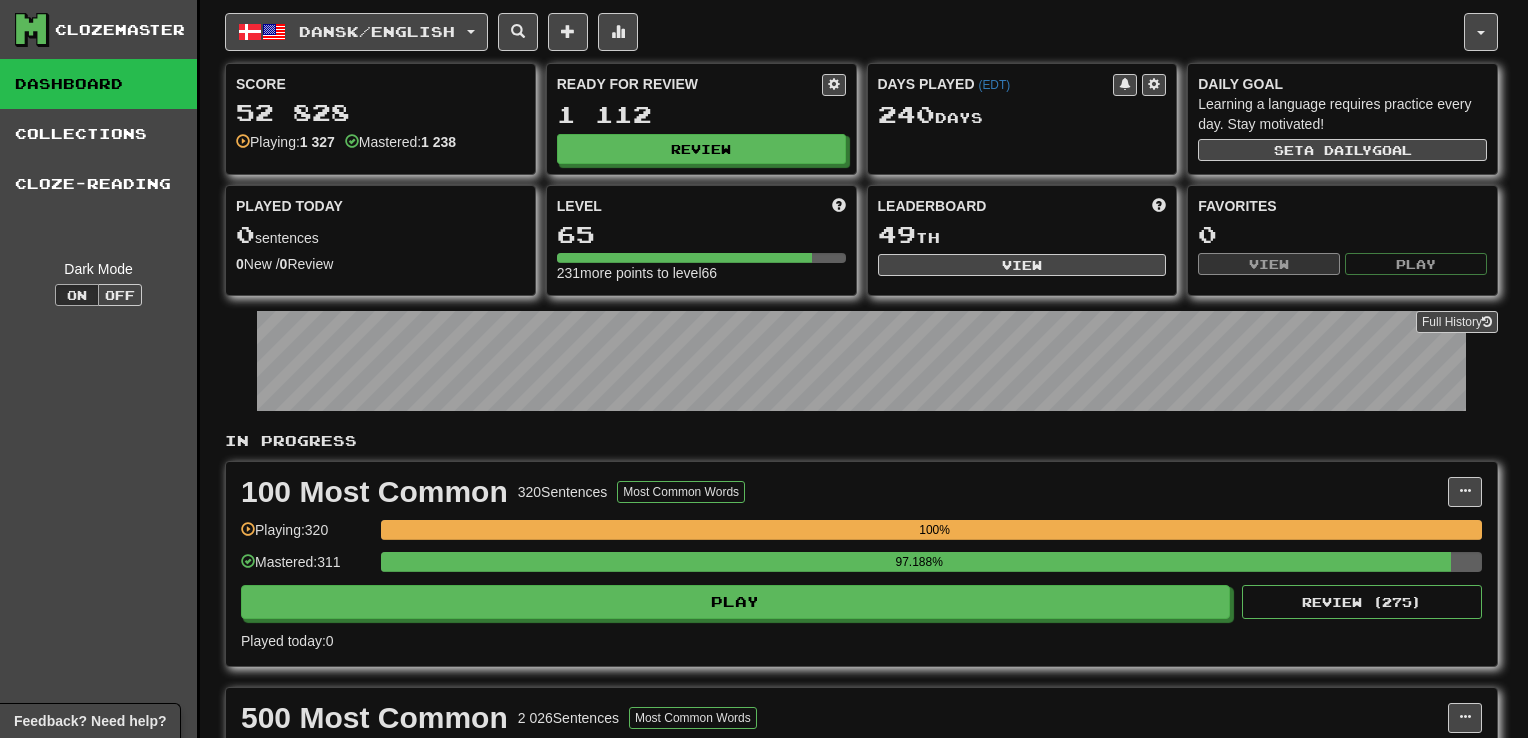 select on "**" 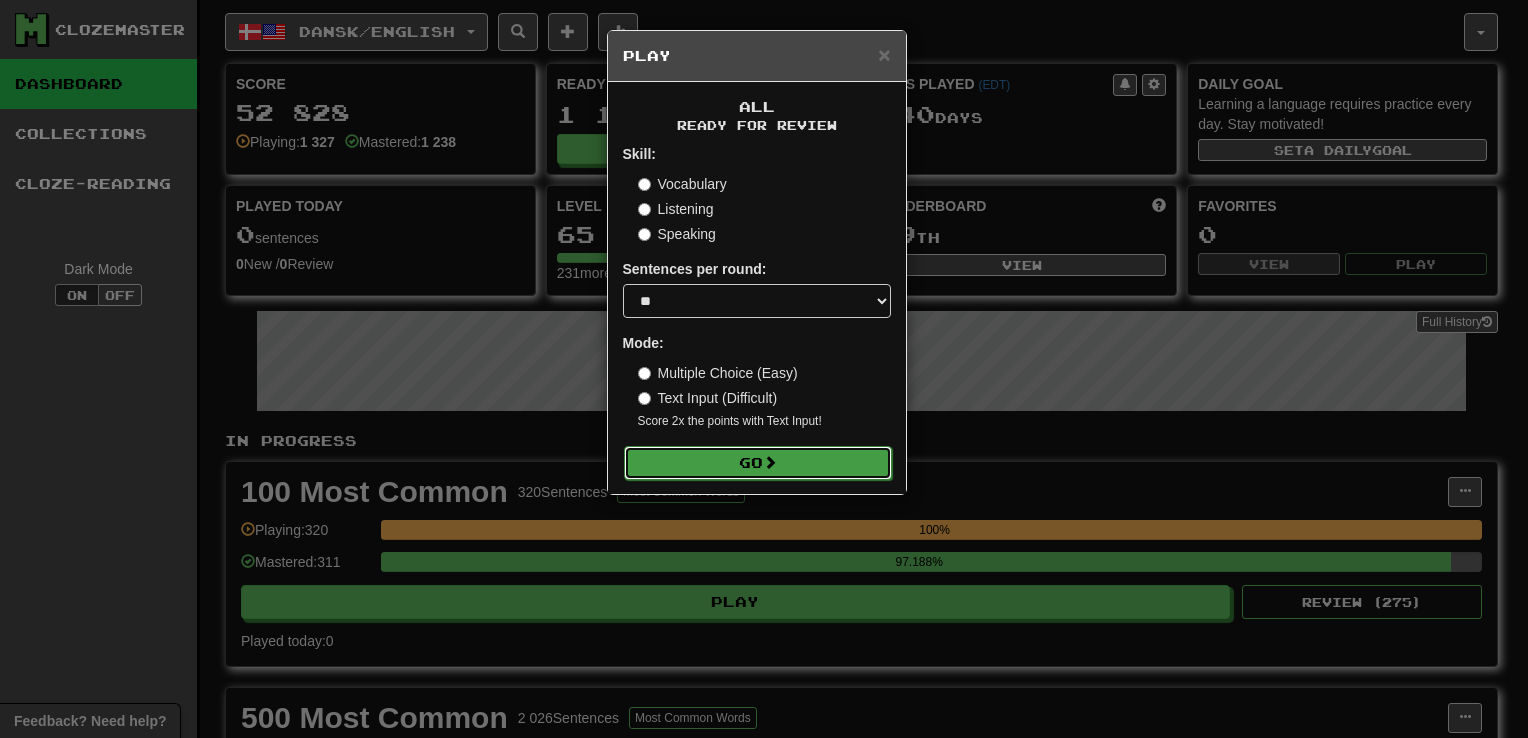 click on "Go" at bounding box center [758, 463] 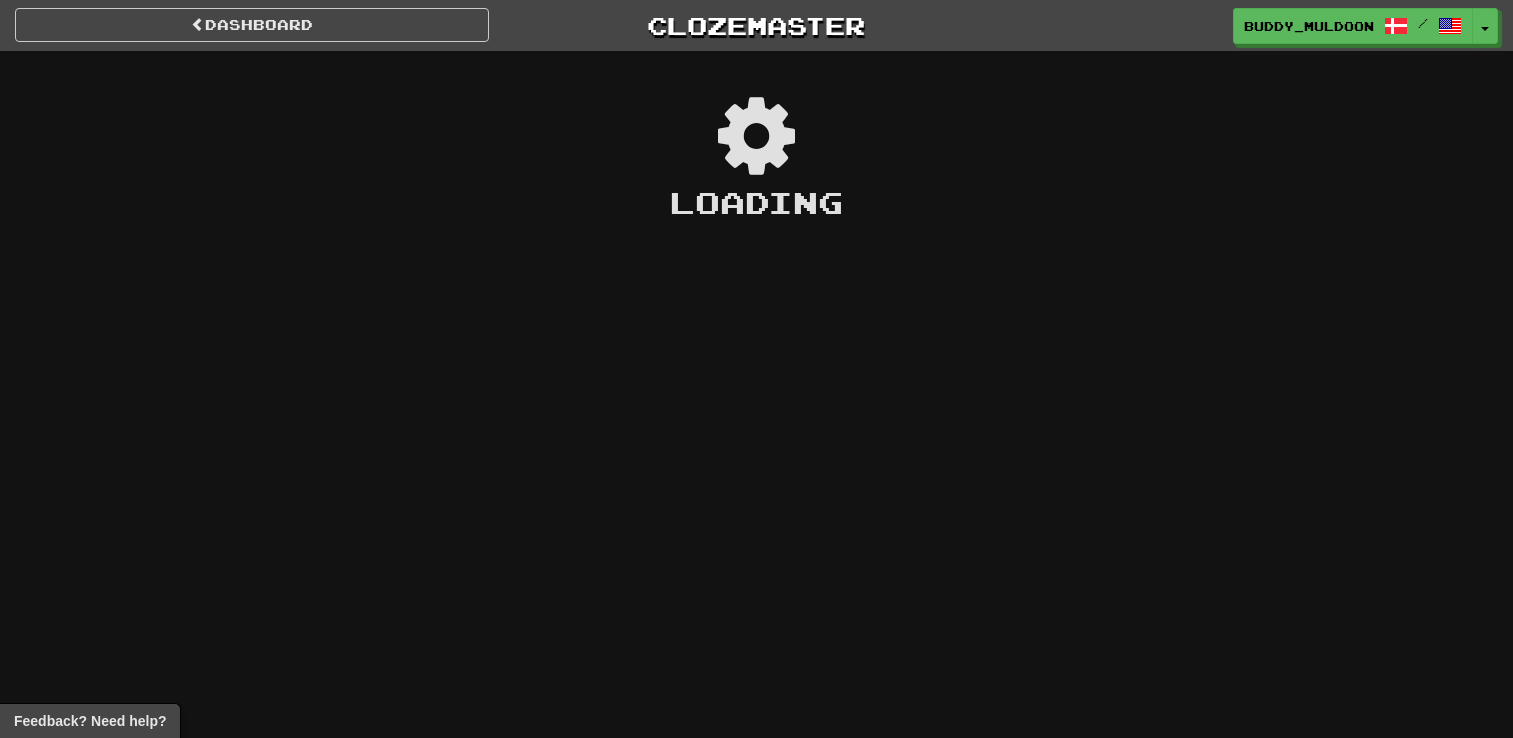 scroll, scrollTop: 0, scrollLeft: 0, axis: both 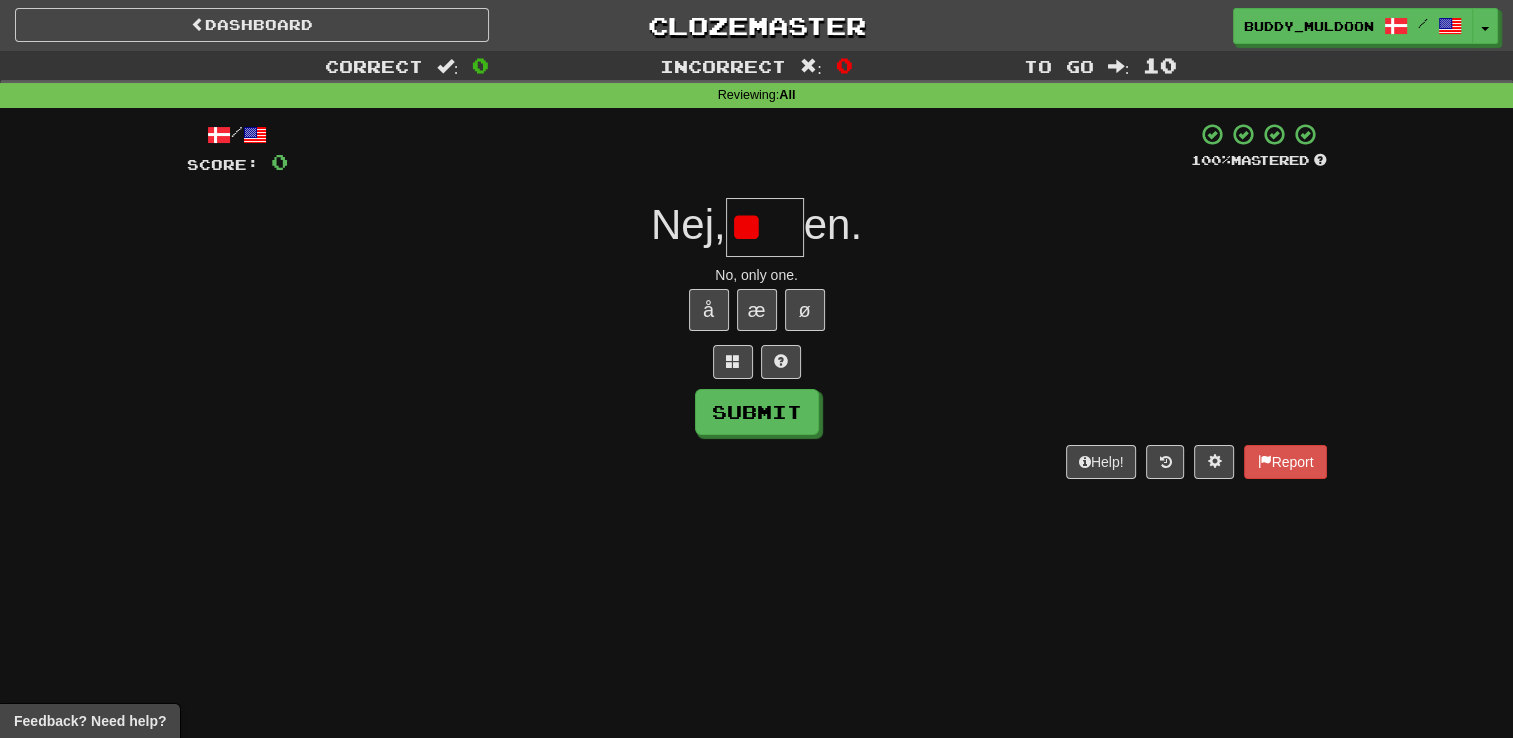 type on "*" 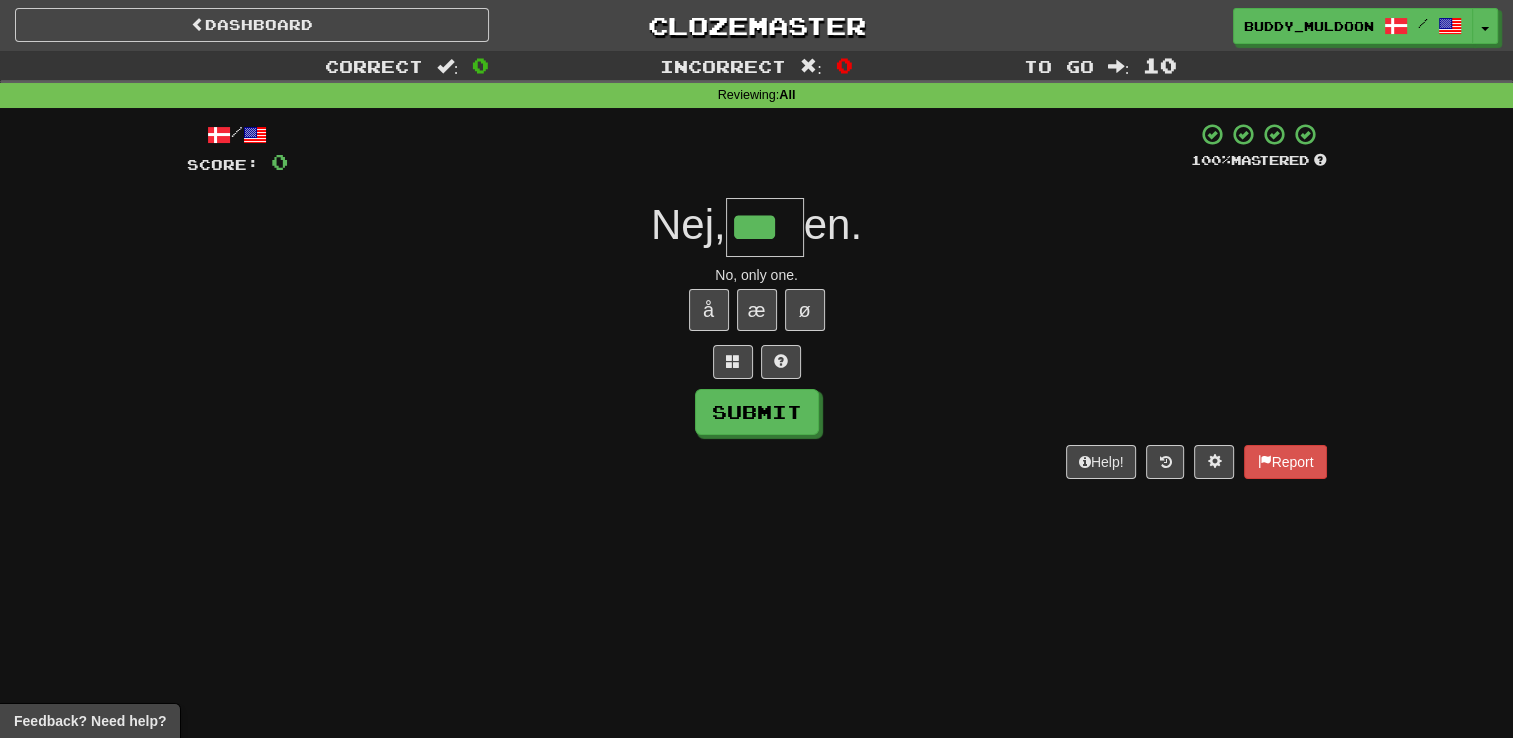 type on "***" 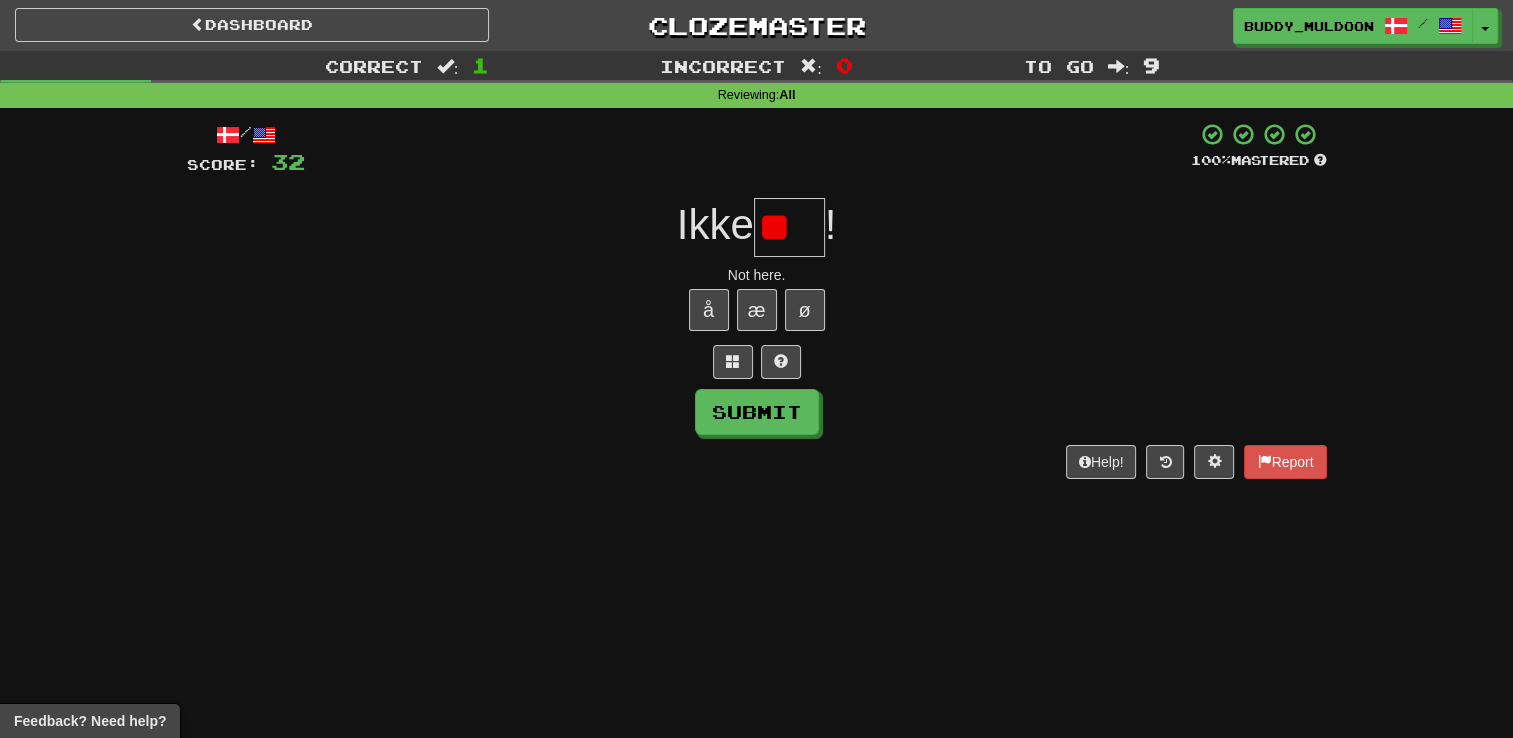 type on "*" 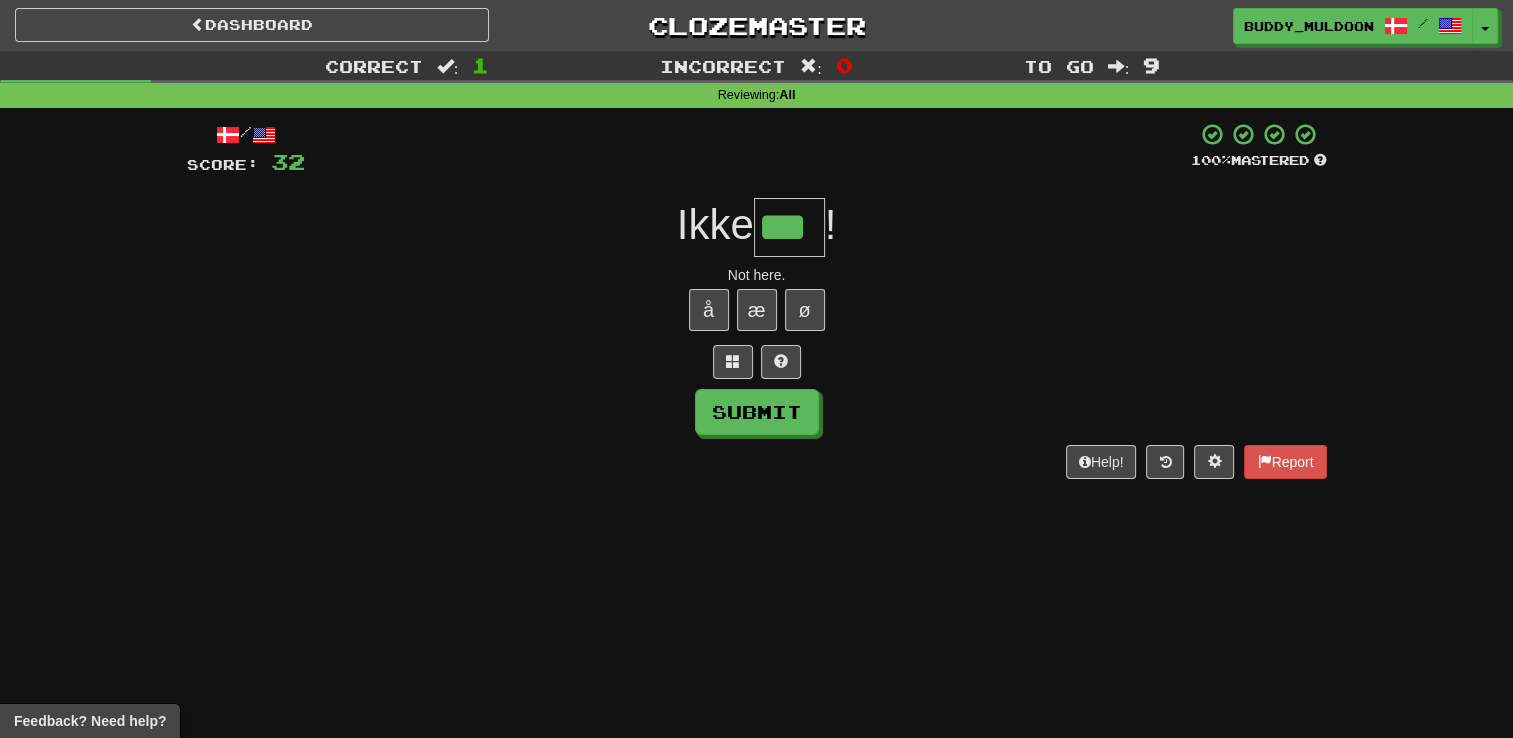 type on "***" 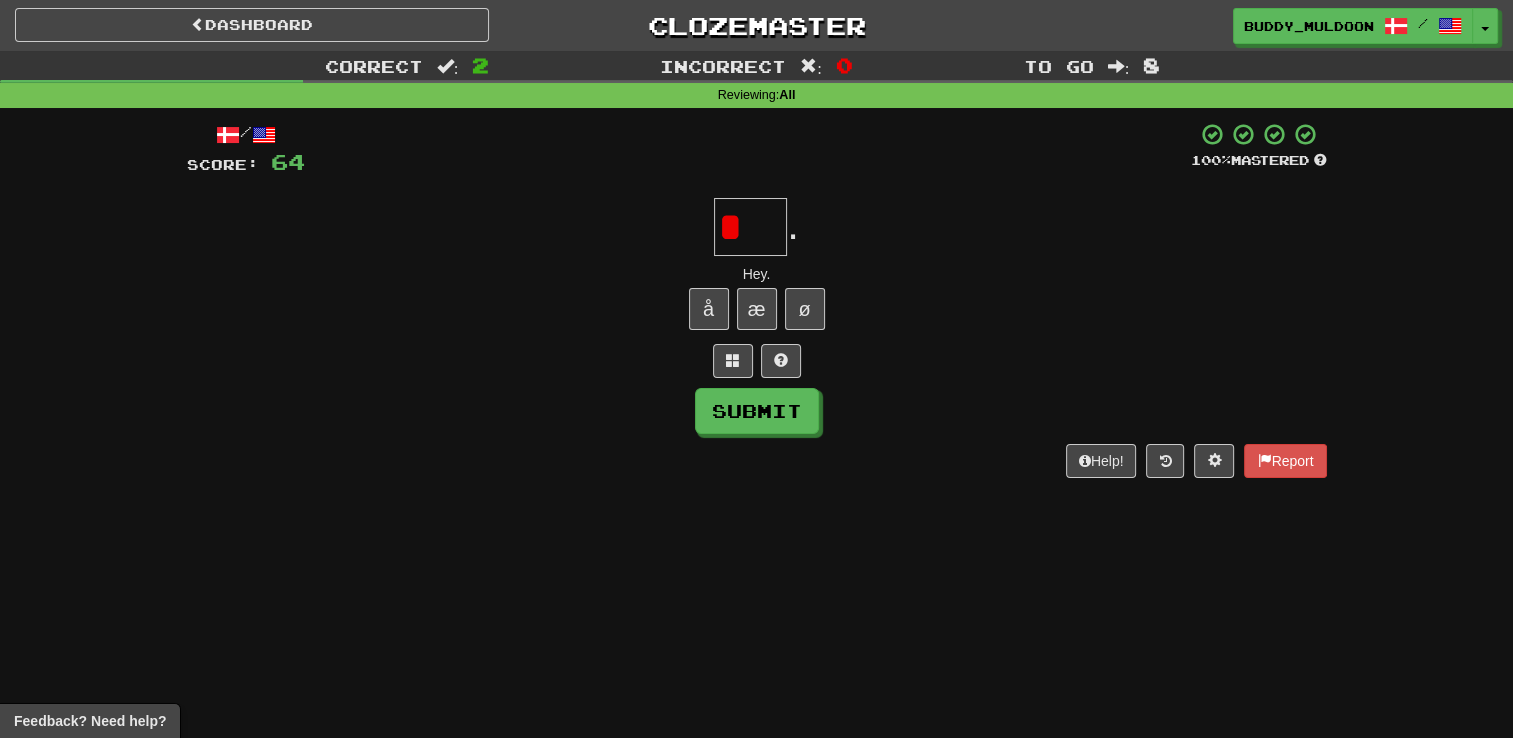scroll, scrollTop: 0, scrollLeft: 0, axis: both 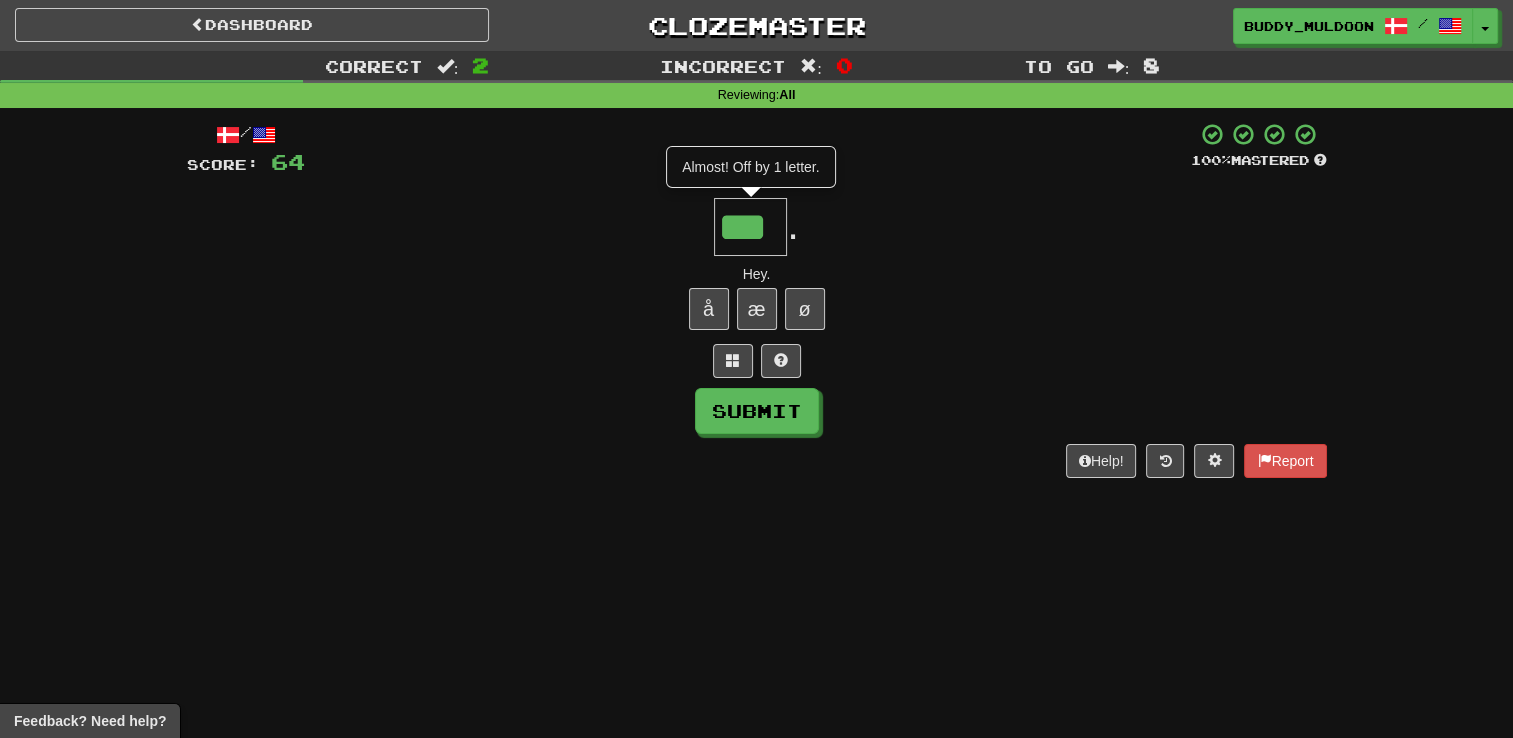 type on "***" 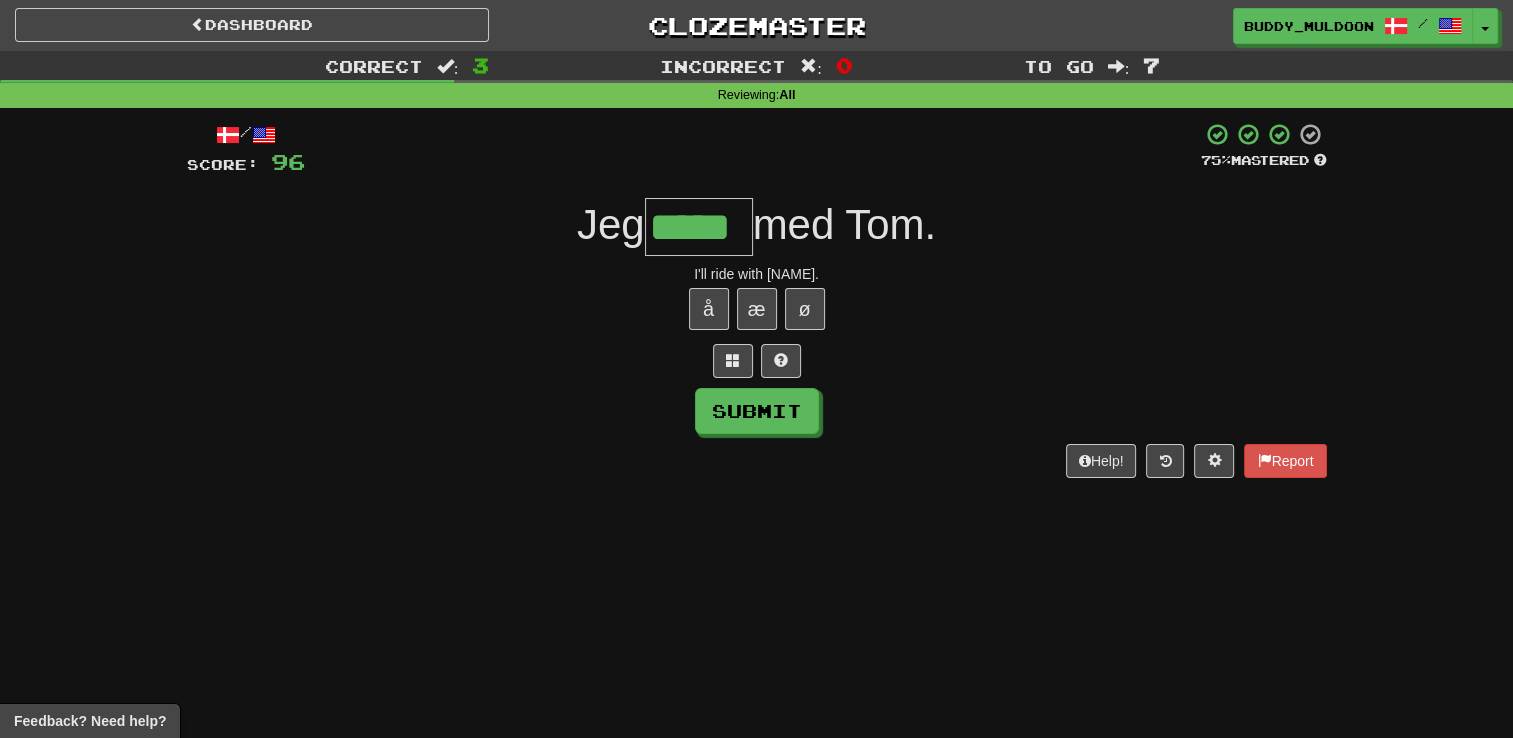 type on "*****" 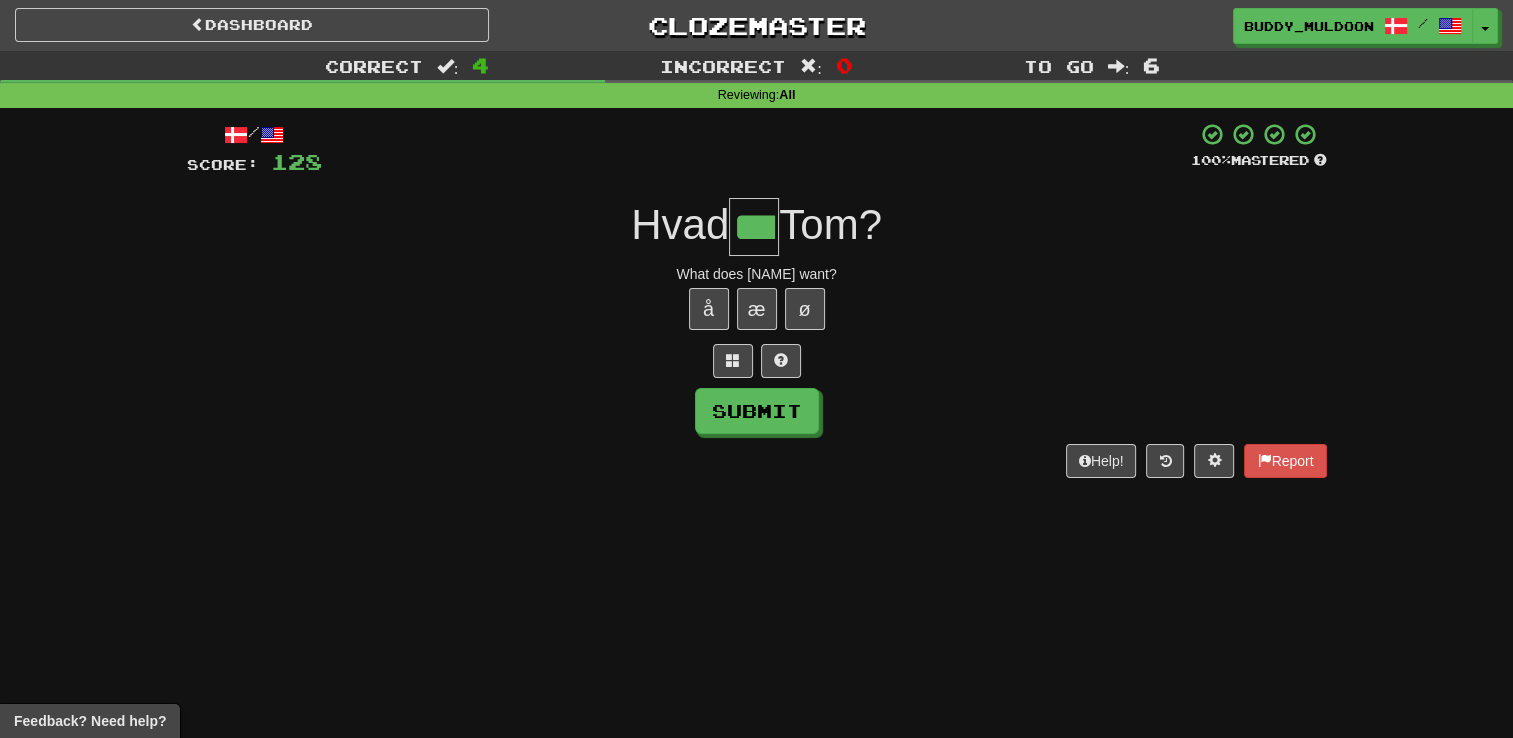 type on "***" 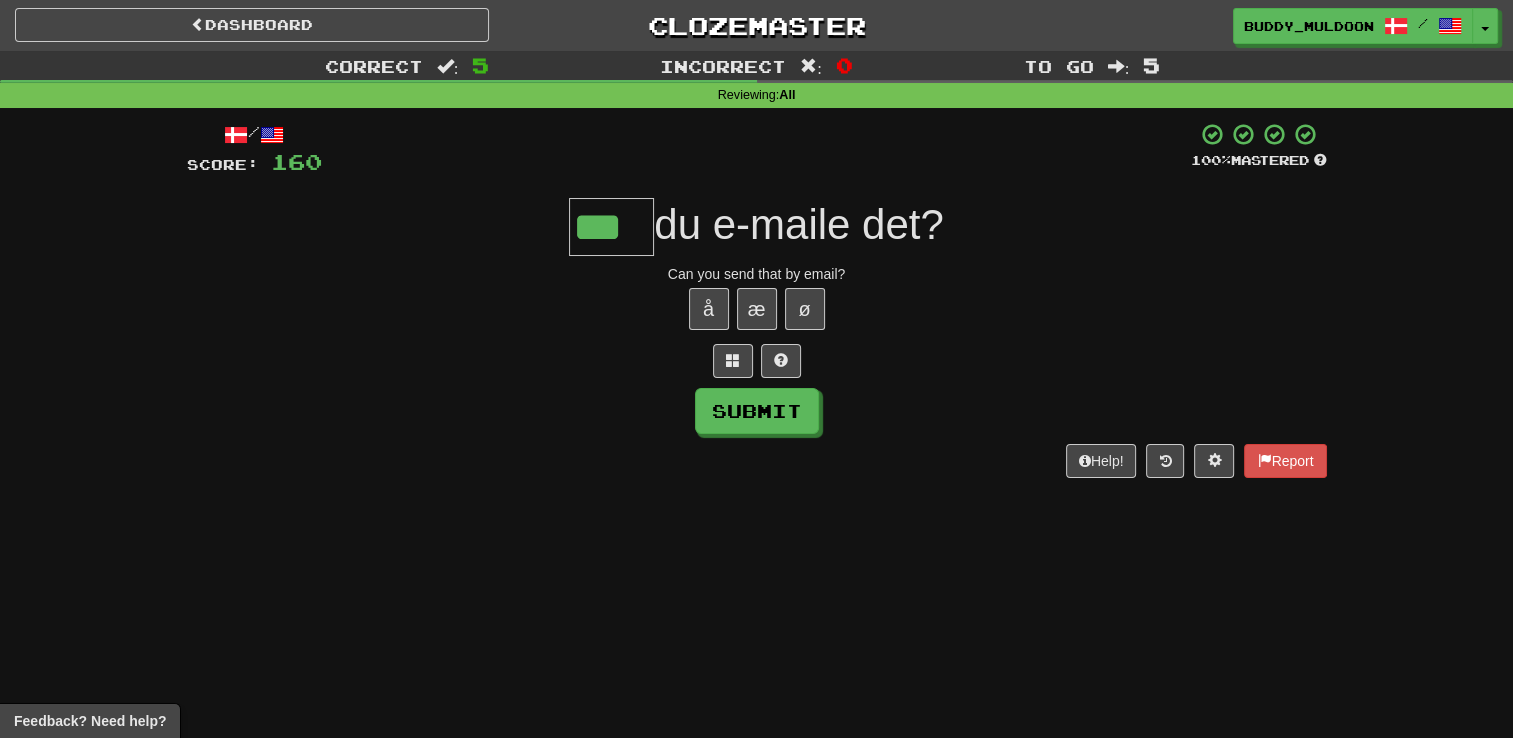type on "***" 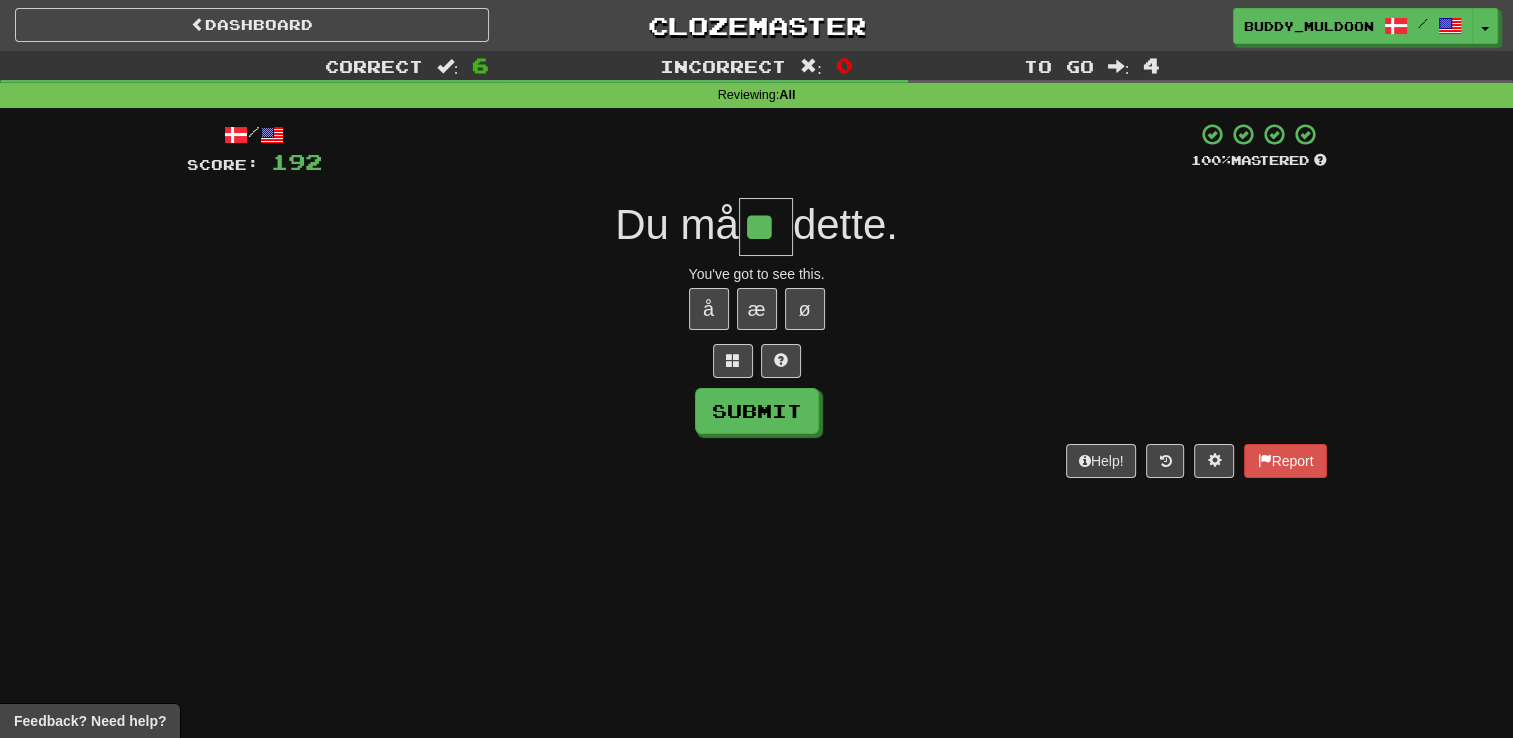 type on "**" 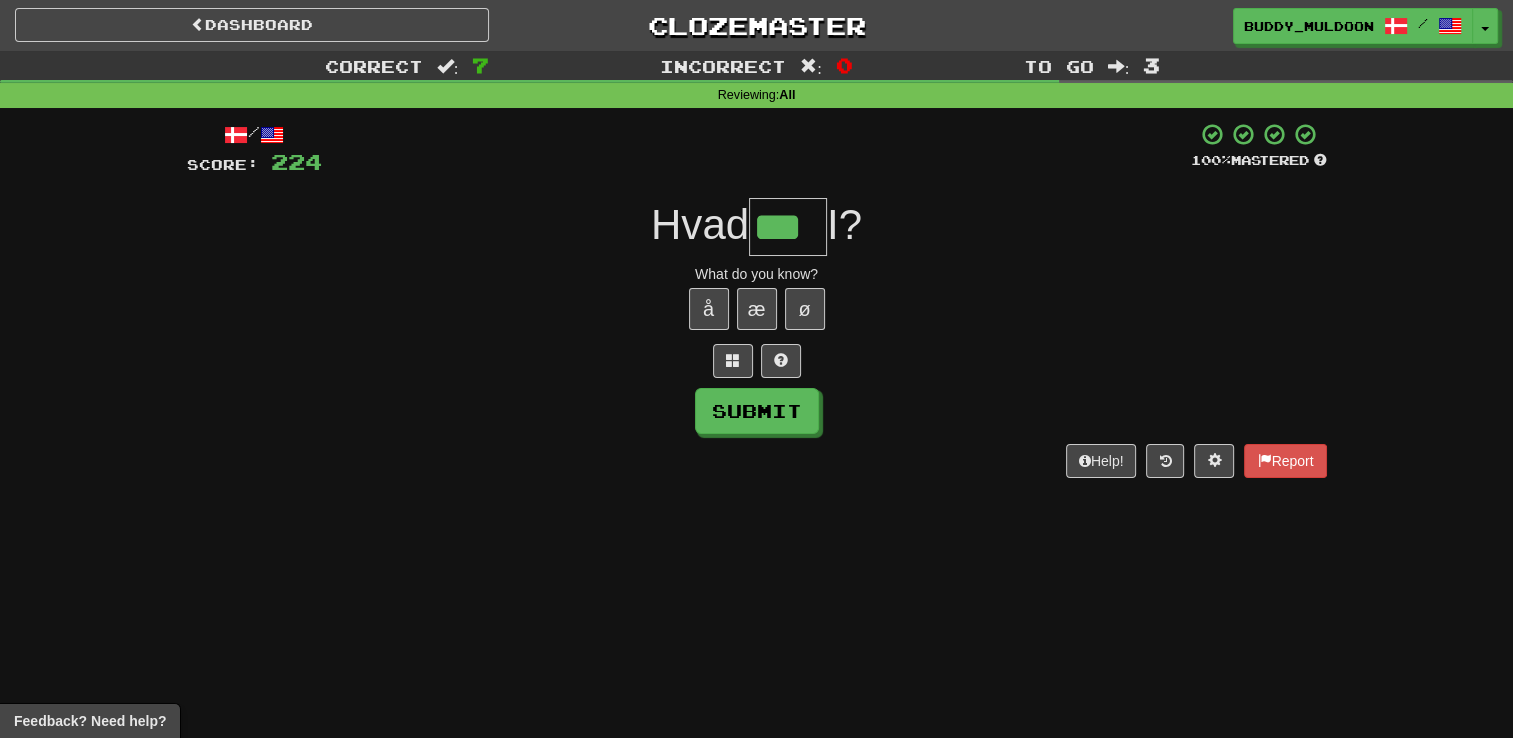 type on "***" 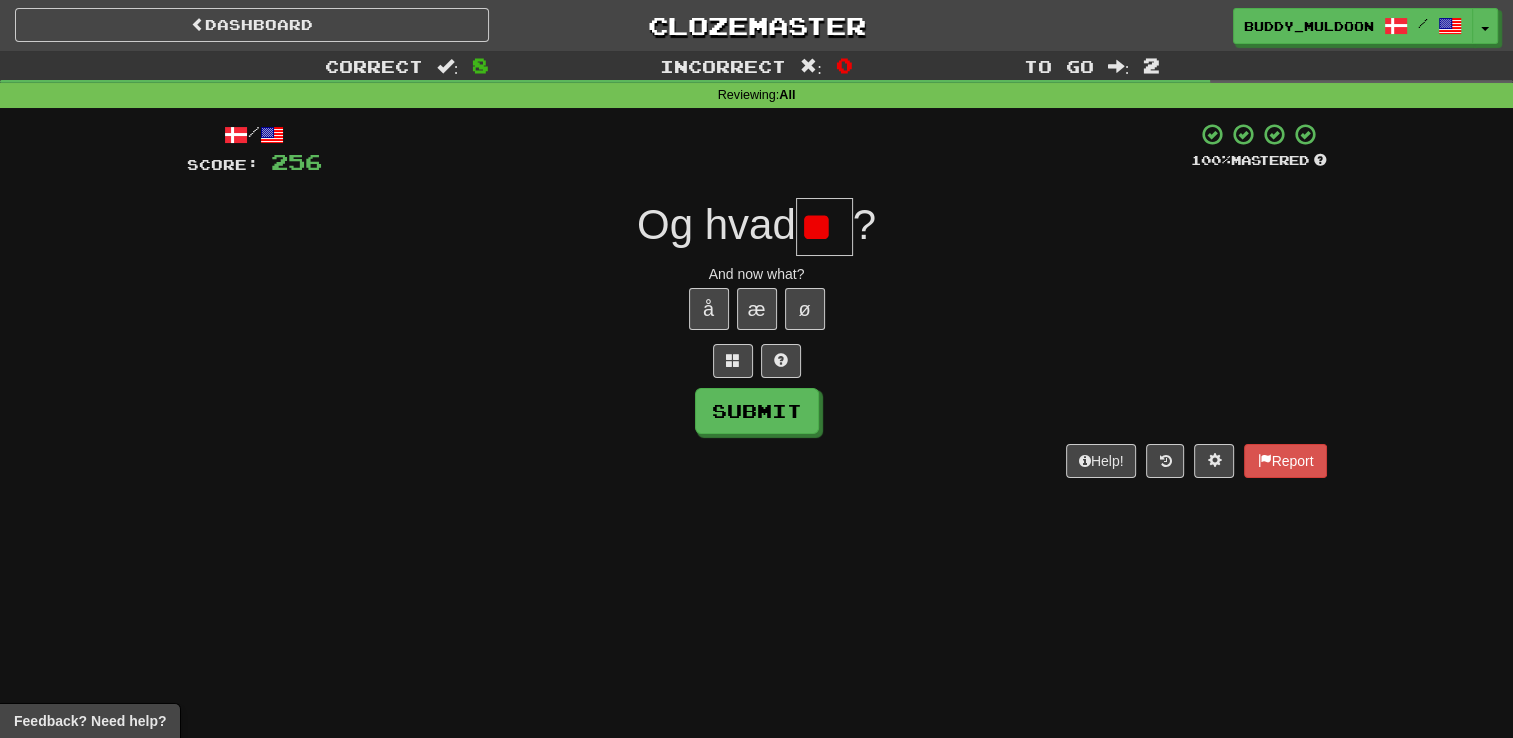 type on "*" 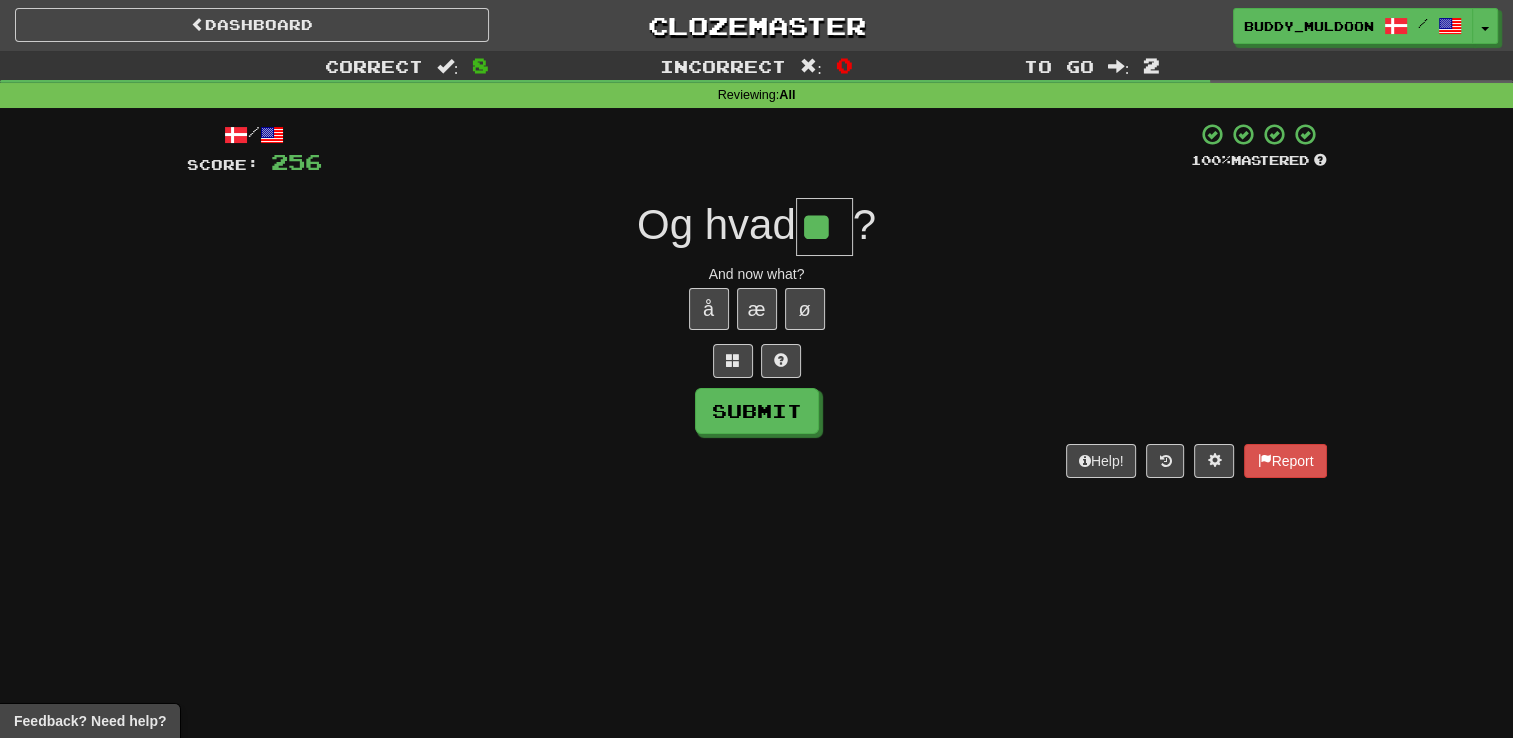 type on "**" 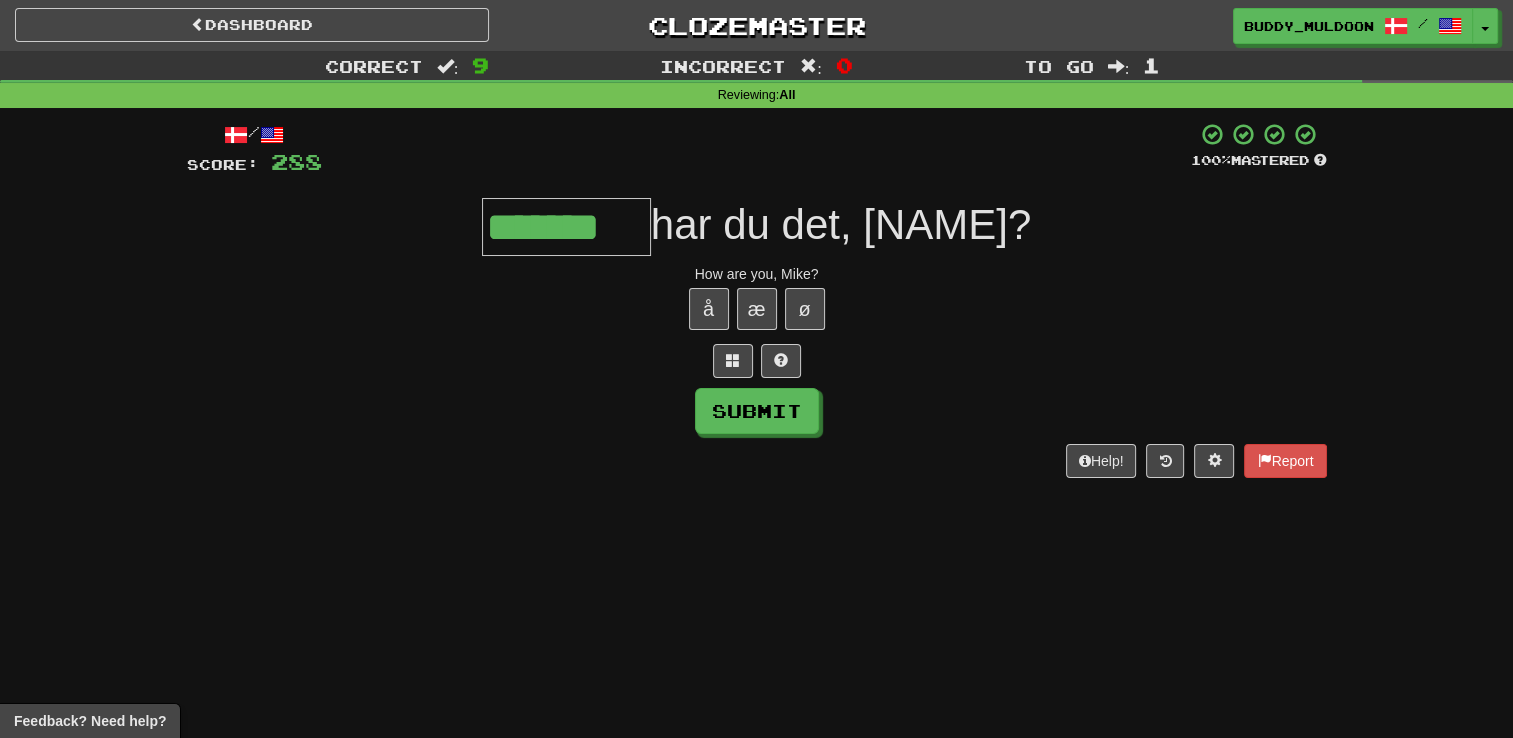 type on "*******" 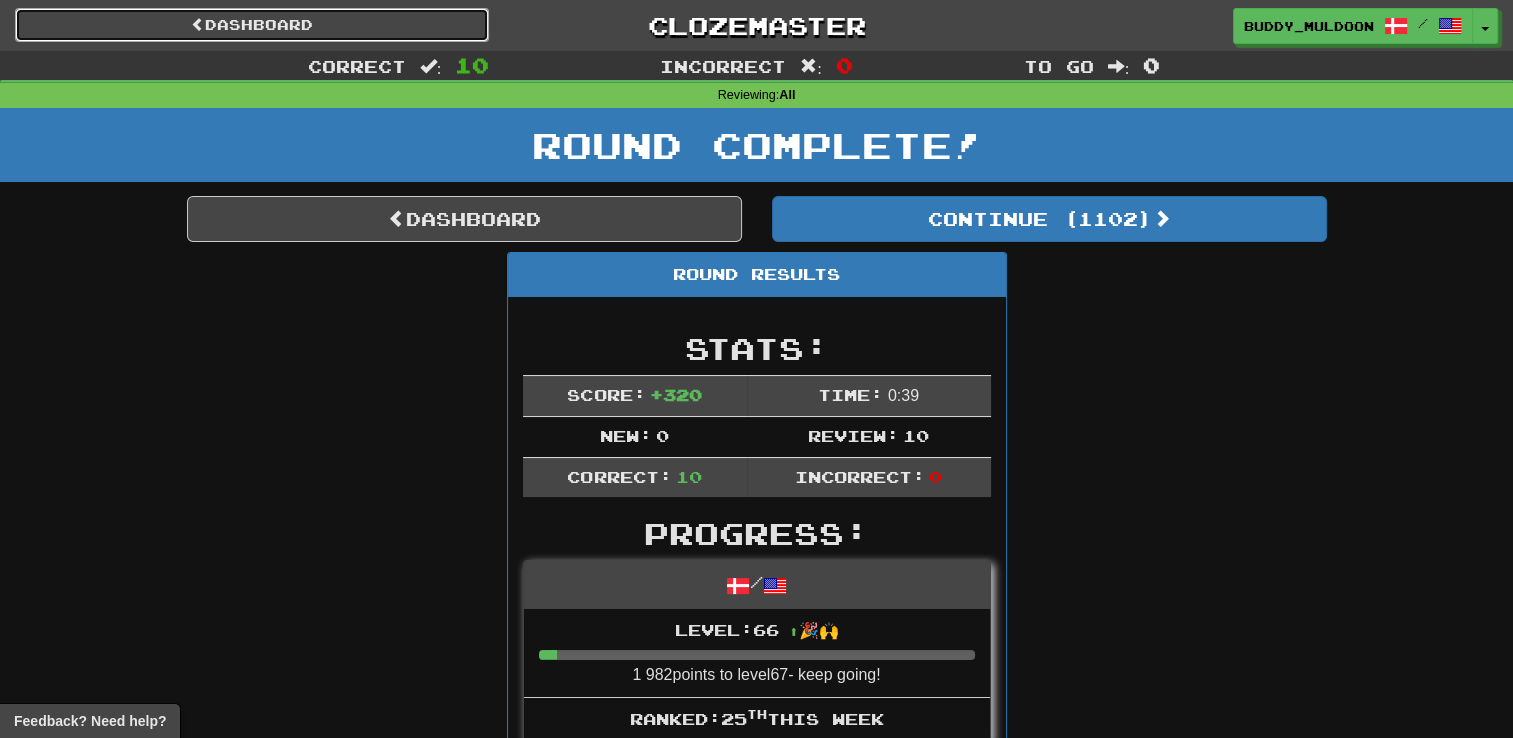 click on "Dashboard" at bounding box center (252, 25) 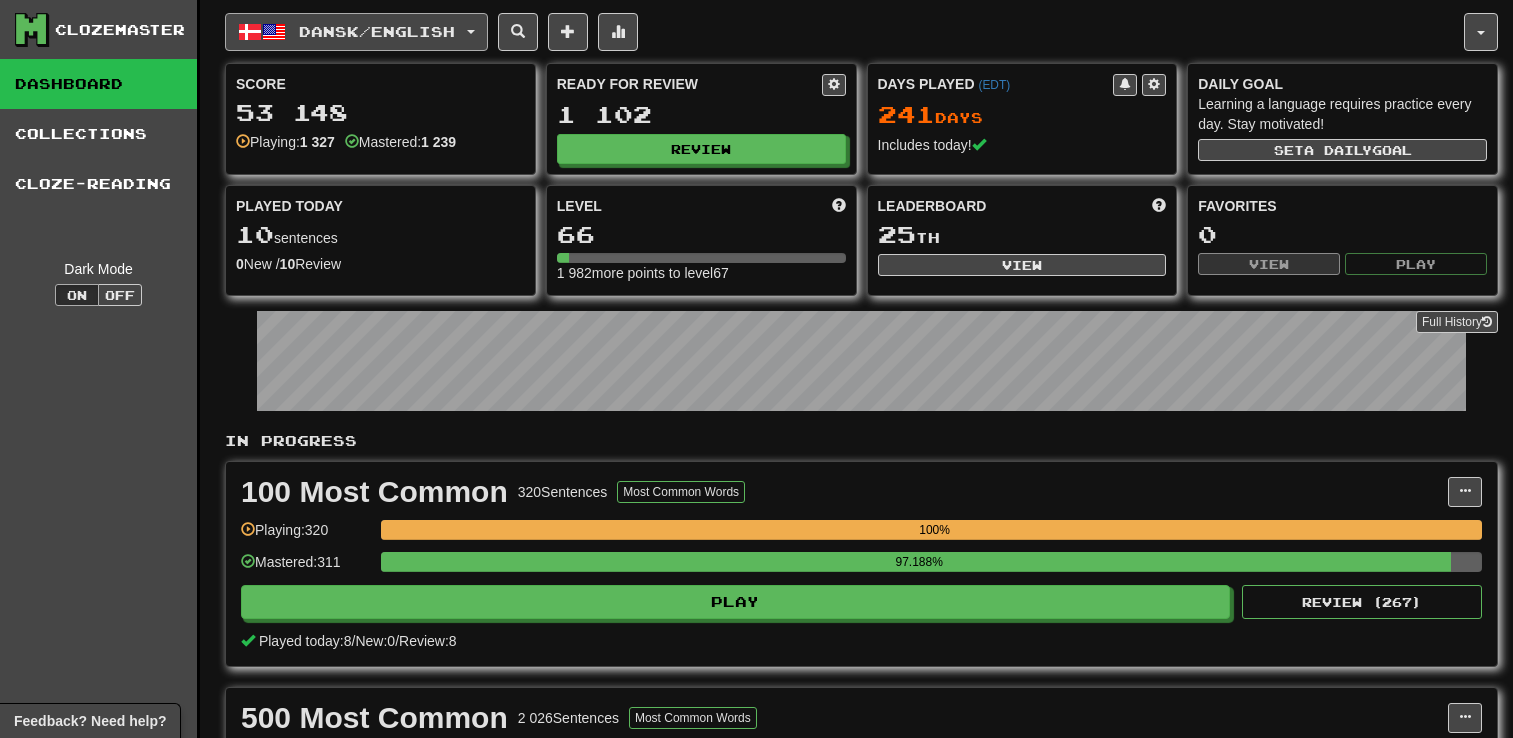 scroll, scrollTop: 0, scrollLeft: 0, axis: both 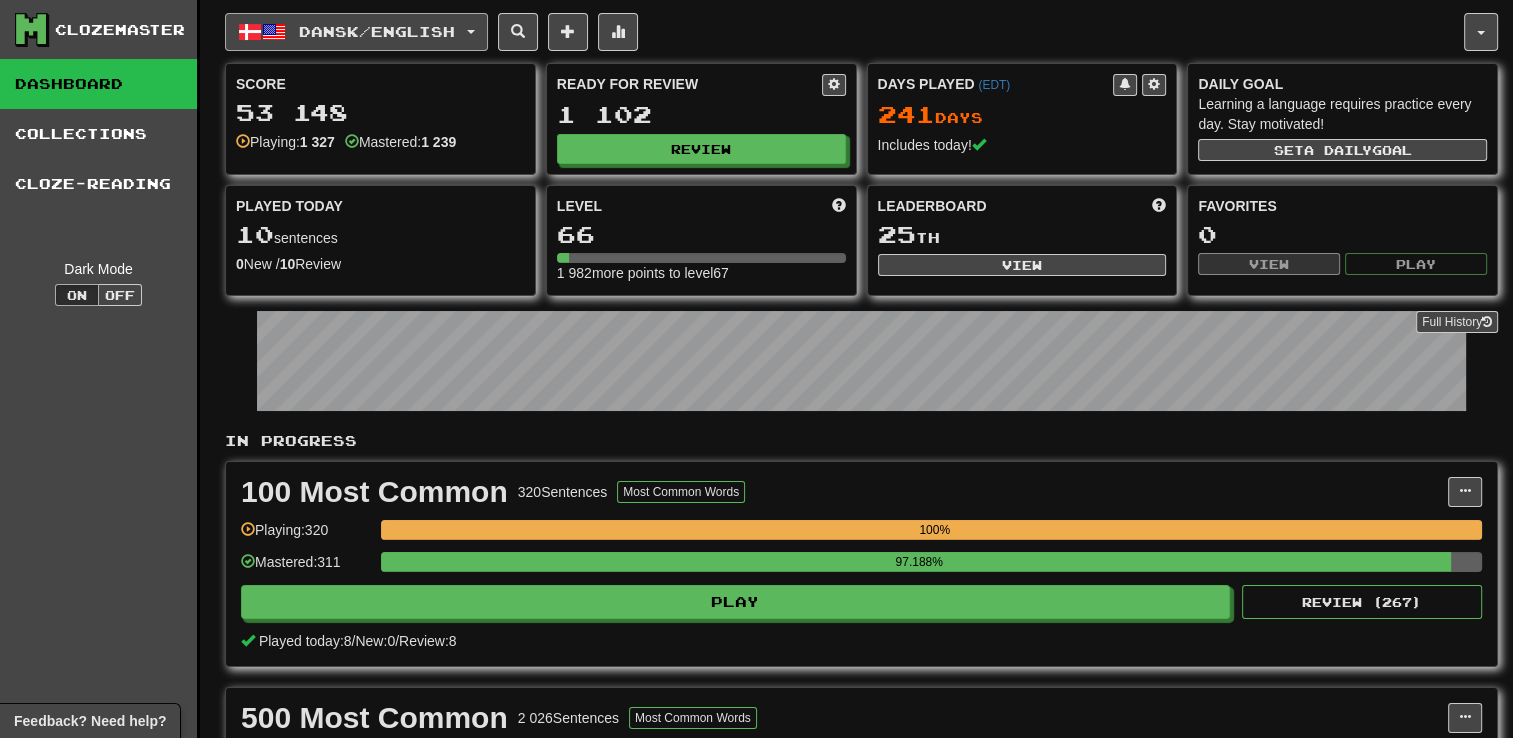 click on "Dansk  /  English" at bounding box center [377, 31] 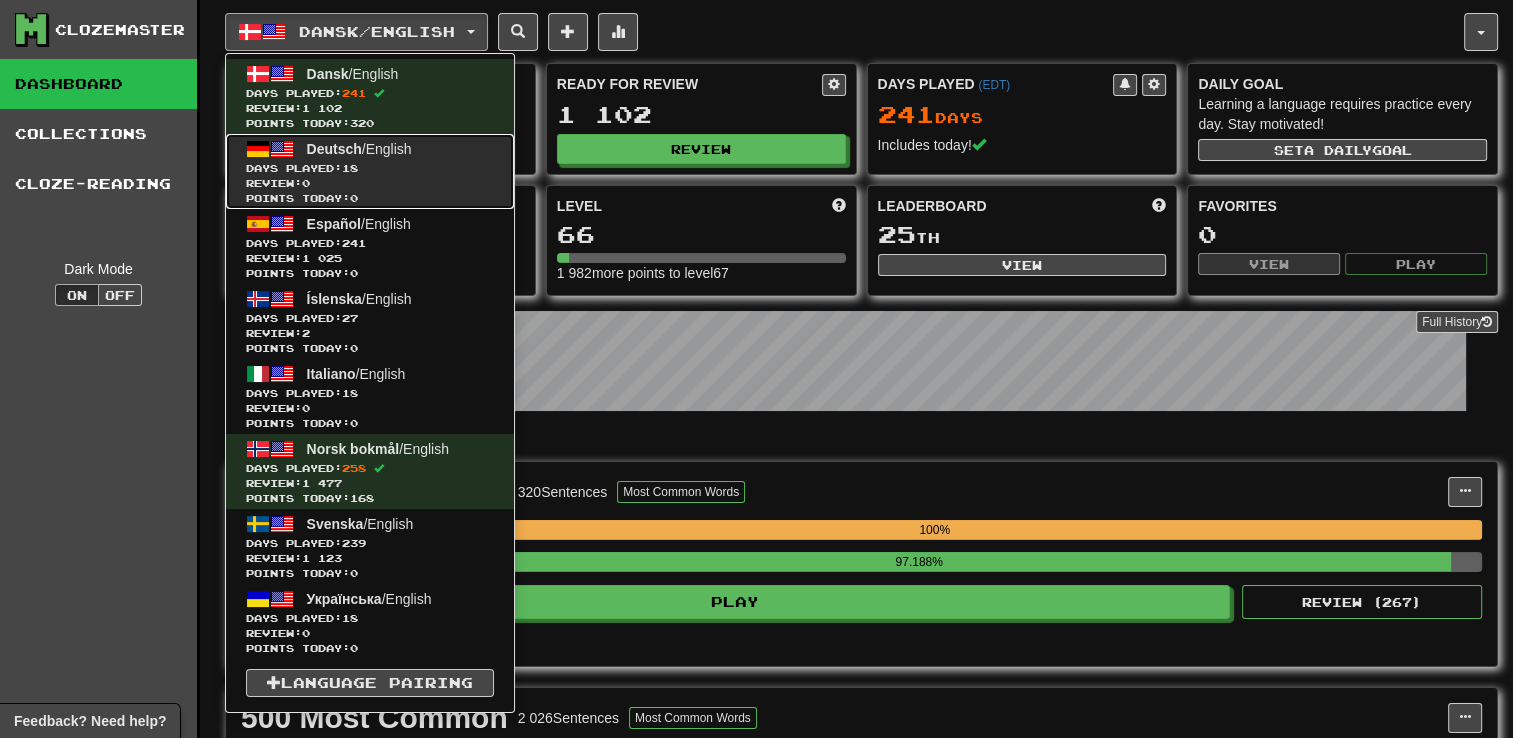 click on "Deutsch  /  English" at bounding box center (359, 149) 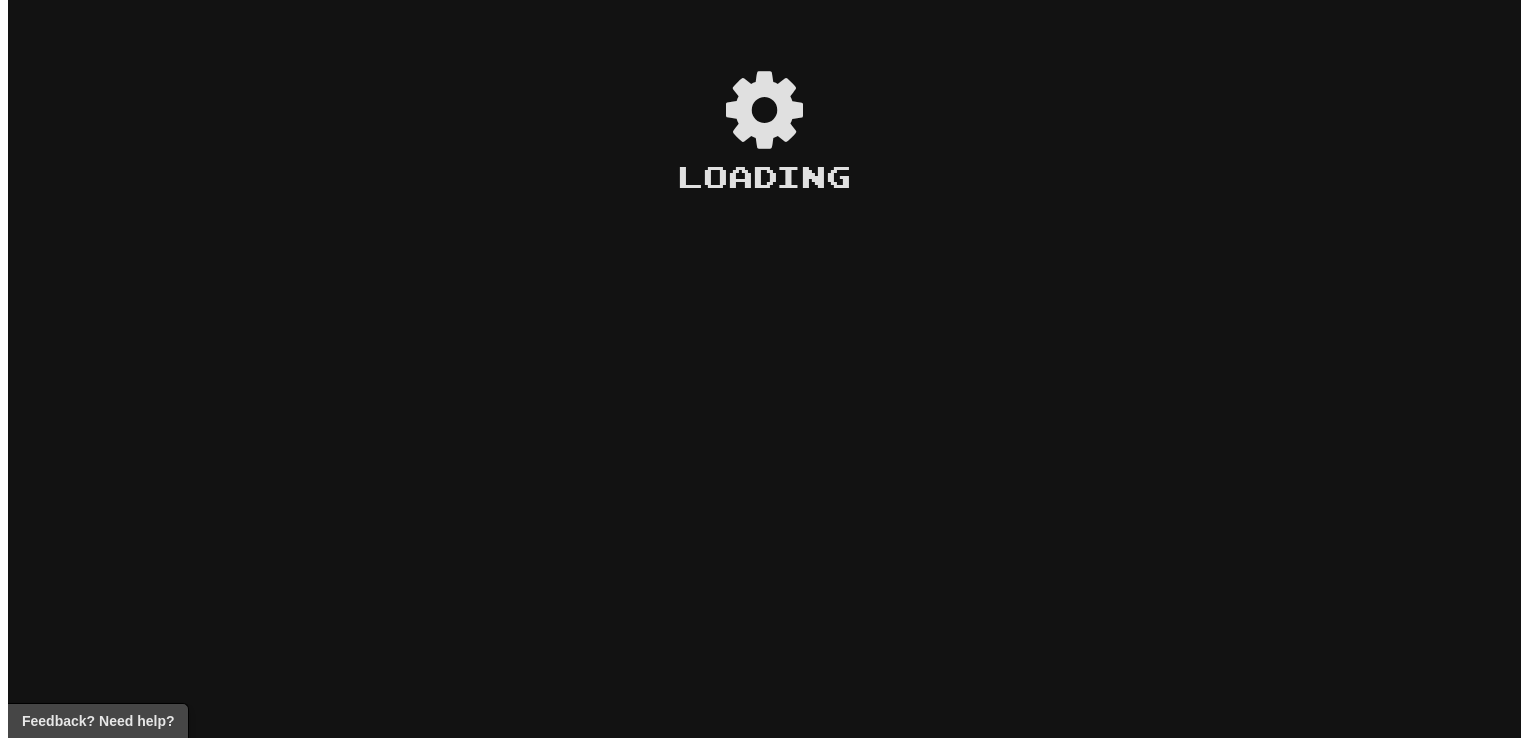 scroll, scrollTop: 0, scrollLeft: 0, axis: both 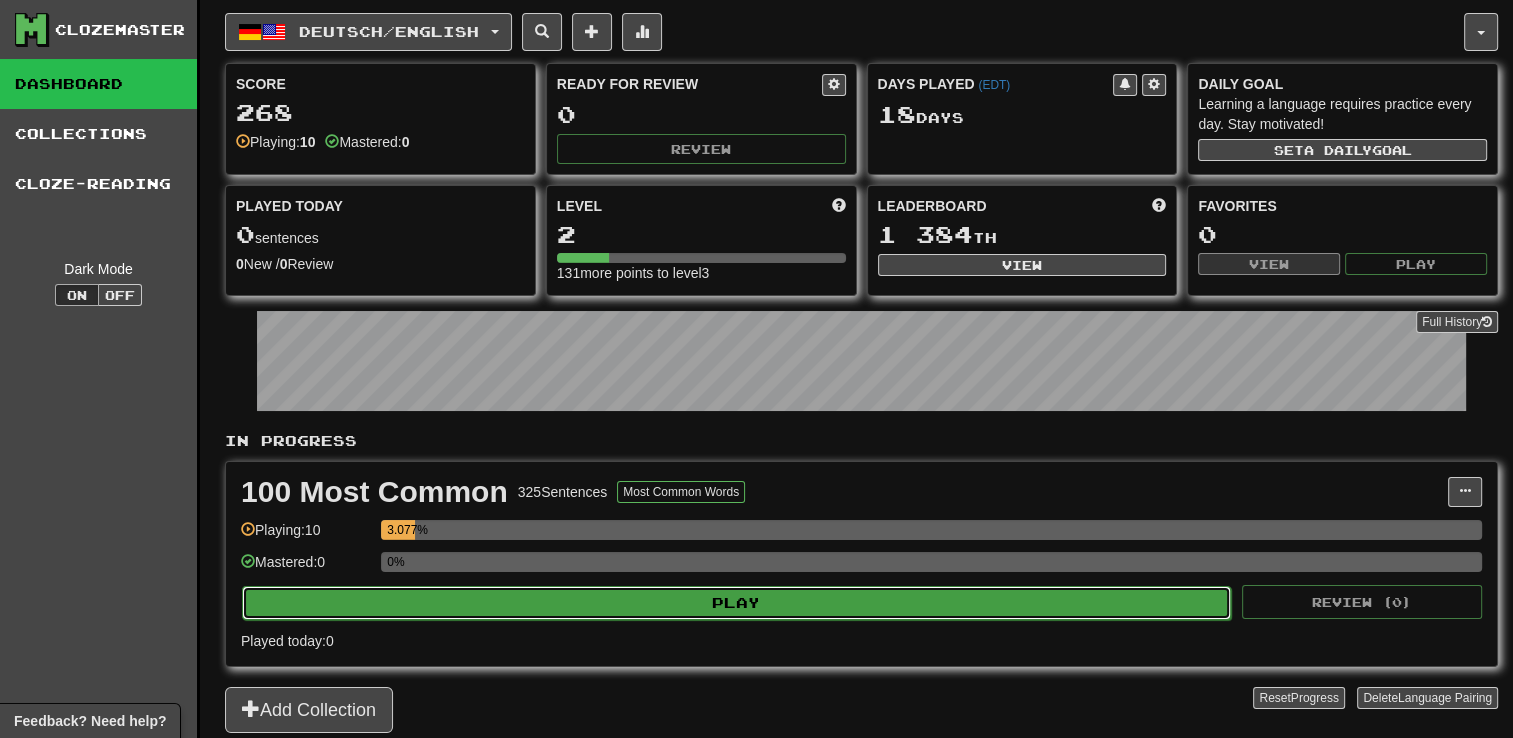 click on "Play" at bounding box center [736, 603] 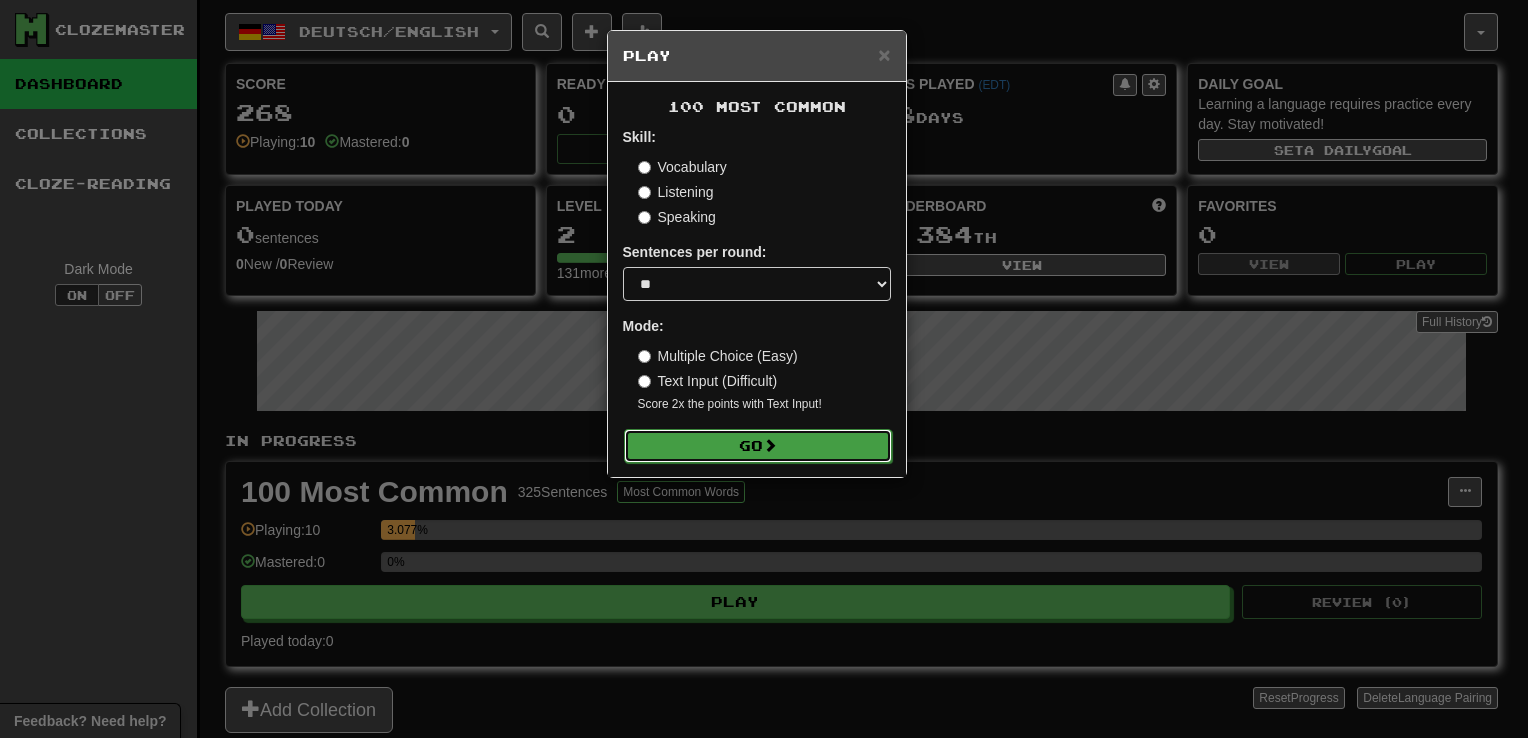 click on "Go" at bounding box center [758, 446] 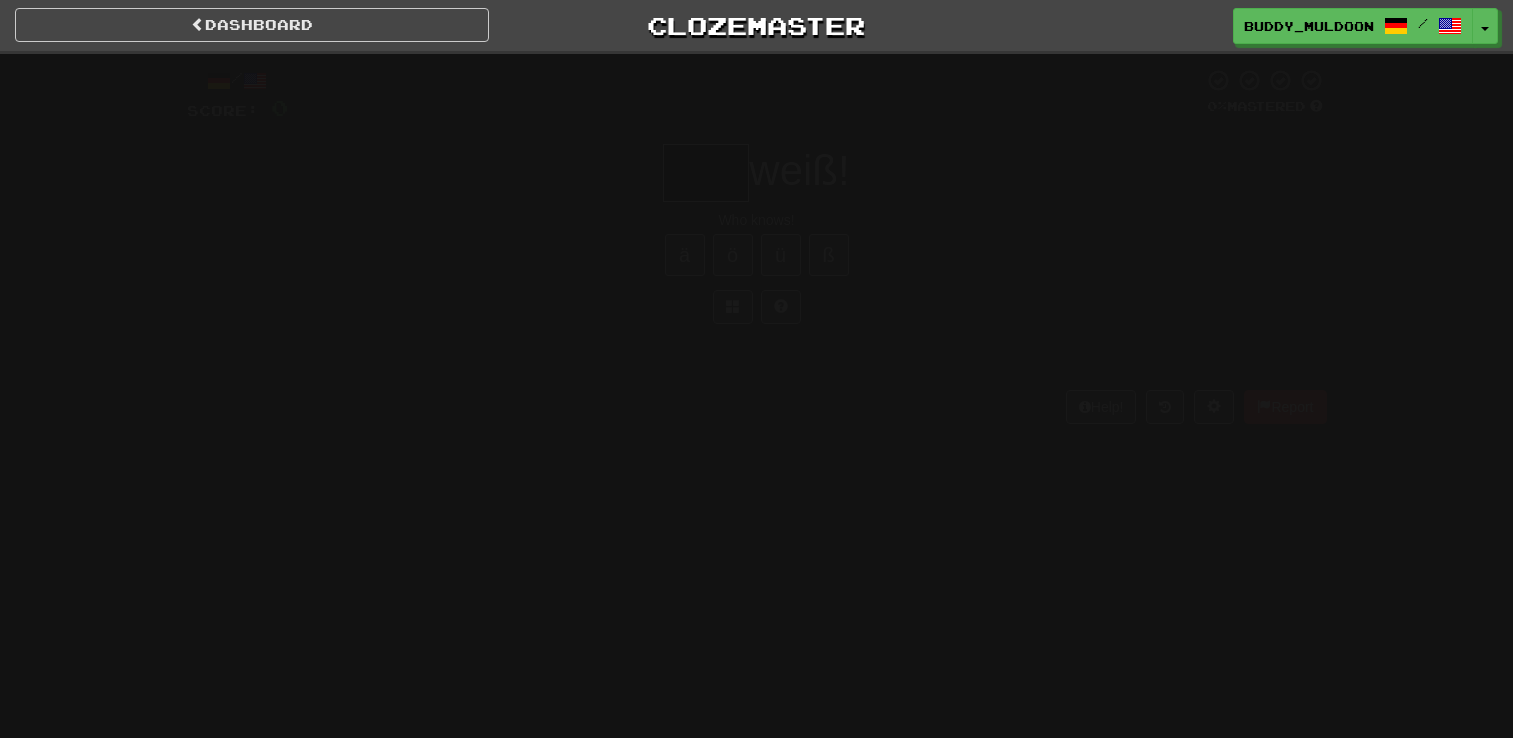 scroll, scrollTop: 0, scrollLeft: 0, axis: both 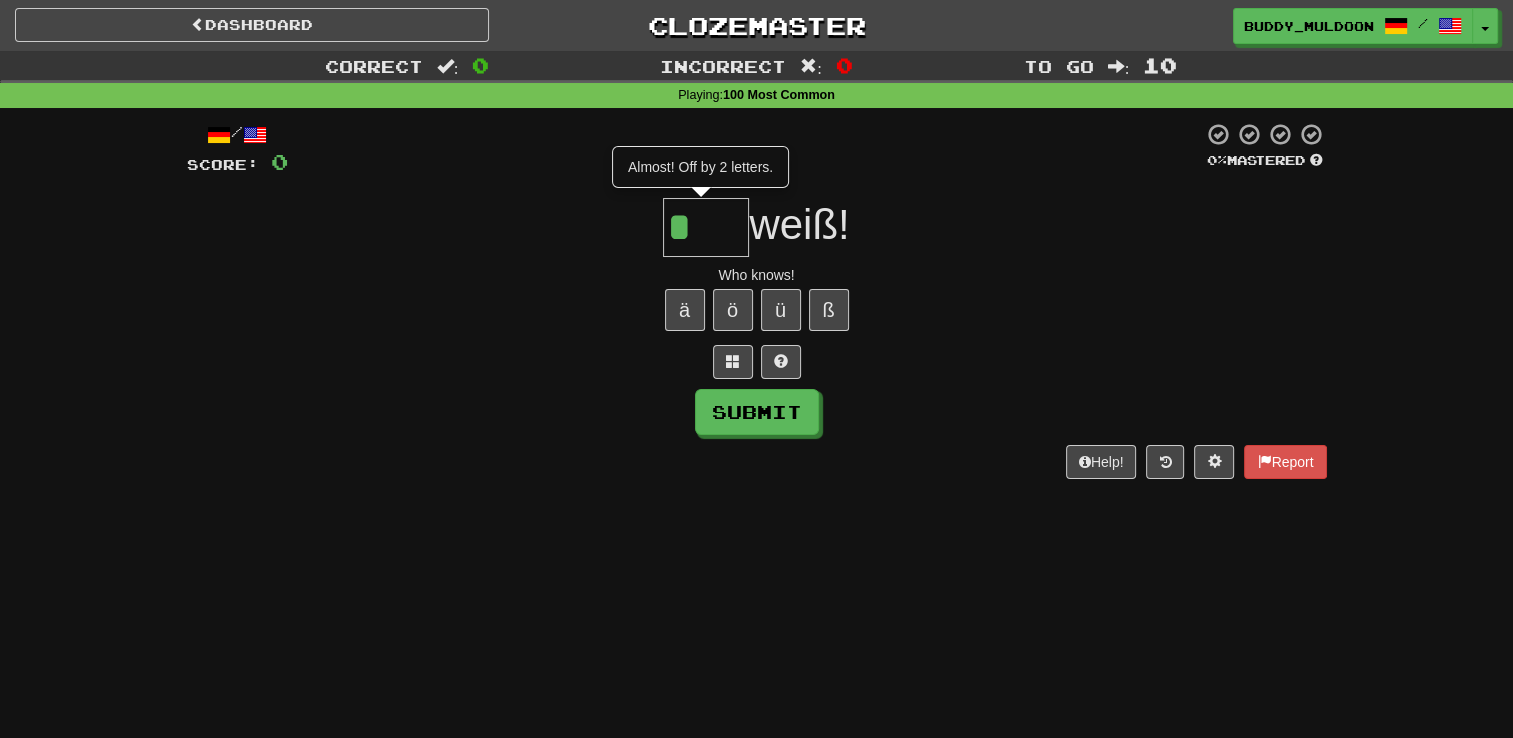 type on "***" 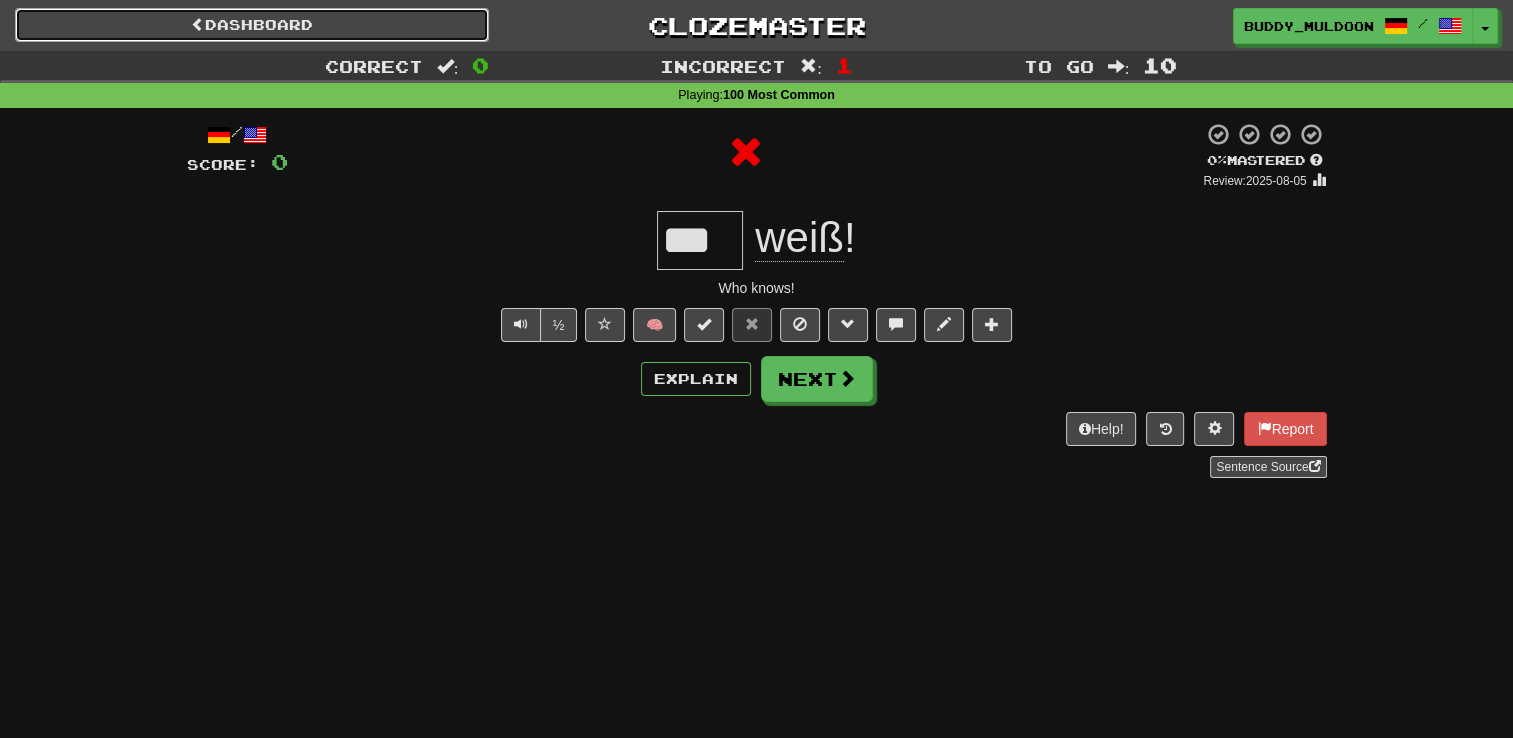 click on "Dashboard" at bounding box center [252, 25] 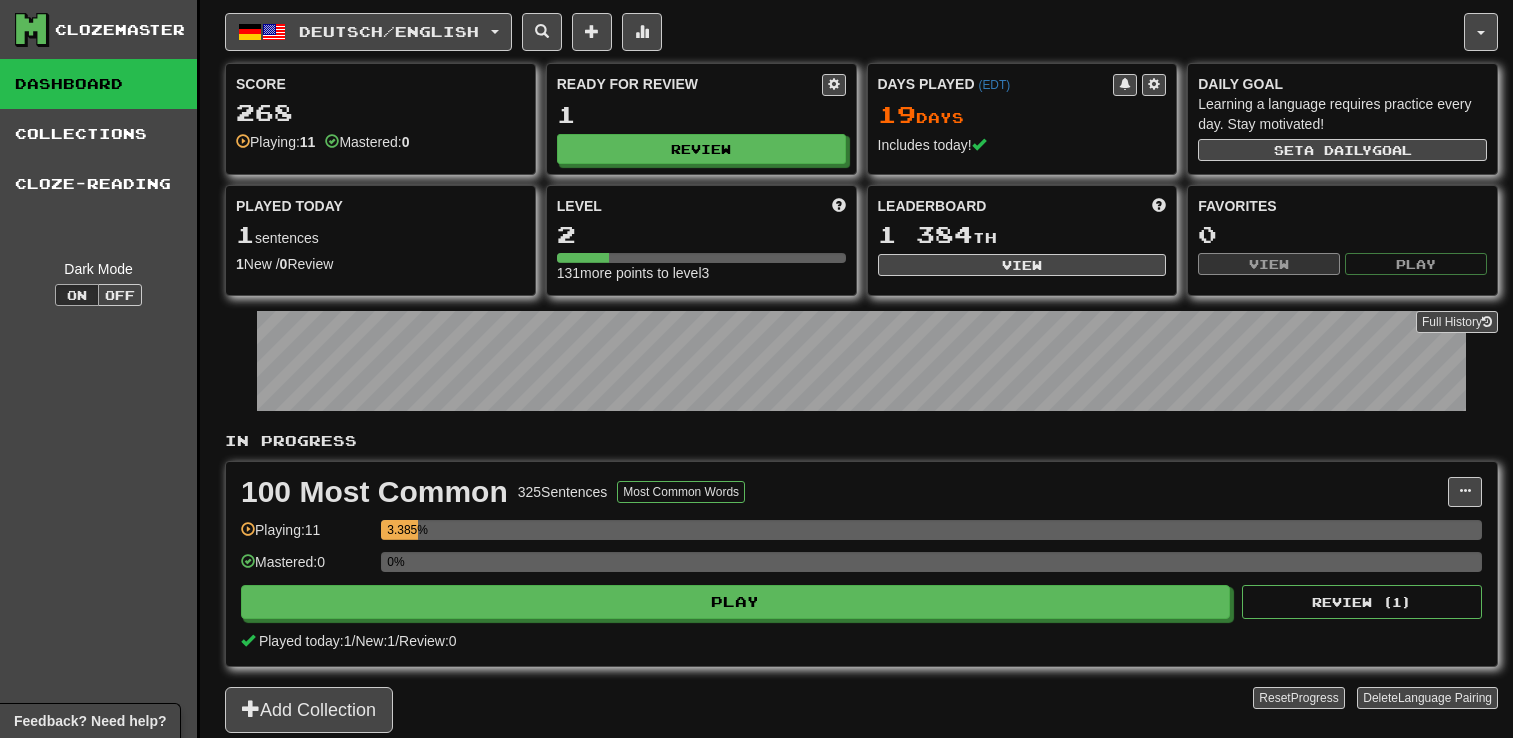 scroll, scrollTop: 0, scrollLeft: 0, axis: both 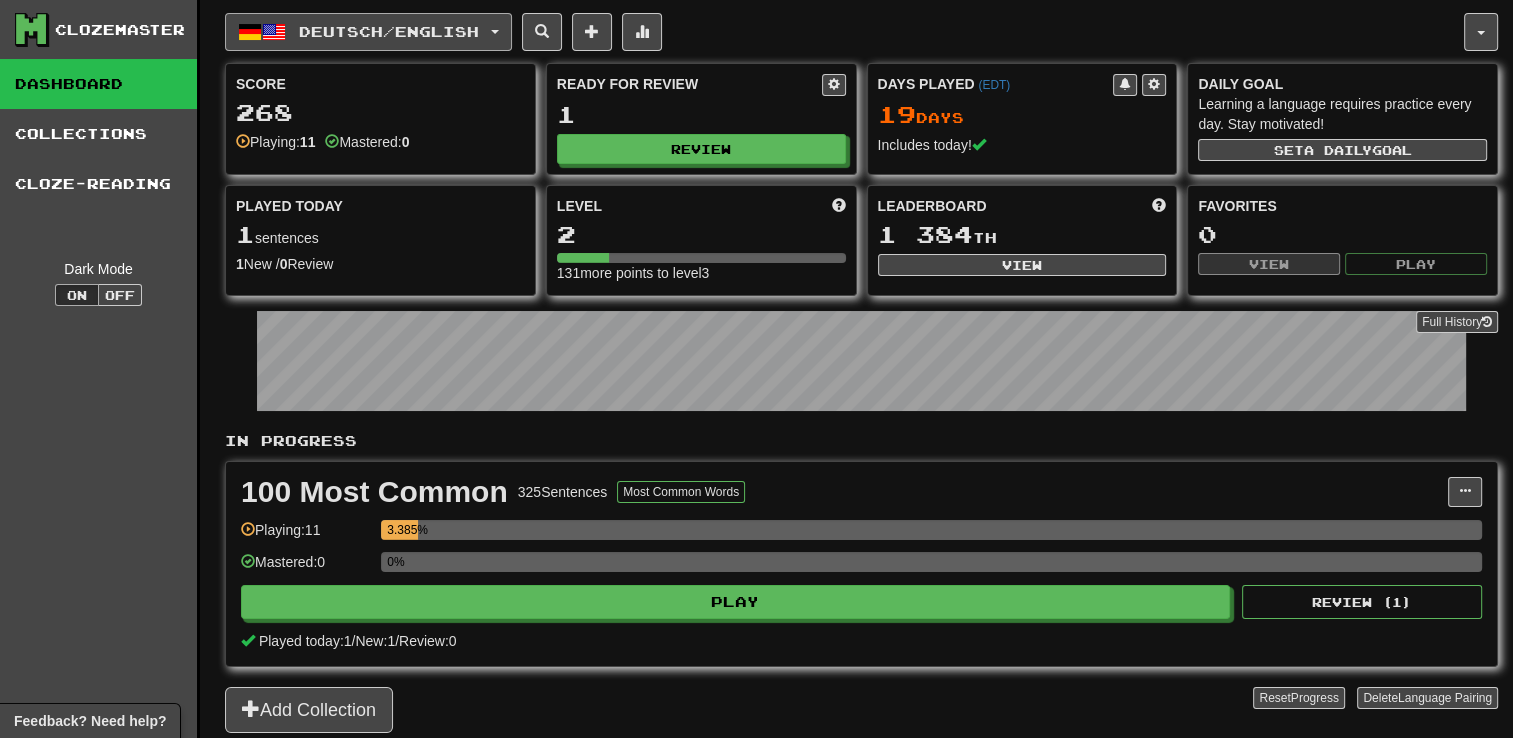 click on "Deutsch  /  English" at bounding box center [389, 31] 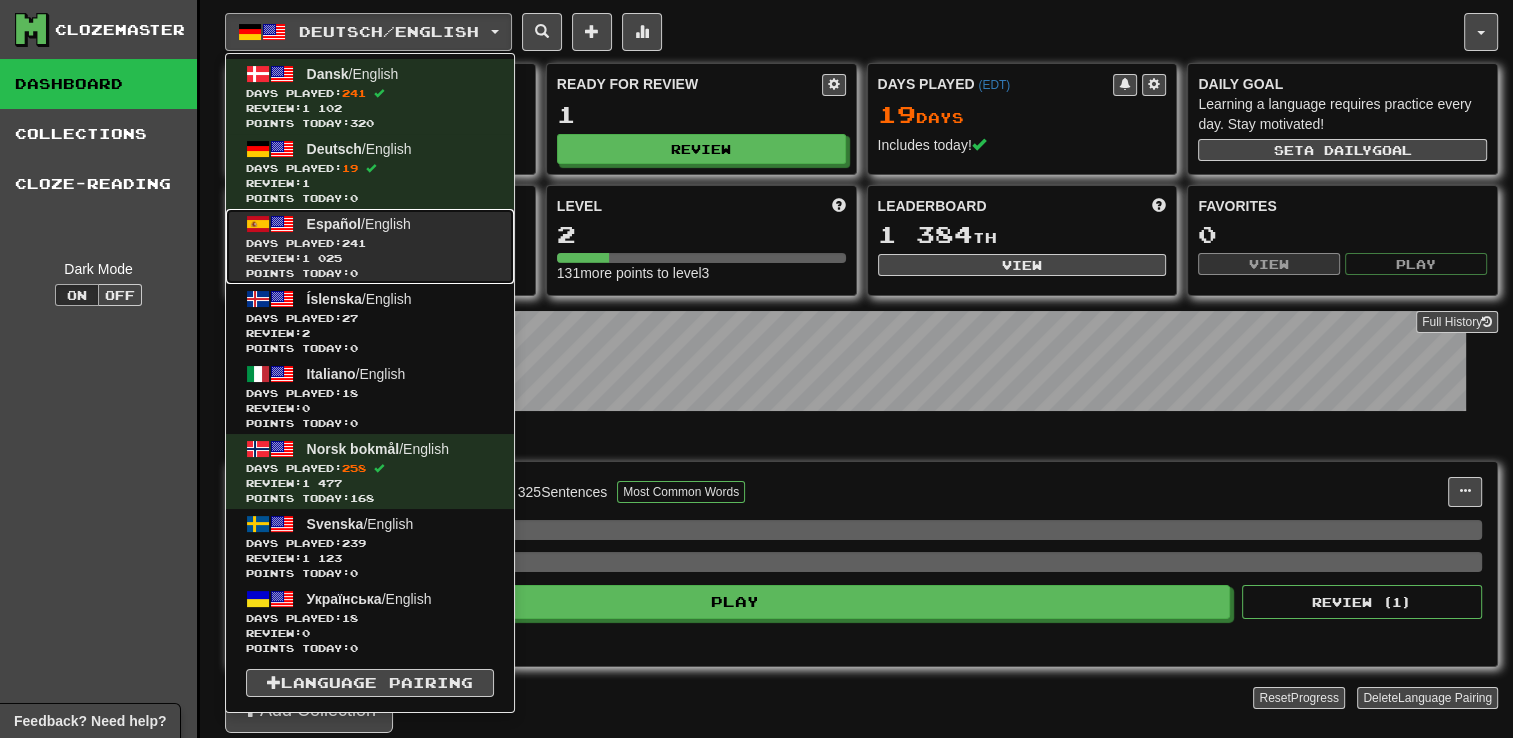 click on "Español  /  English" at bounding box center (359, 224) 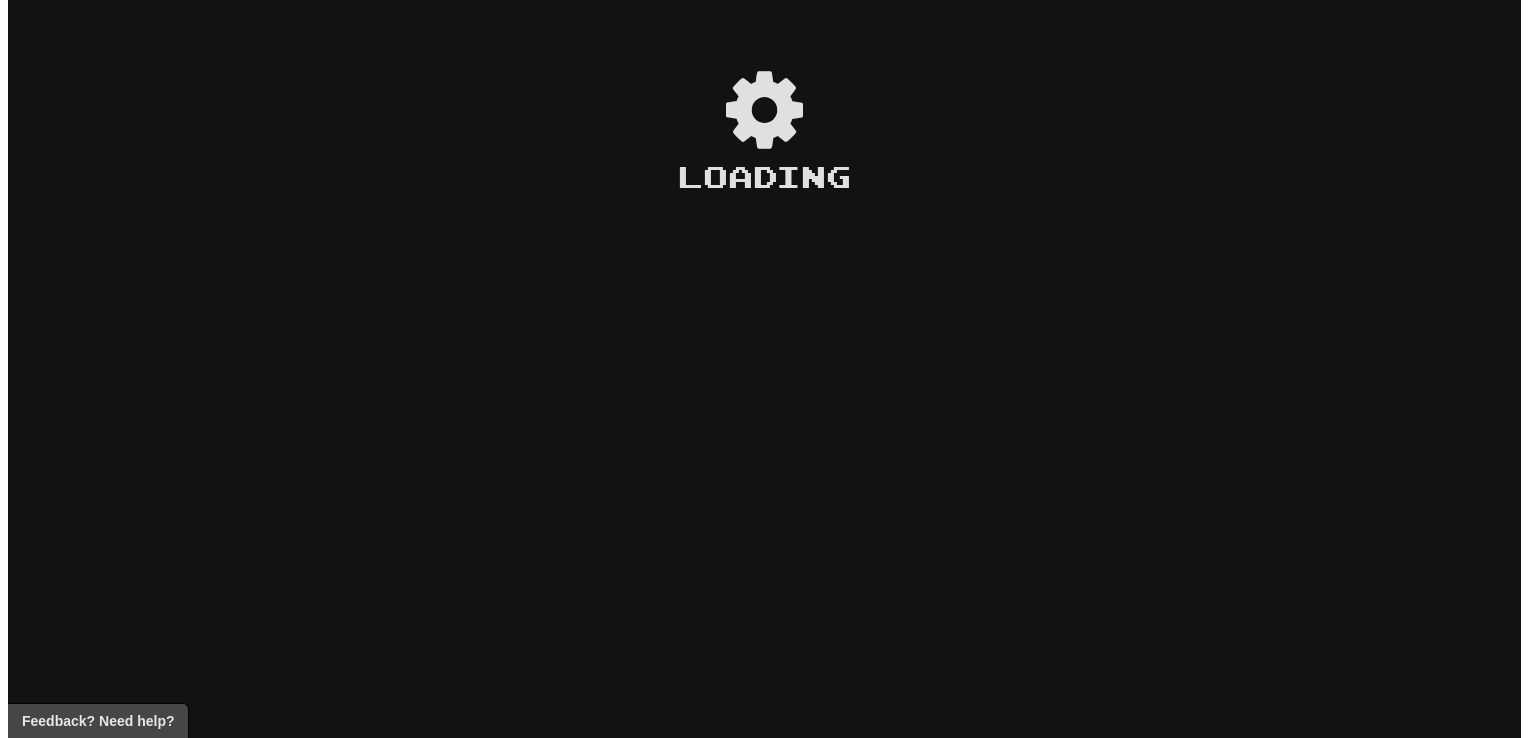 scroll, scrollTop: 0, scrollLeft: 0, axis: both 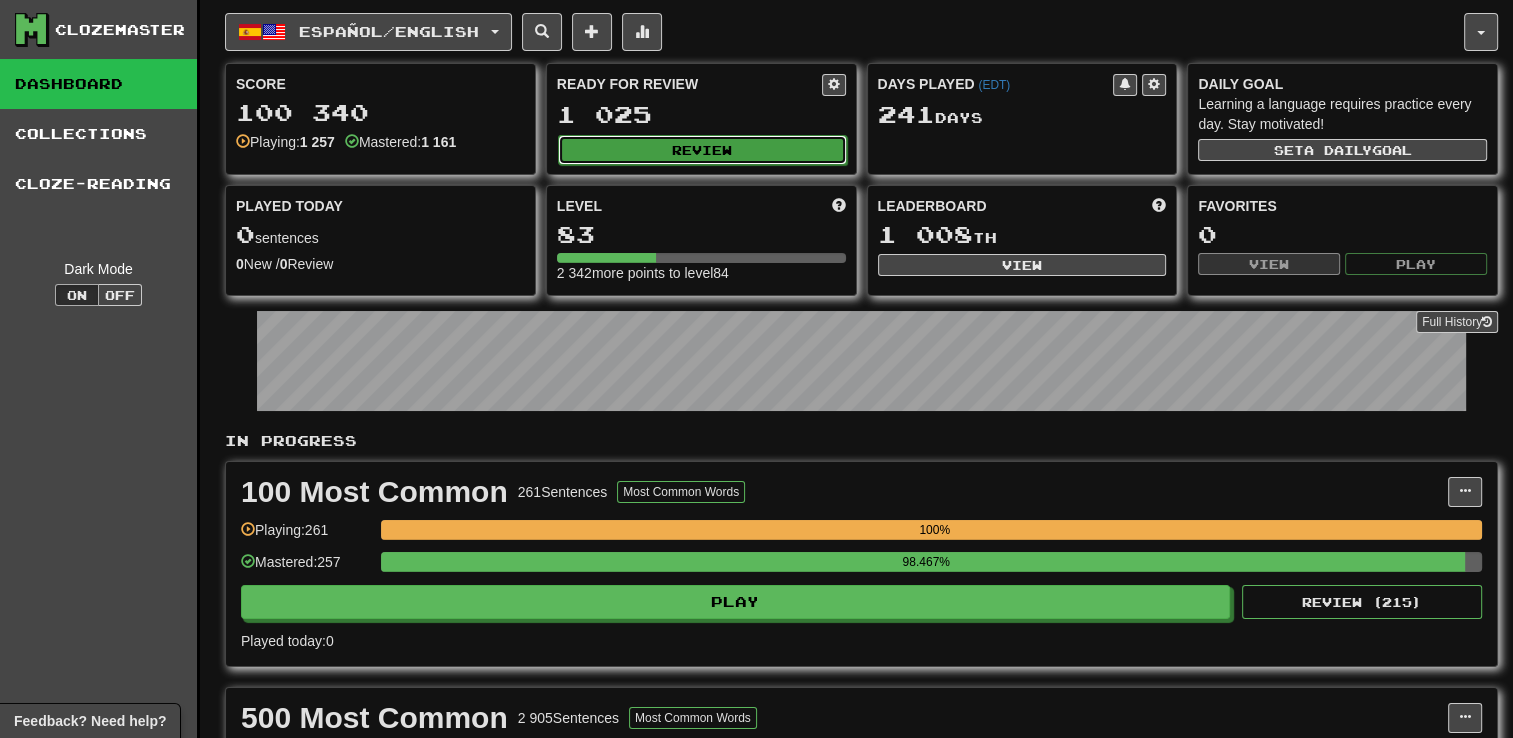 click on "Review" at bounding box center [702, 150] 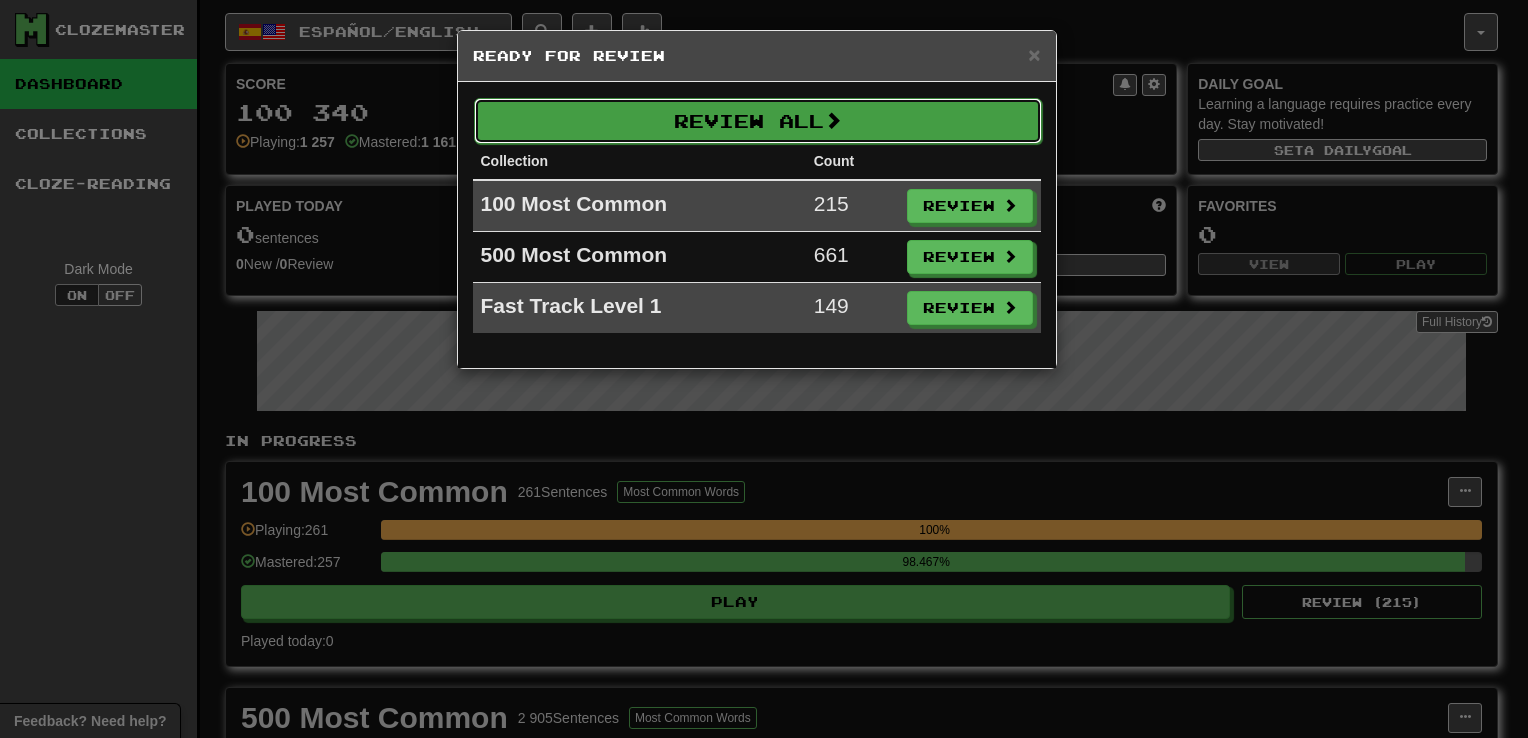 click on "Review All" at bounding box center (758, 121) 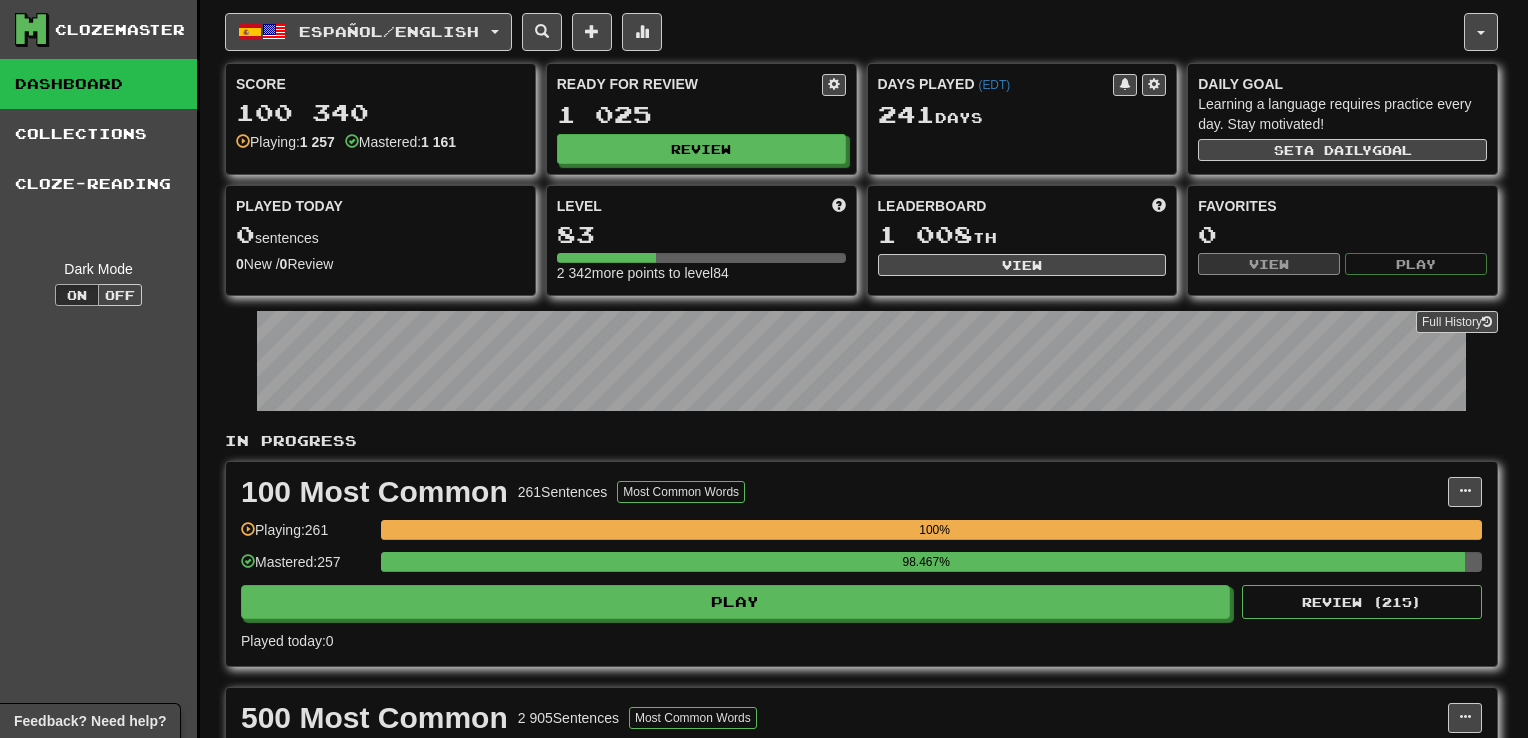 select on "**" 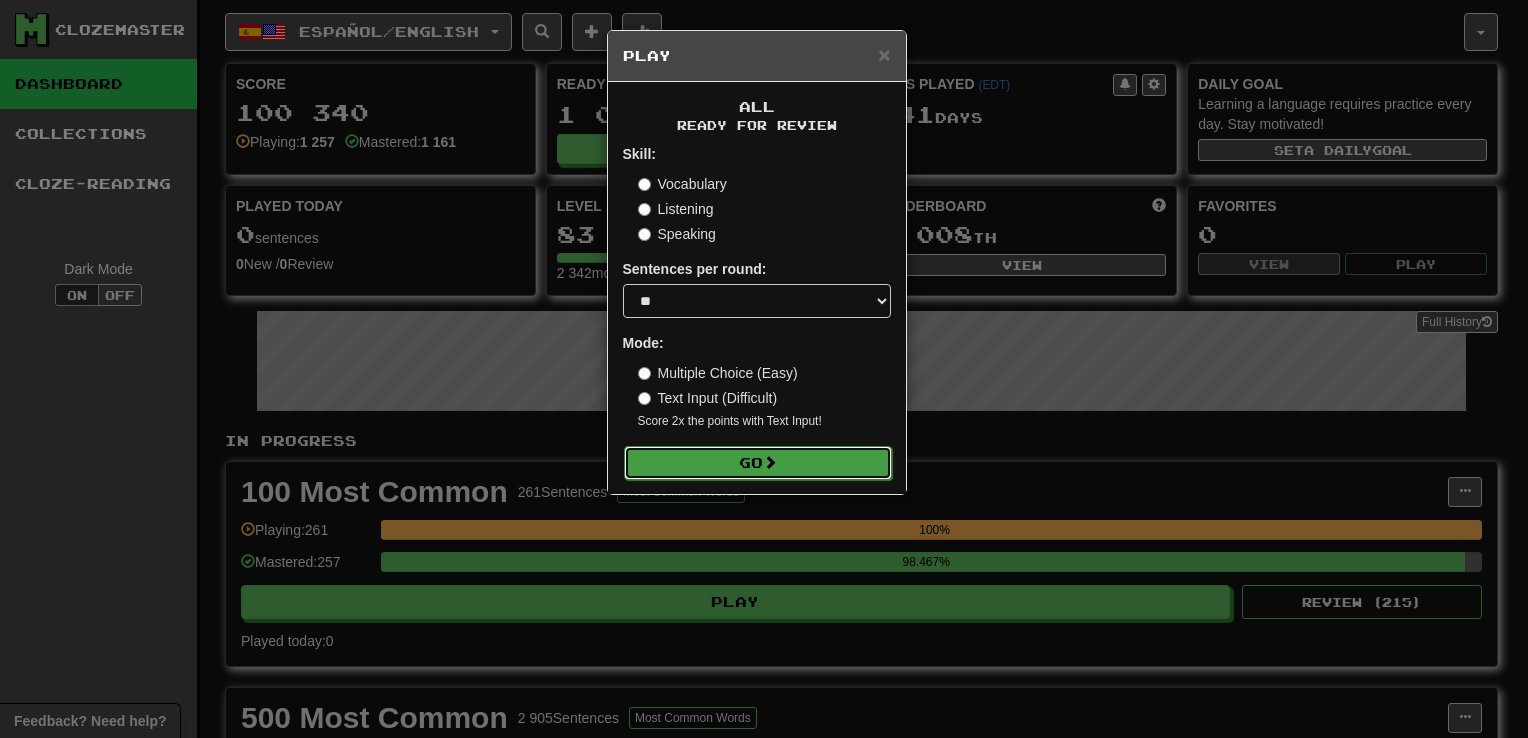 click at bounding box center [770, 462] 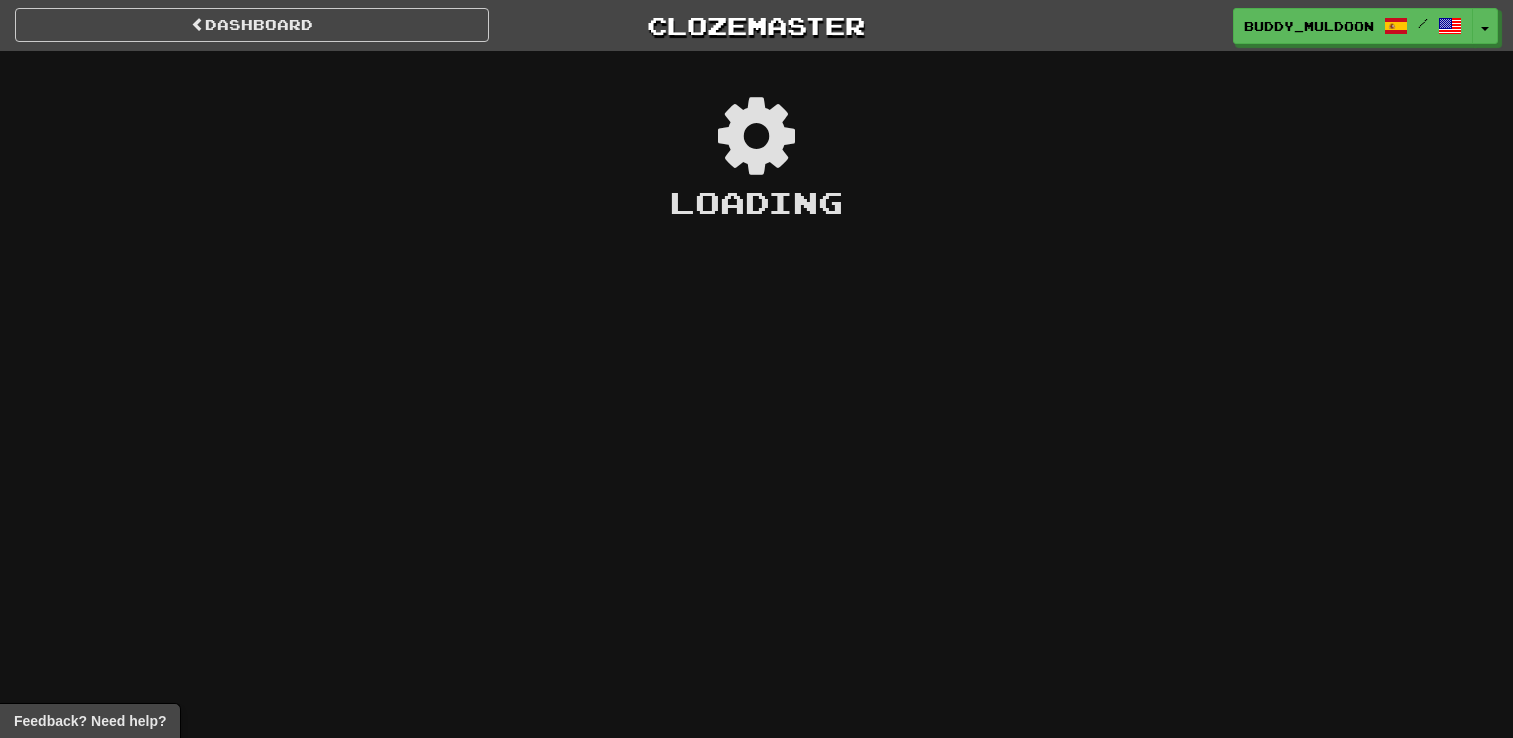 scroll, scrollTop: 0, scrollLeft: 0, axis: both 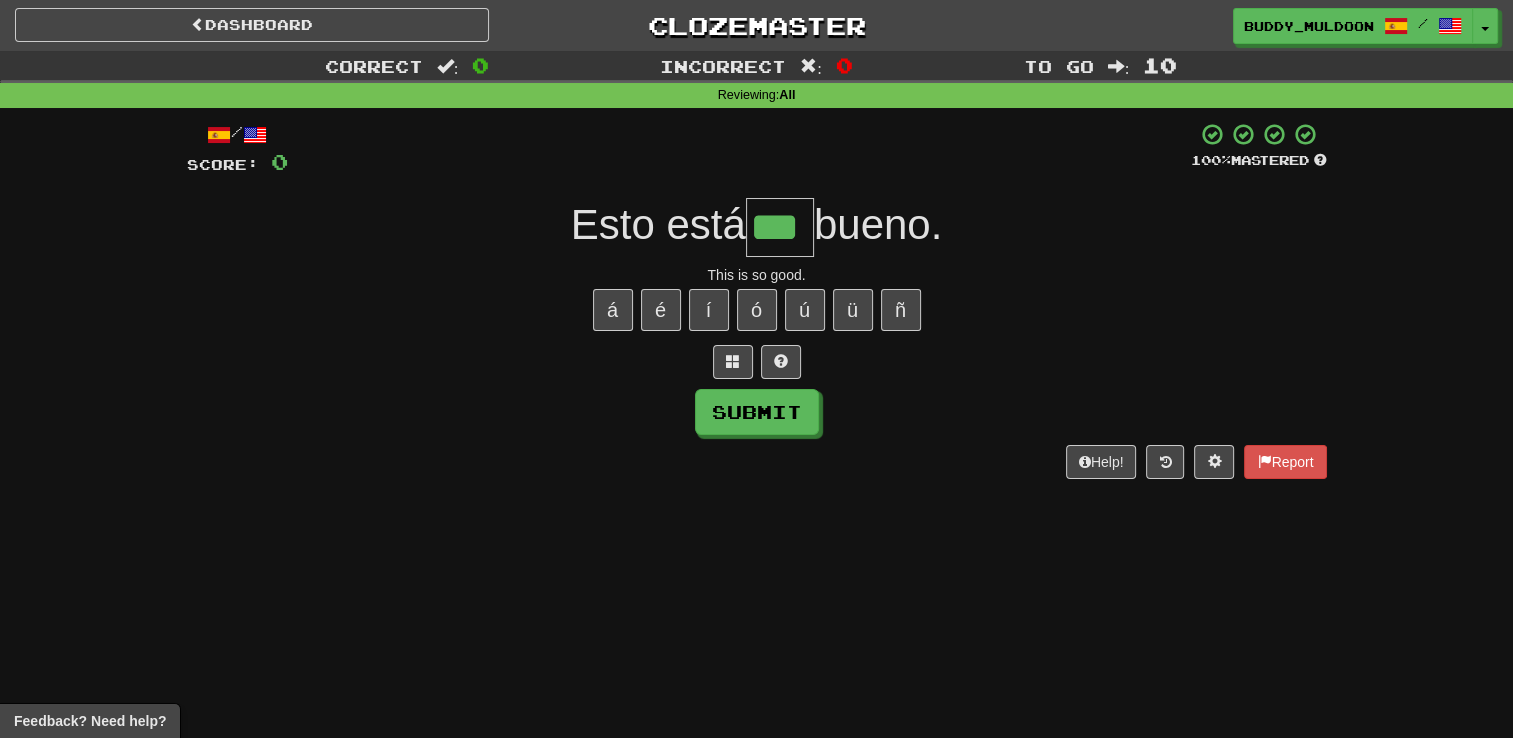 type on "***" 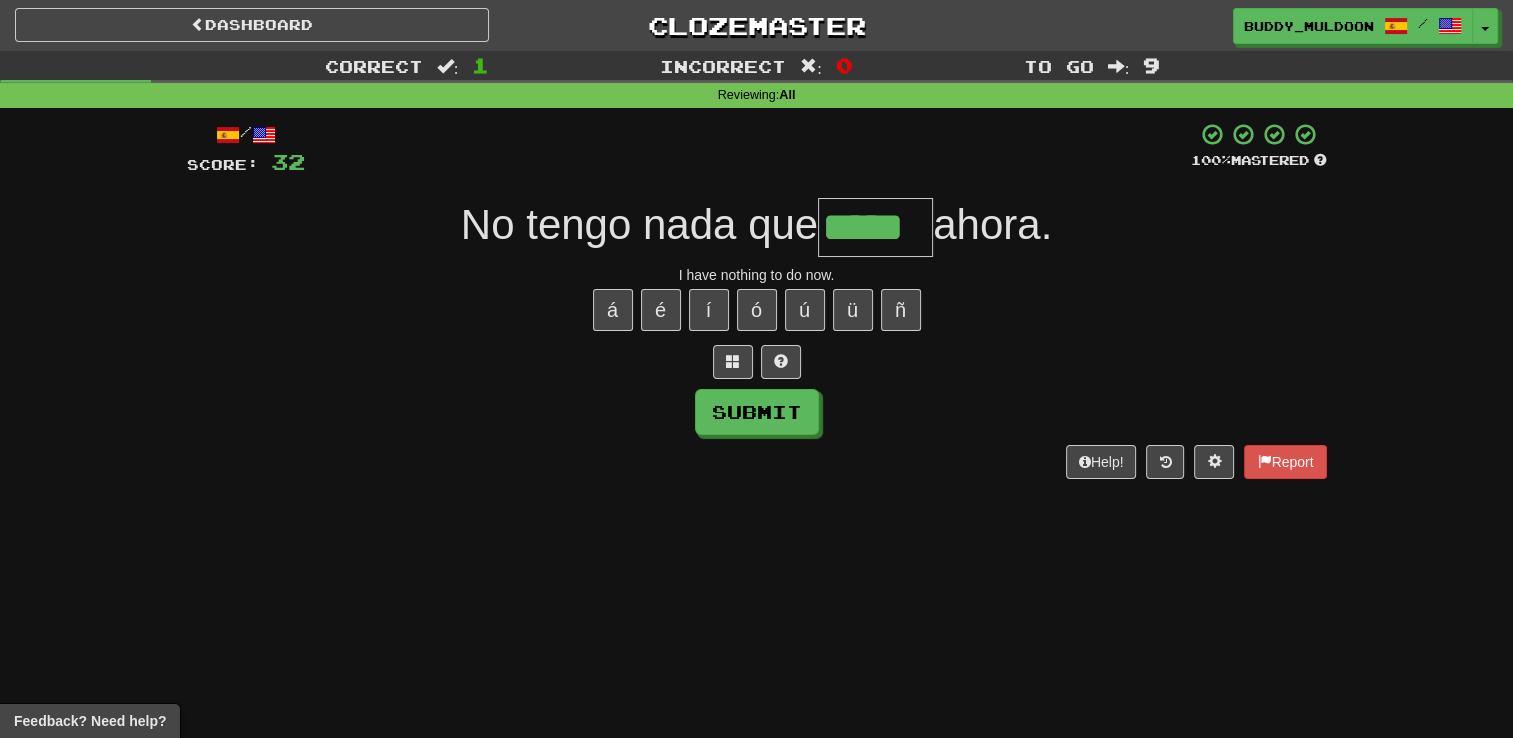 type on "*****" 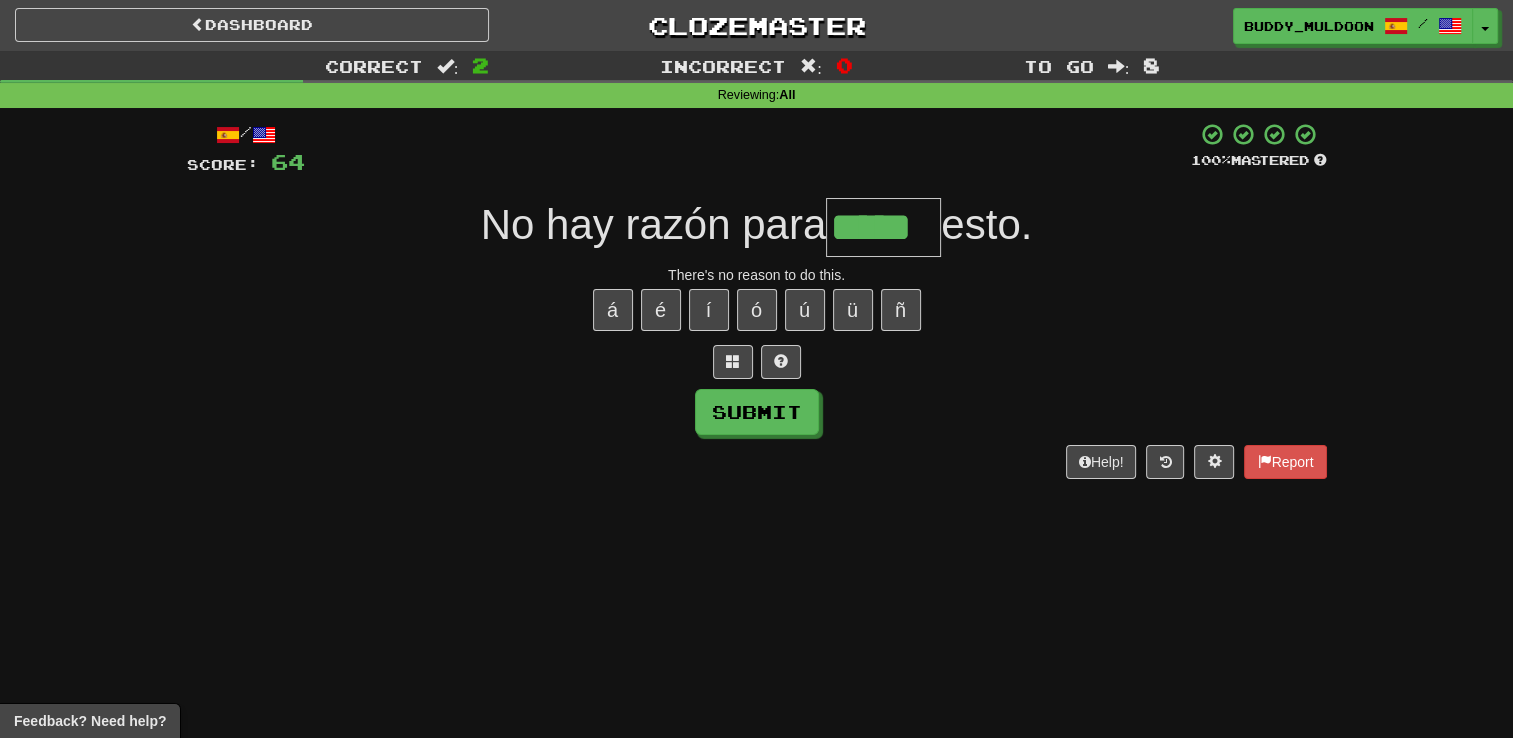 type on "*****" 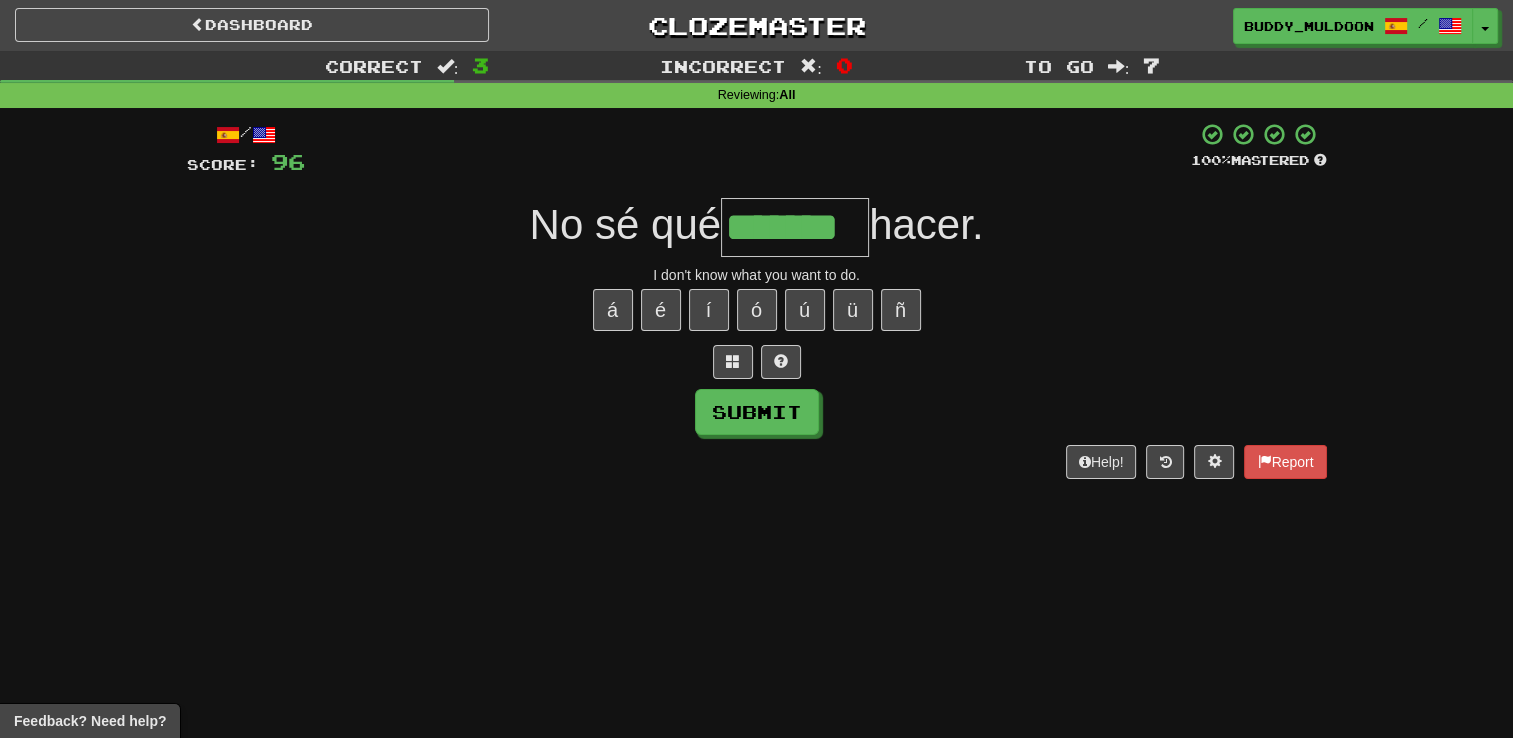 type on "*******" 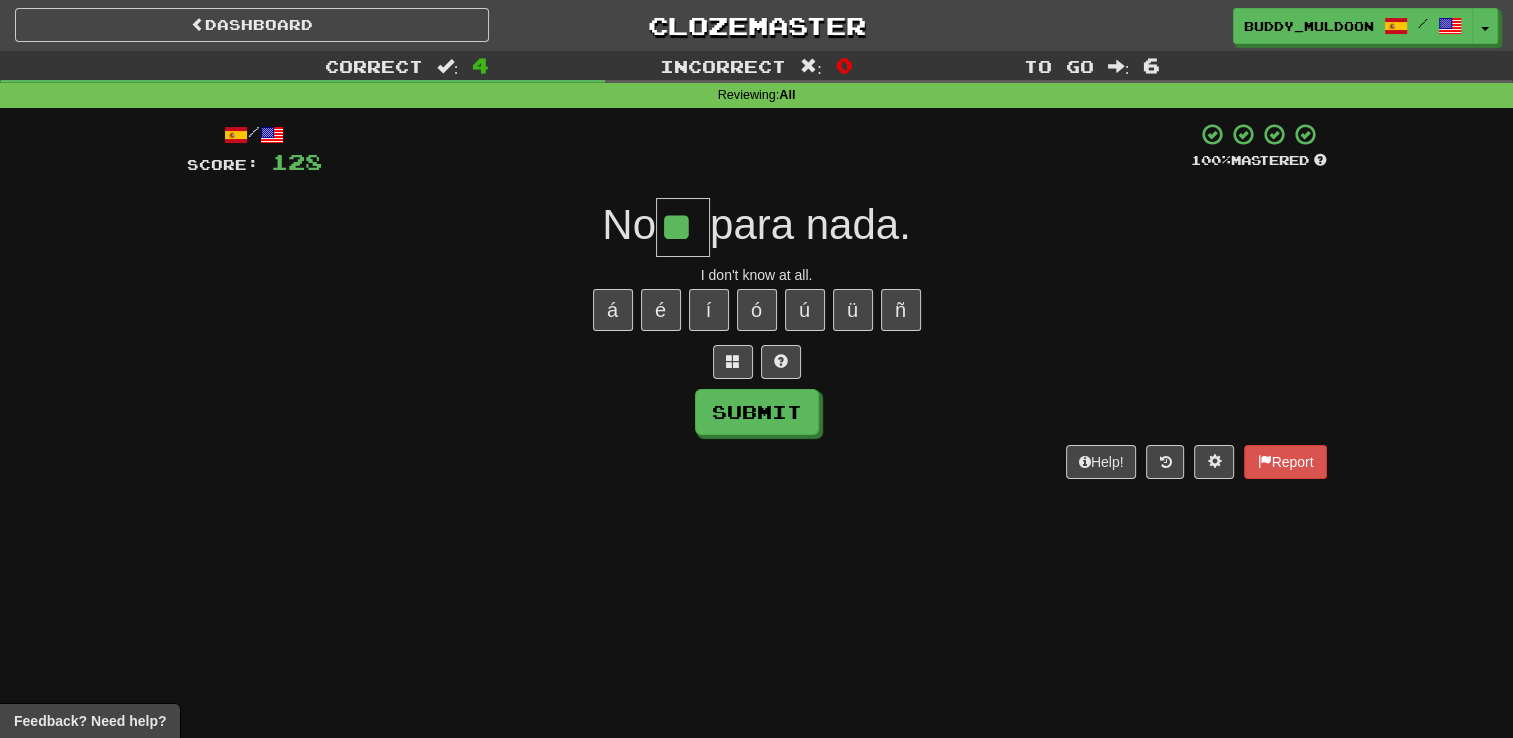 type on "**" 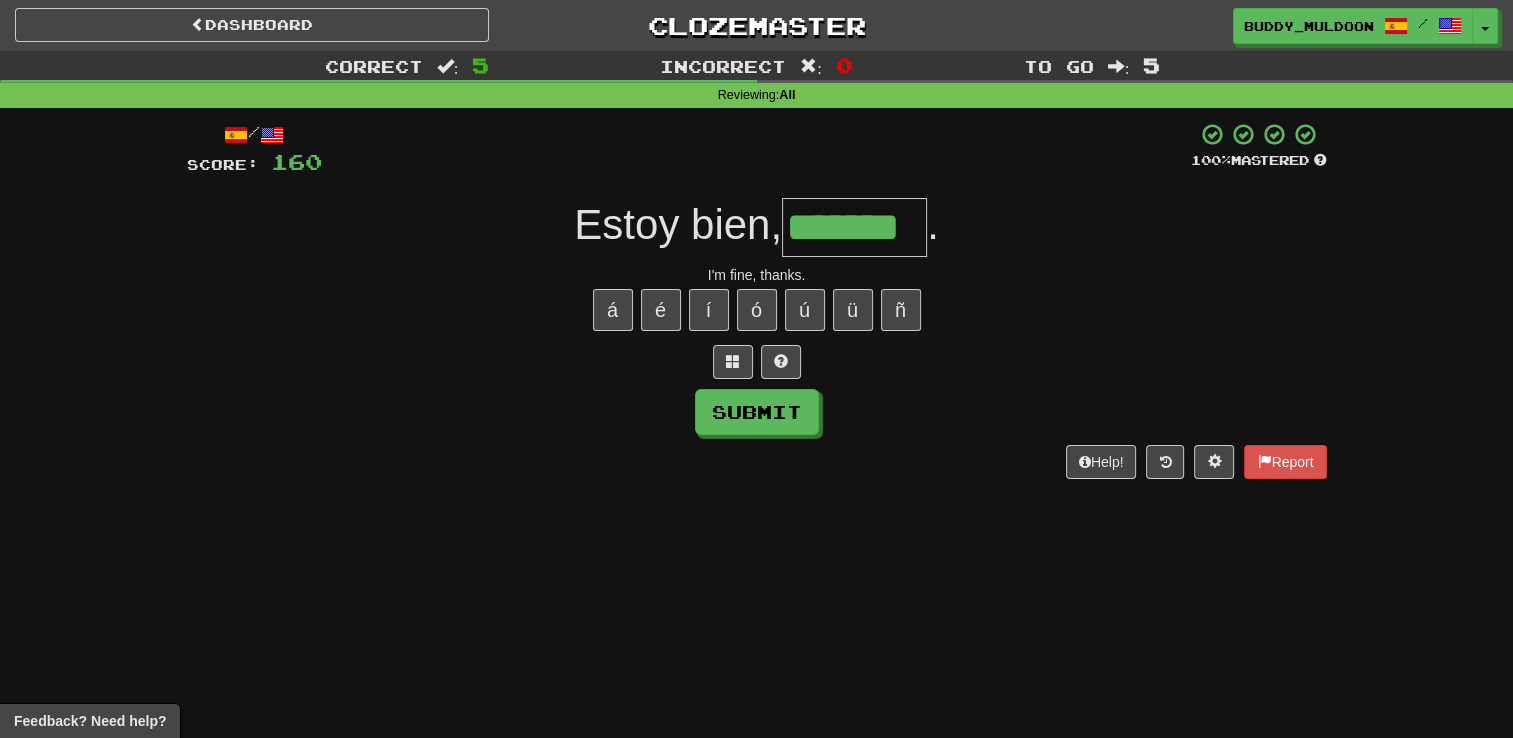 type on "*******" 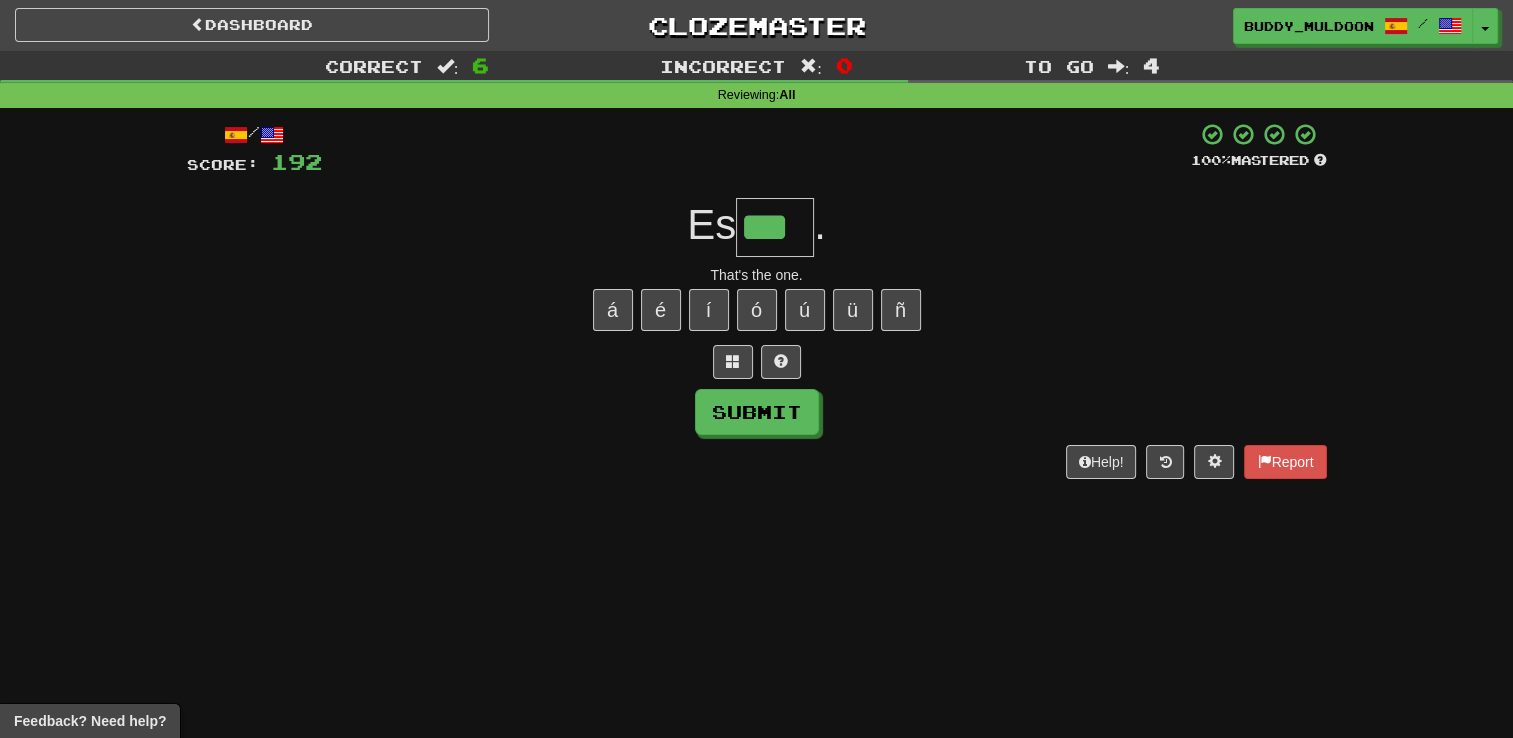 type on "***" 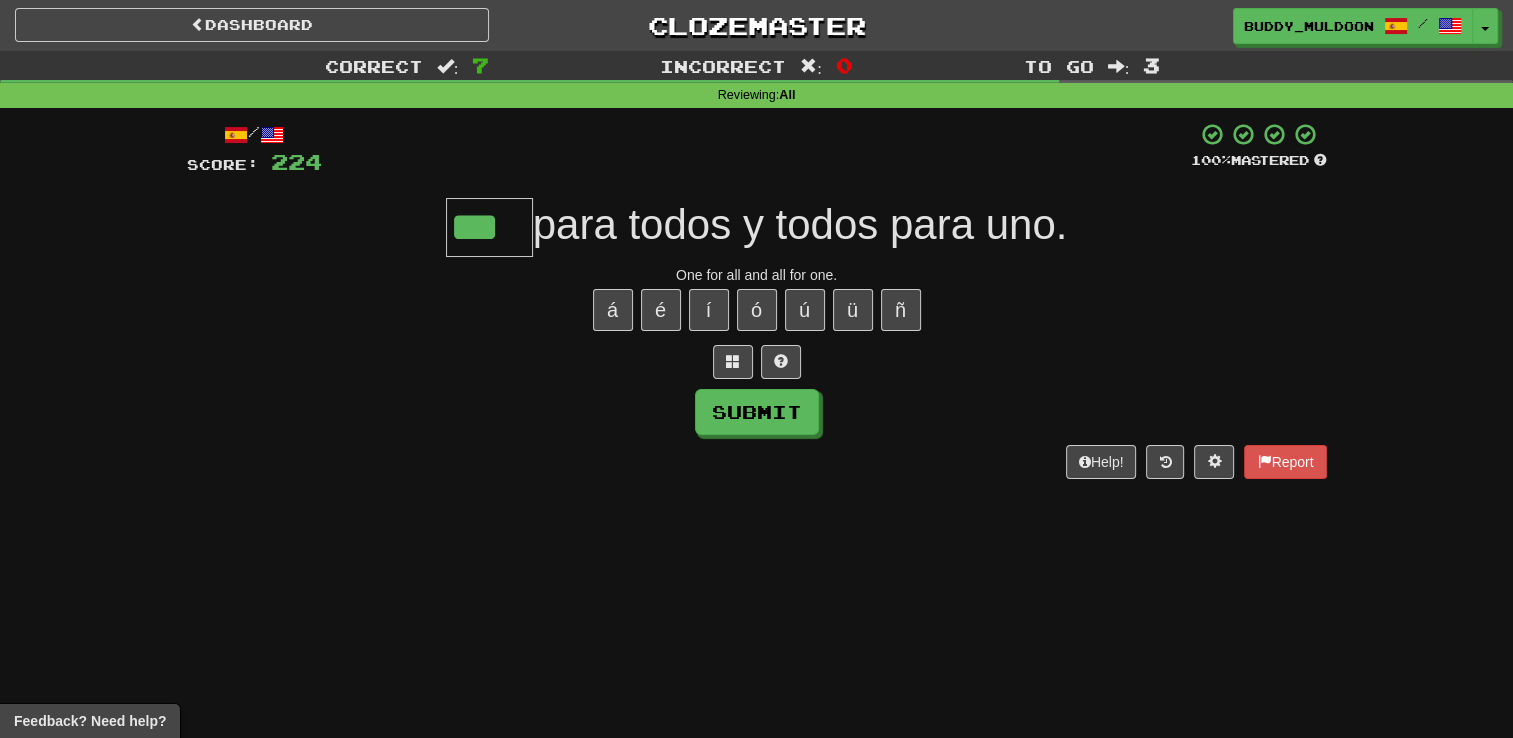type on "***" 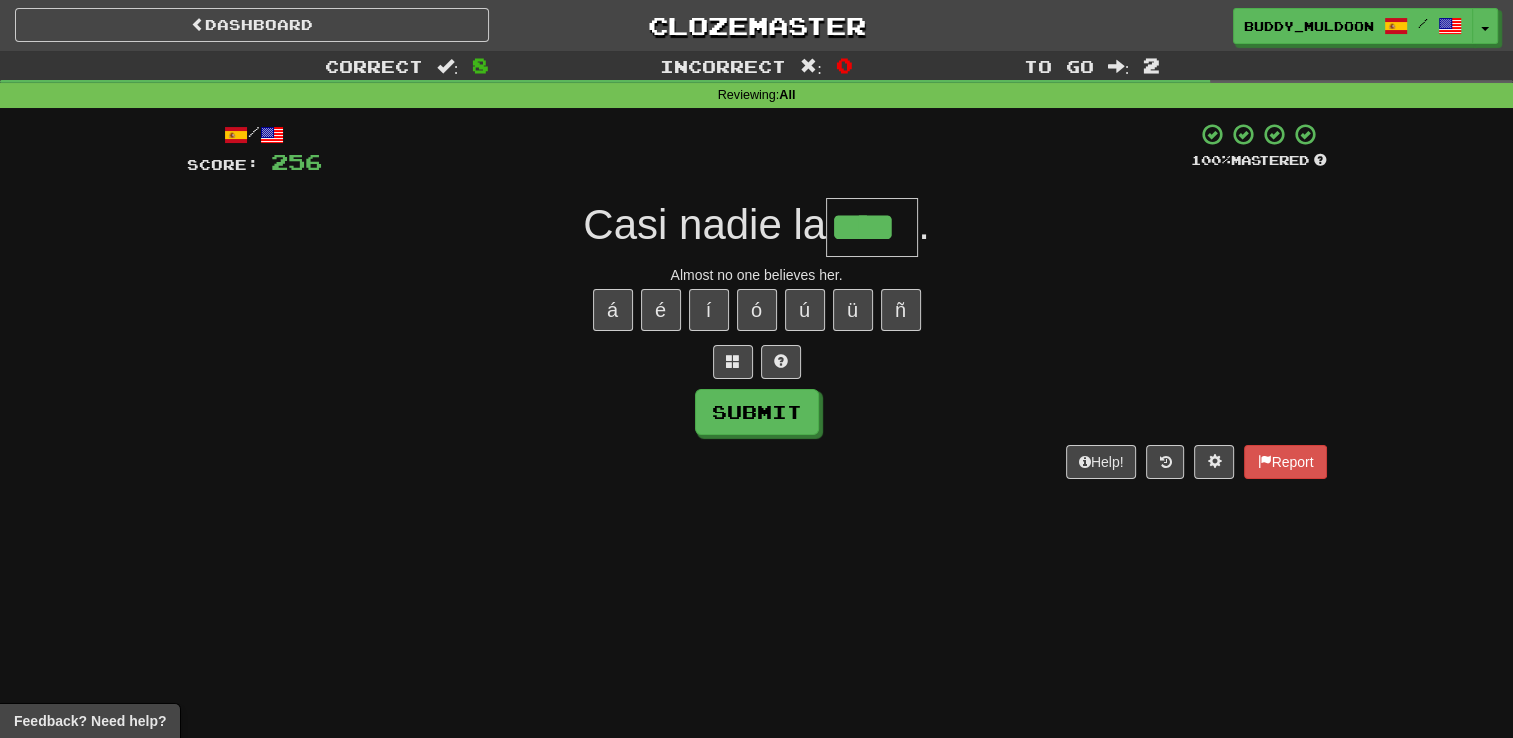type on "****" 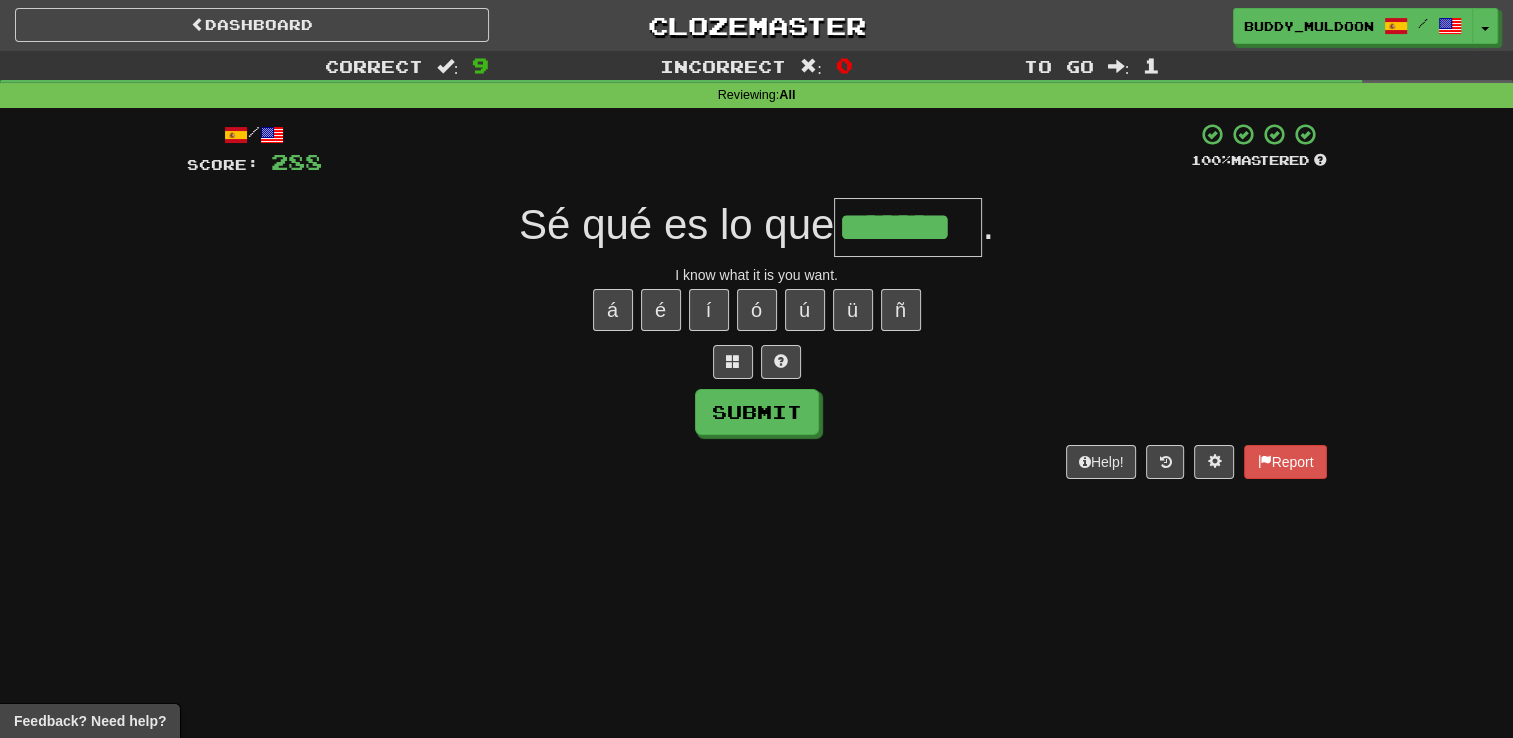 type on "*******" 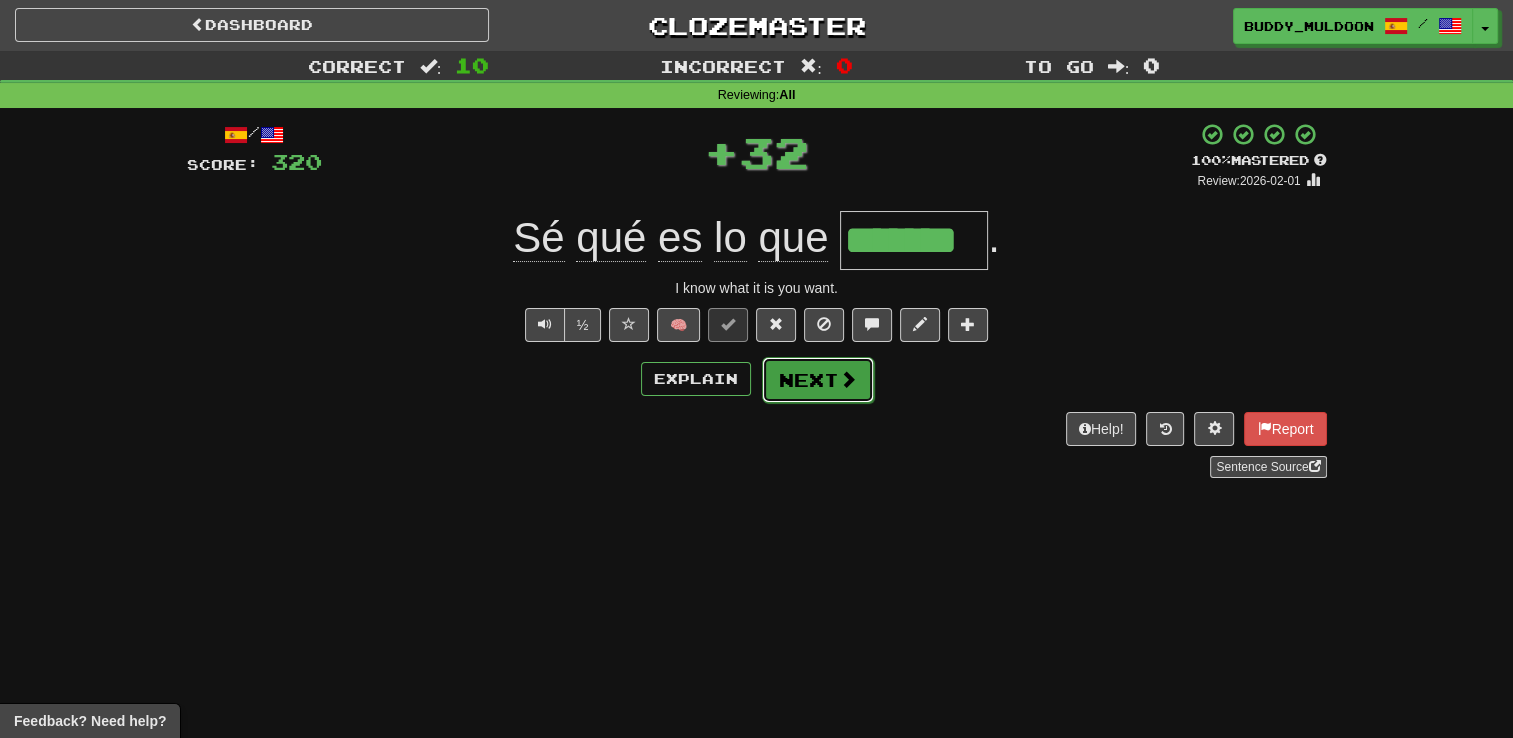 click on "Next" at bounding box center (818, 380) 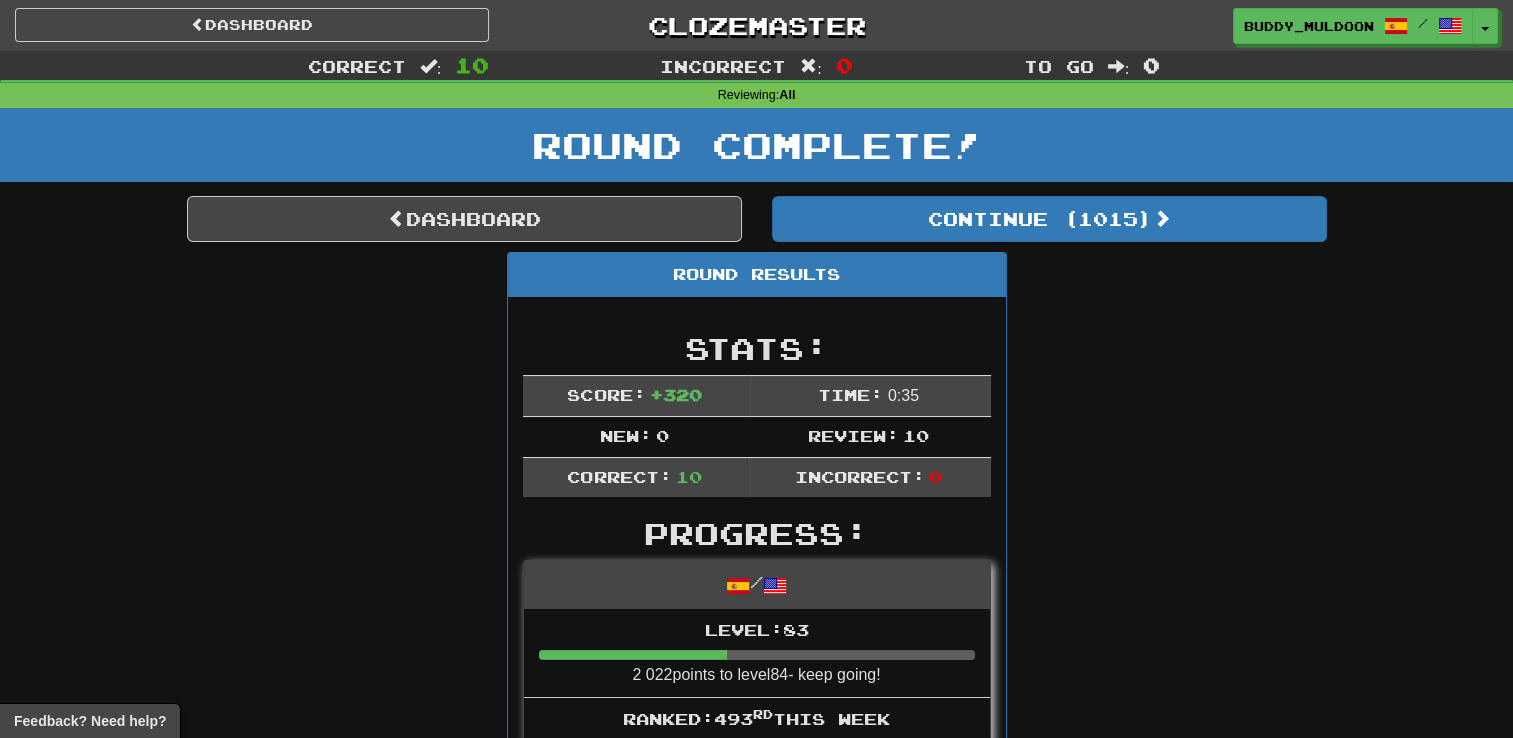 click on "Dashboard
Clozemaster
Buddy_Muldoon
/
Toggle Dropdown
Dashboard
Leaderboard
Activity Feed
Notifications
Profile
Discussions
Dansk
/
English
Streak:
5
Review:
1,102
Points Today: 320
Deutsch
/
English
Streak:
5
Review:
1
Points Today: 0
Español
/
English
Streak:
4
Review:
1,025
Points Today: 0
Íslenska
/
English
Streak:
4
Review:
2
Points Today: 0
Italiano
/
English
Streak:
4
Review:
0
Points Today: 0
Norsk bokmål
/
English
Streak:
5
Review:
1,477
Points Today: 168
Svenska
/
English
Streak:
4
Review:
1,123
Points Today: 0
Українська
/" at bounding box center [756, 22] 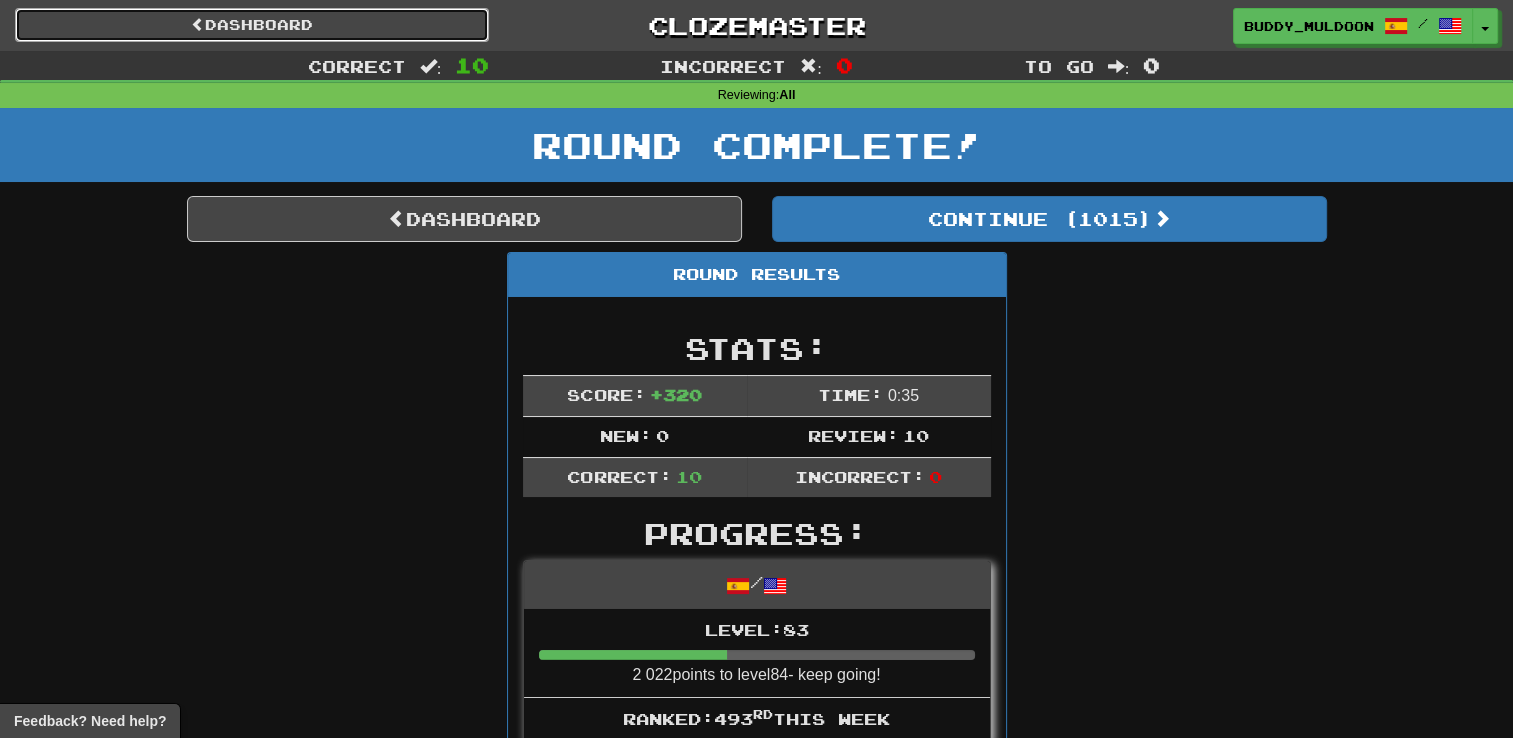 drag, startPoint x: 317, startPoint y: 26, endPoint x: 310, endPoint y: 17, distance: 11.401754 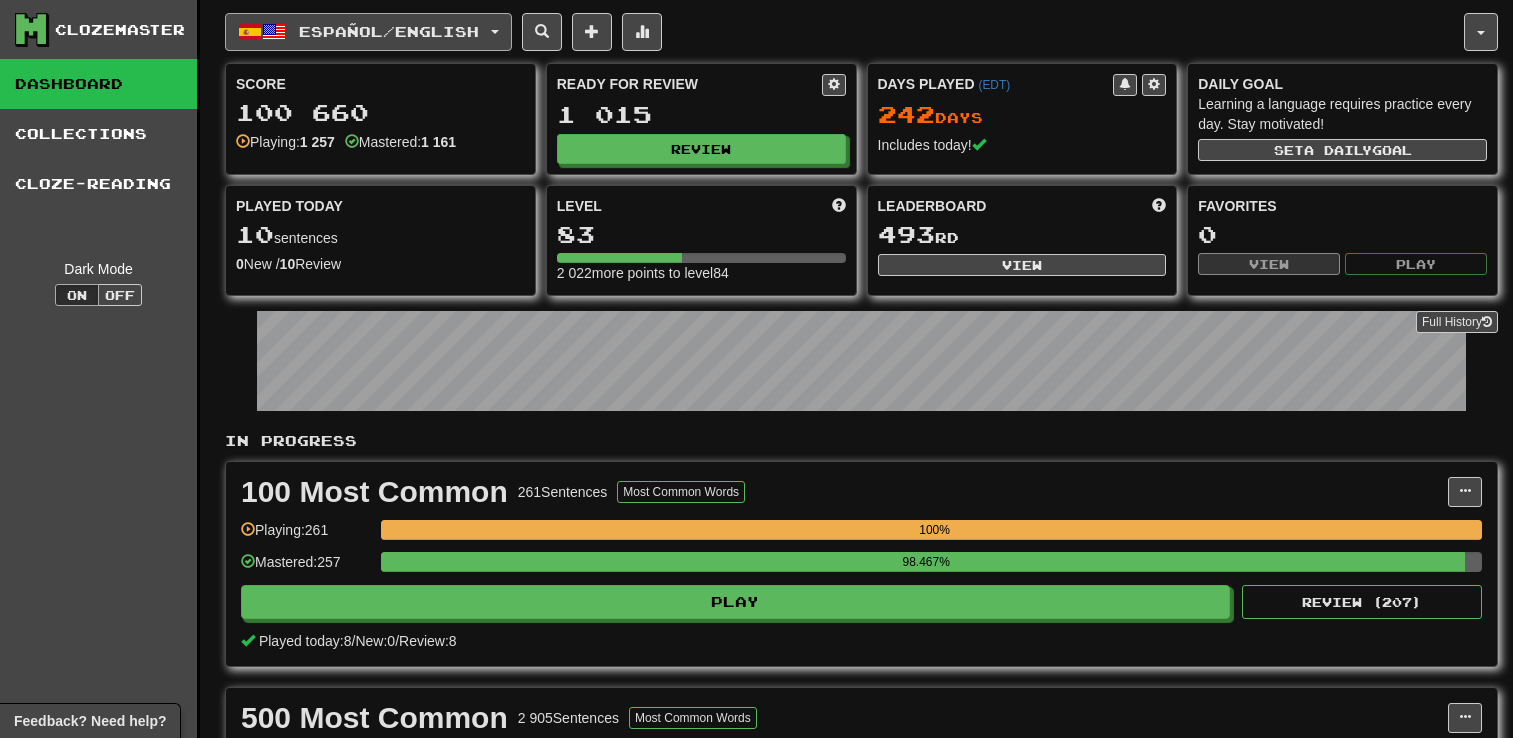 scroll, scrollTop: 0, scrollLeft: 0, axis: both 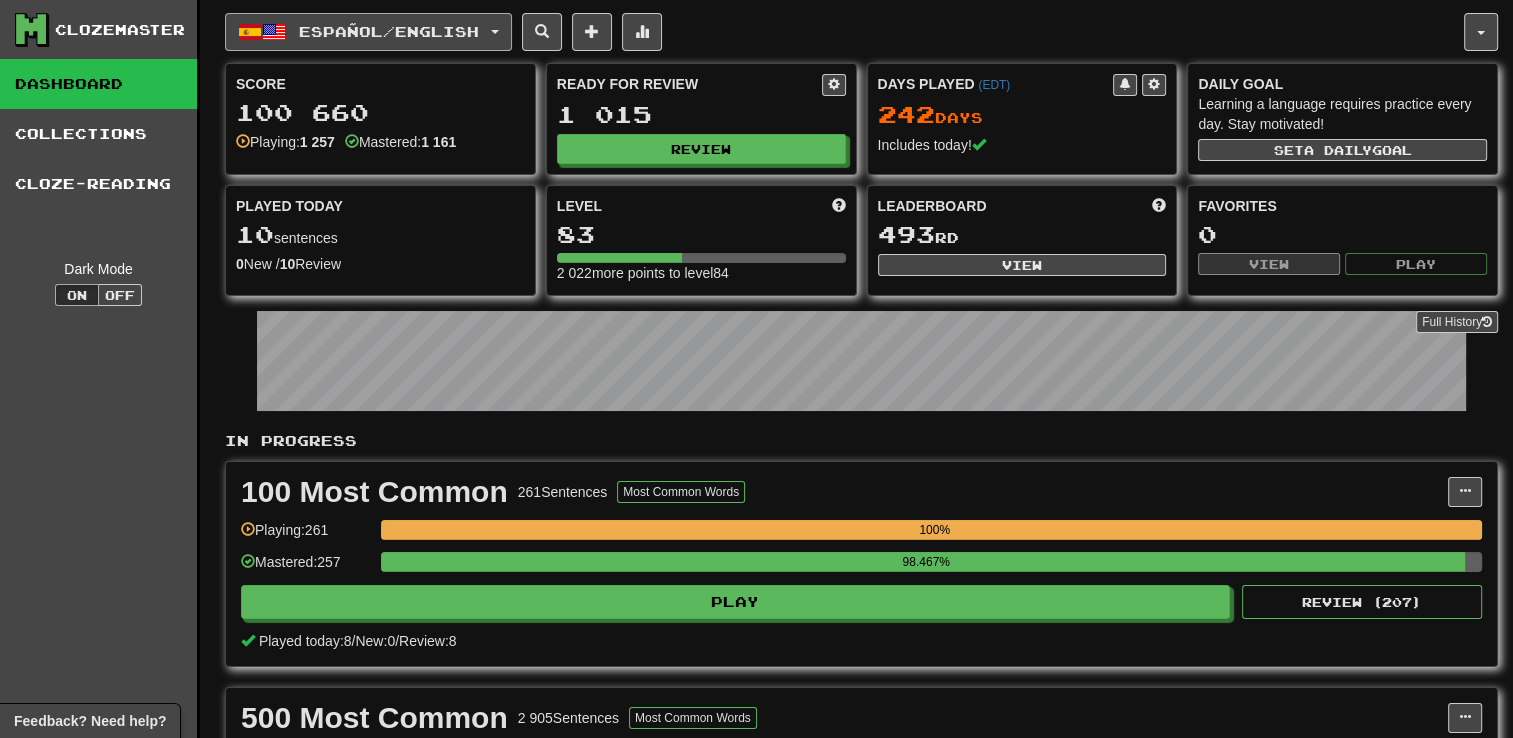 click on "Español  /  English" at bounding box center (389, 31) 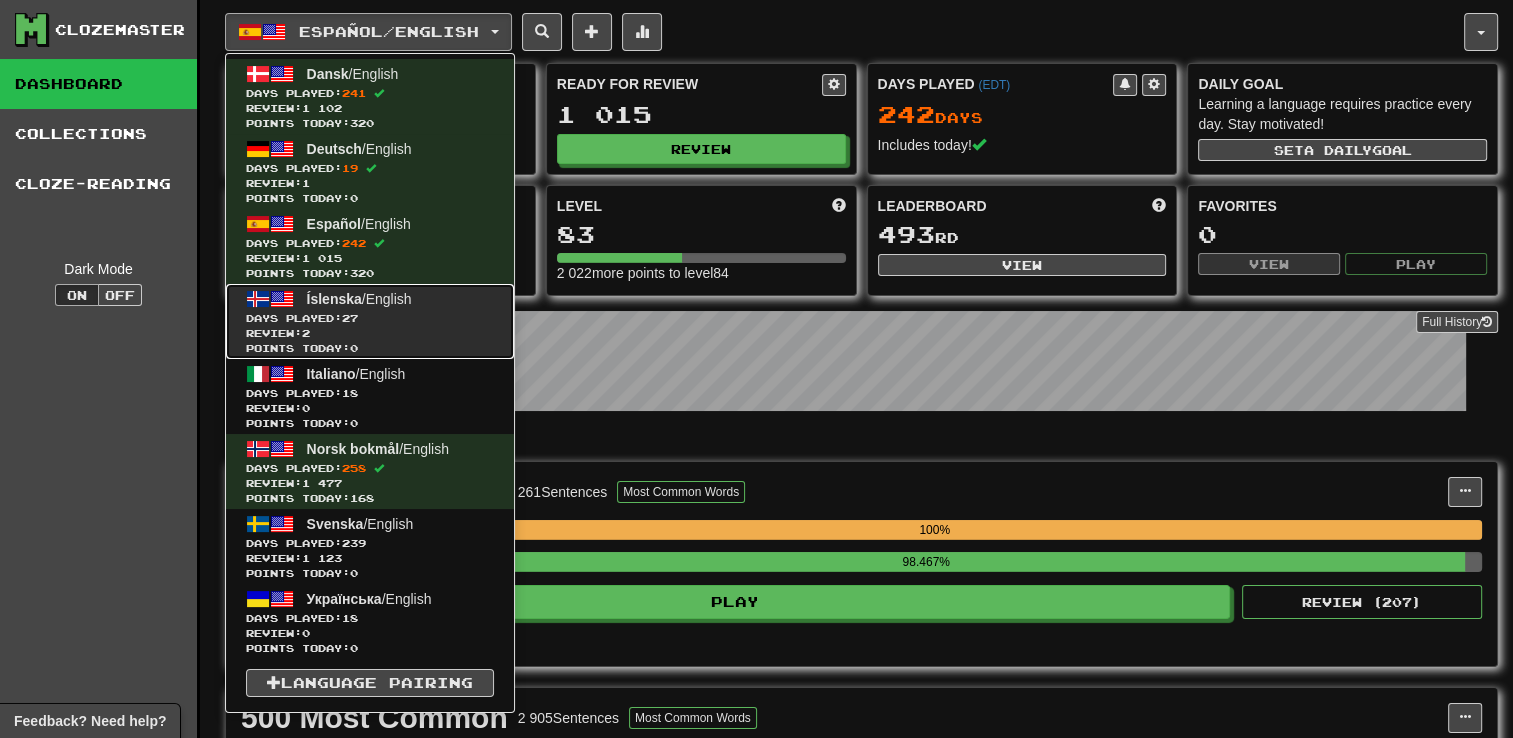 click on "Days Played:  27" at bounding box center (370, 318) 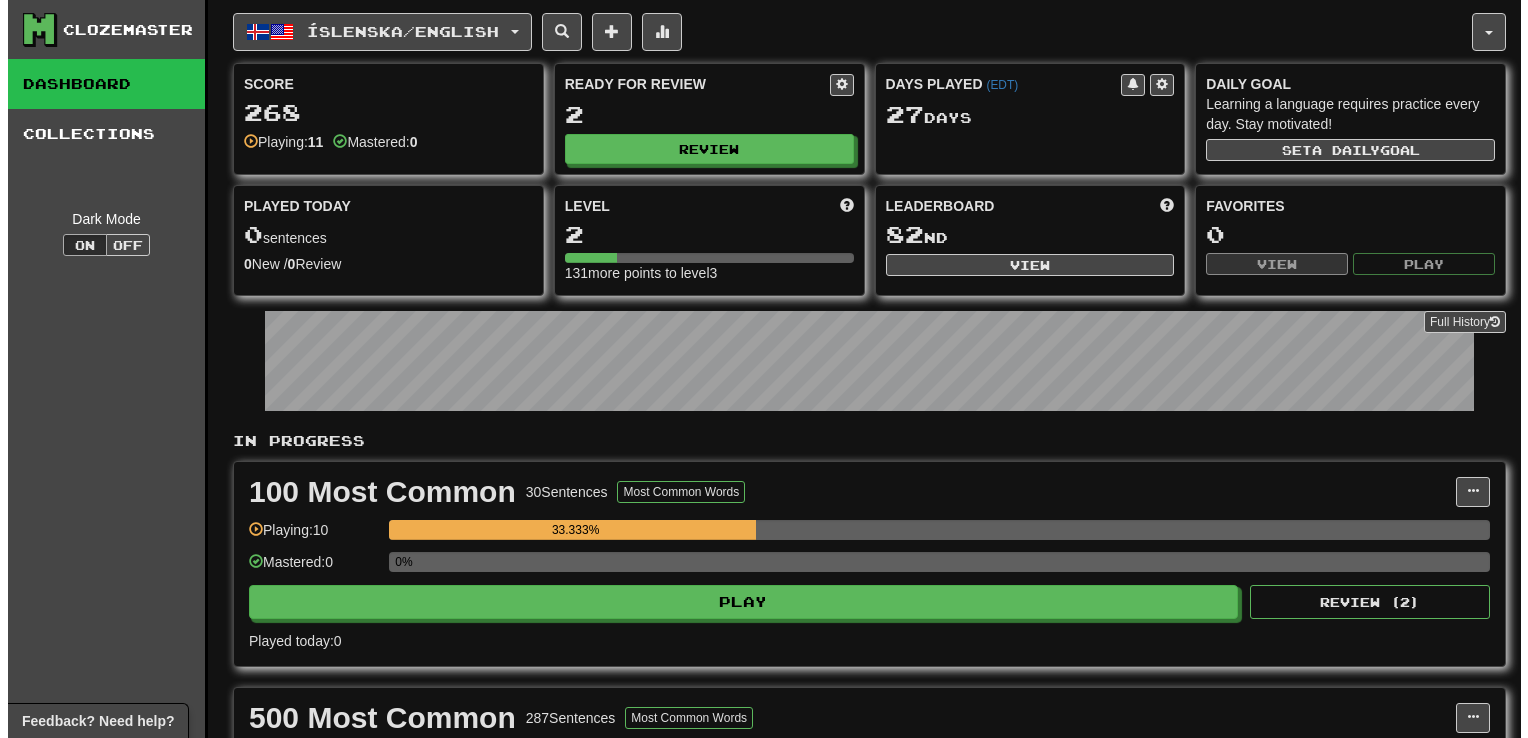 scroll, scrollTop: 0, scrollLeft: 0, axis: both 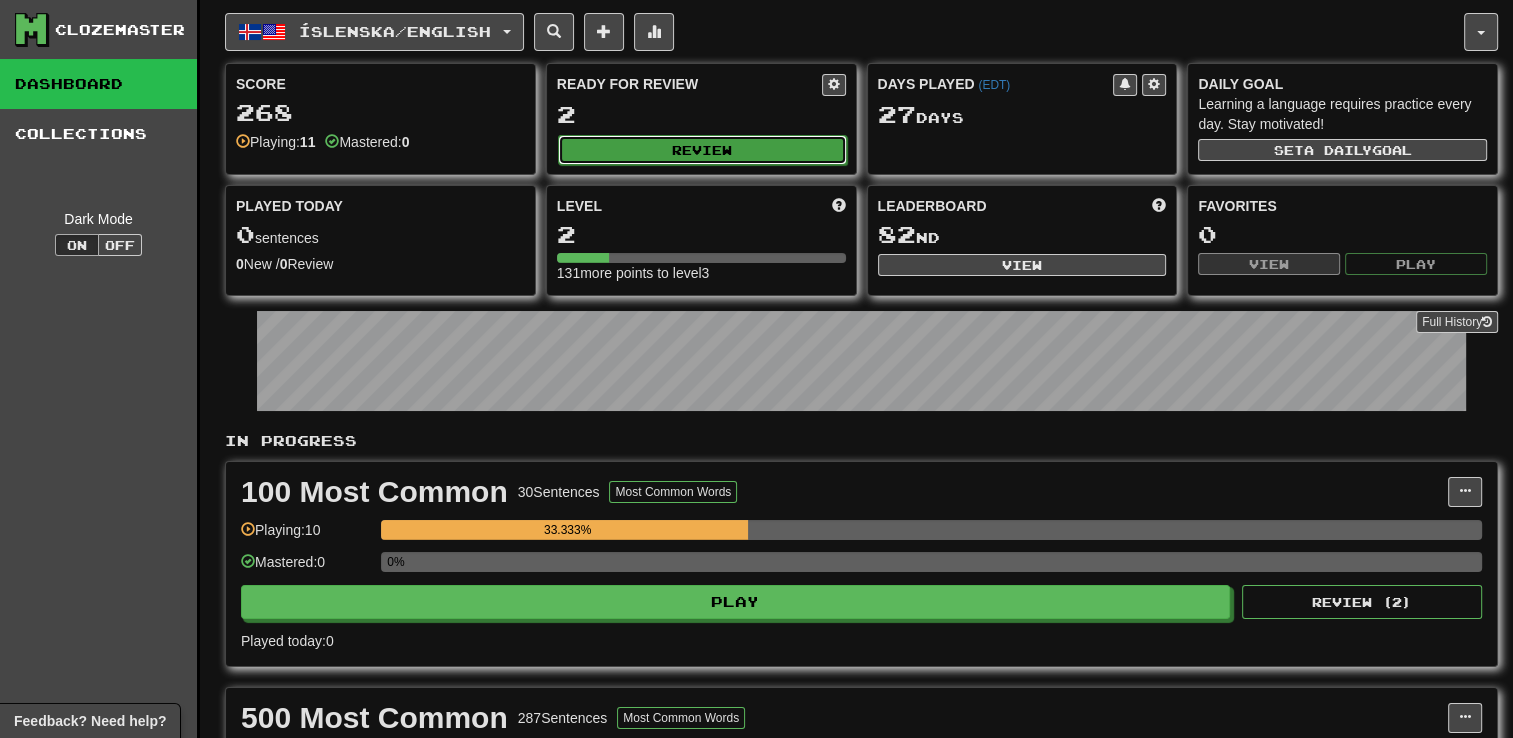 click on "Review" at bounding box center (702, 150) 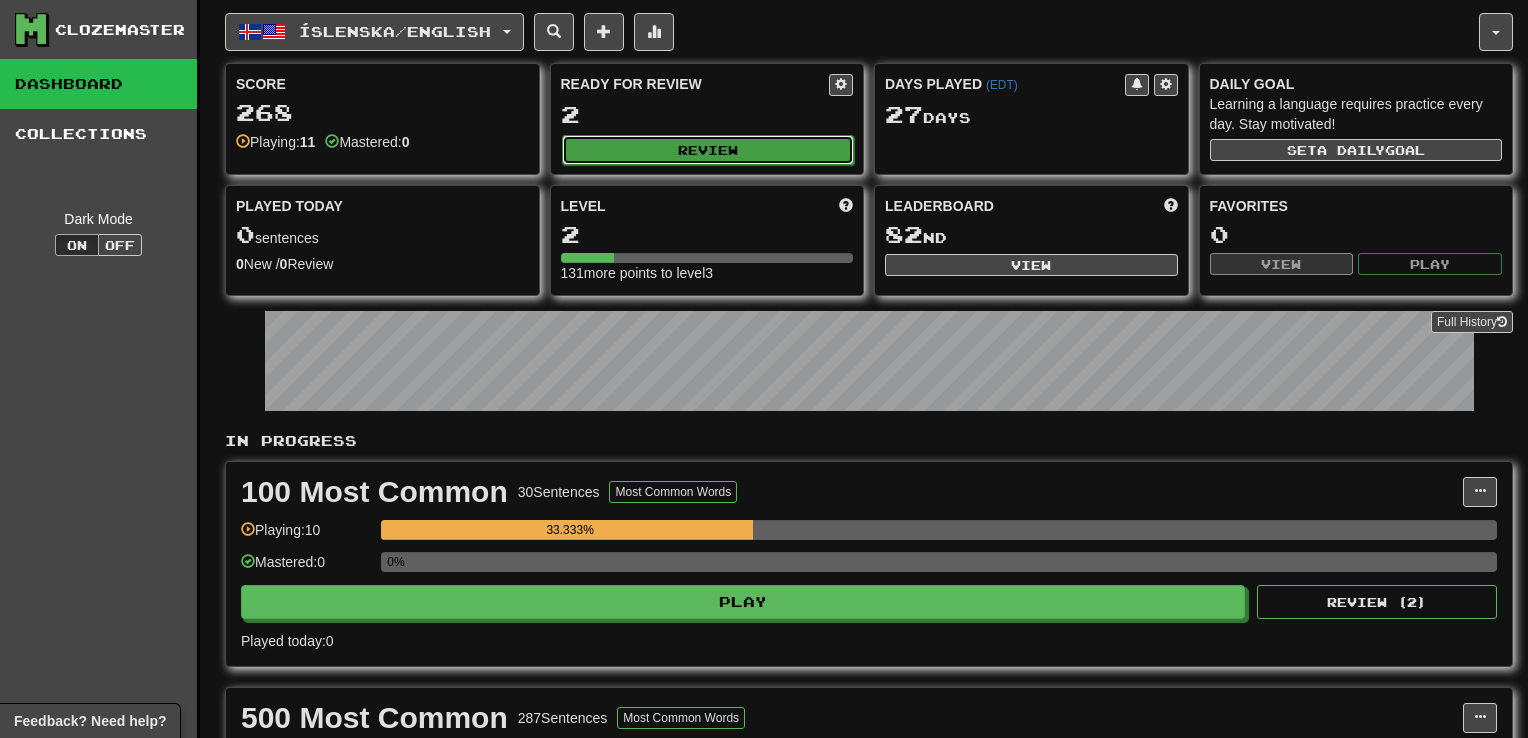 select on "**" 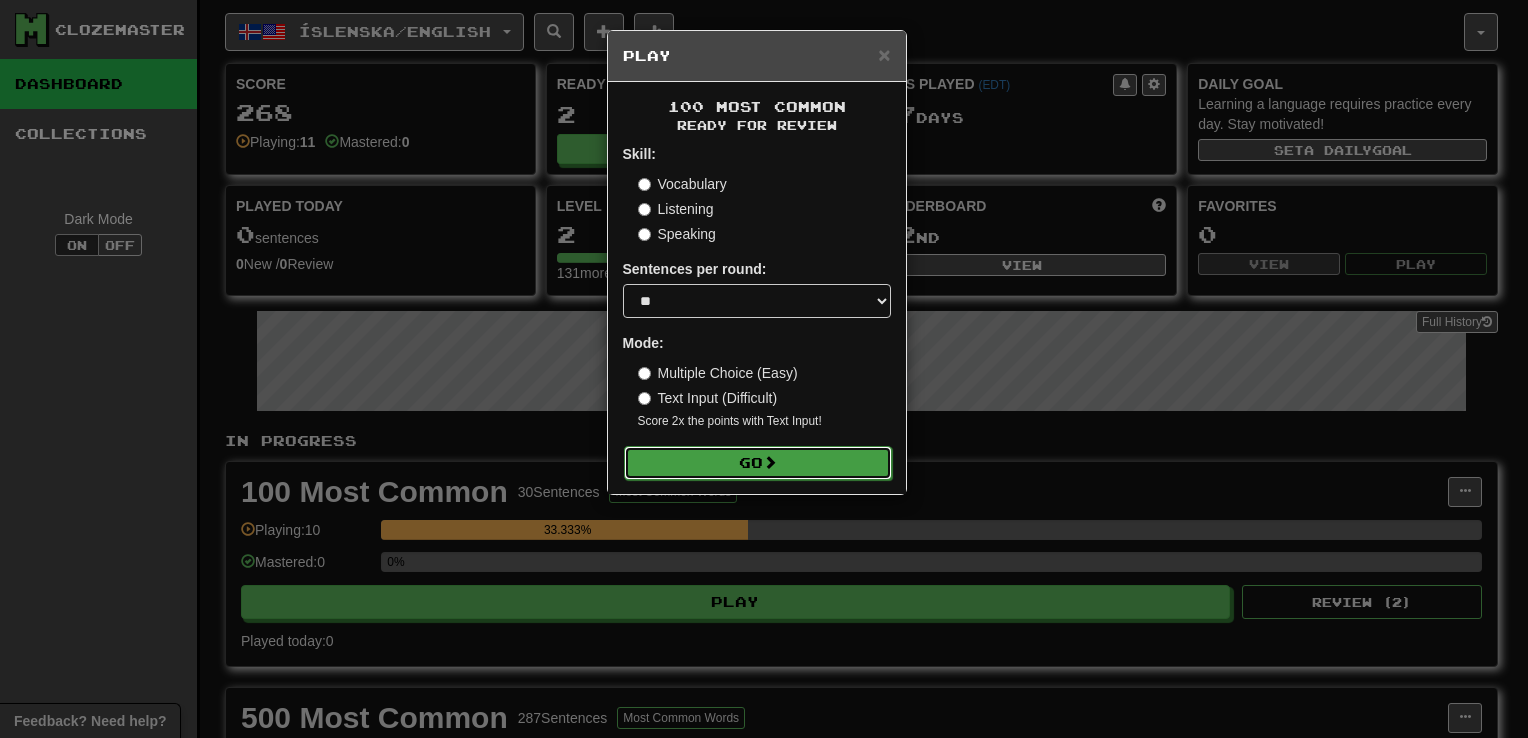 click on "Go" at bounding box center [758, 463] 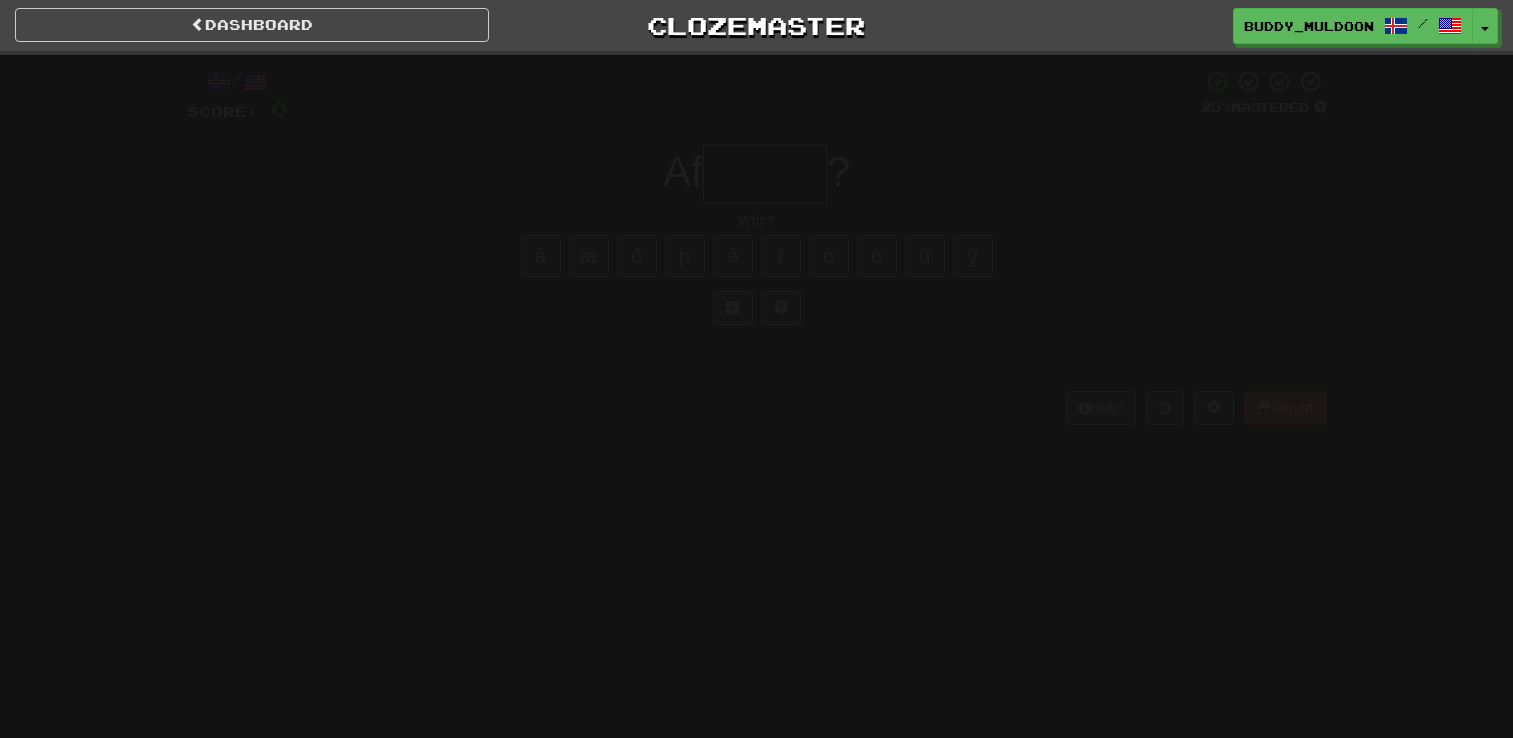 scroll, scrollTop: 0, scrollLeft: 0, axis: both 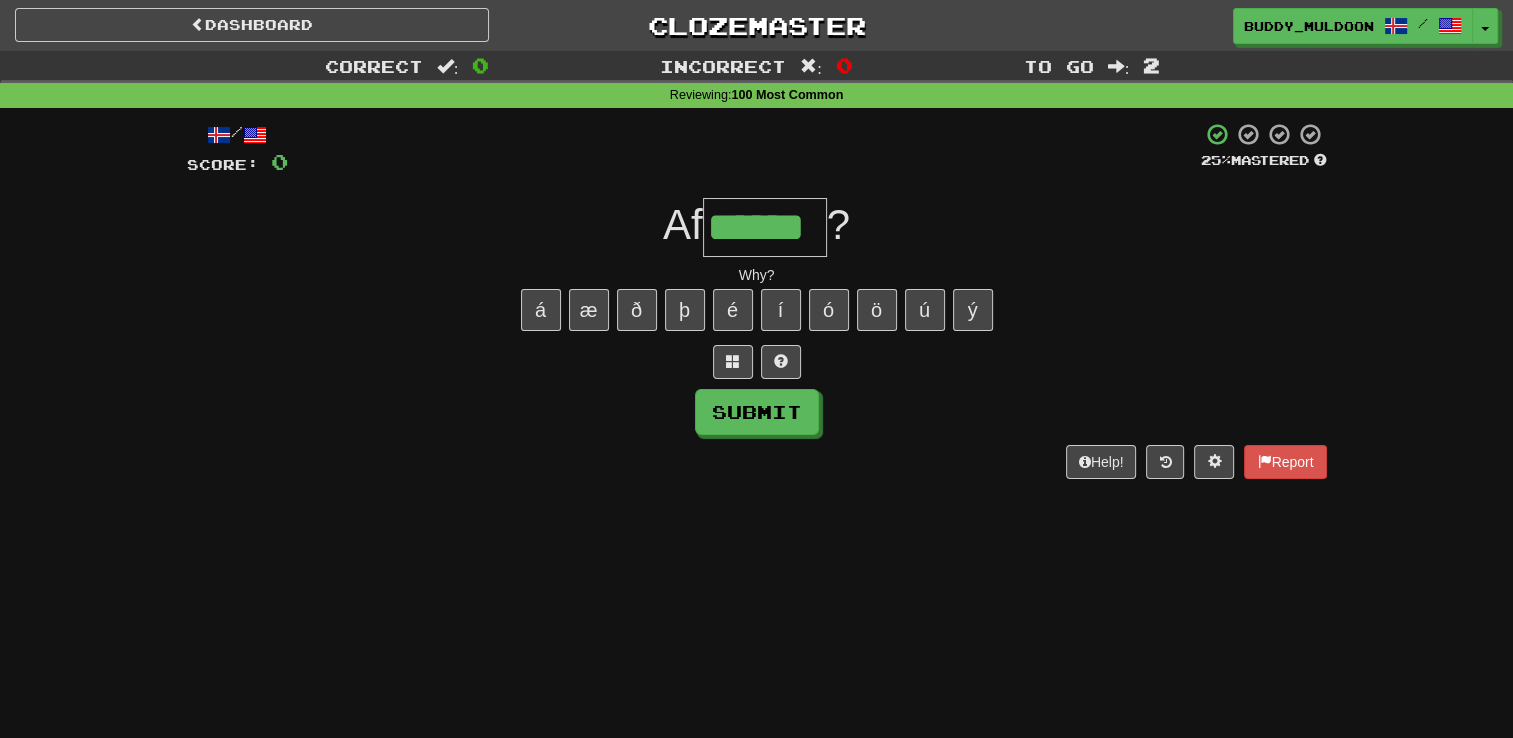type on "******" 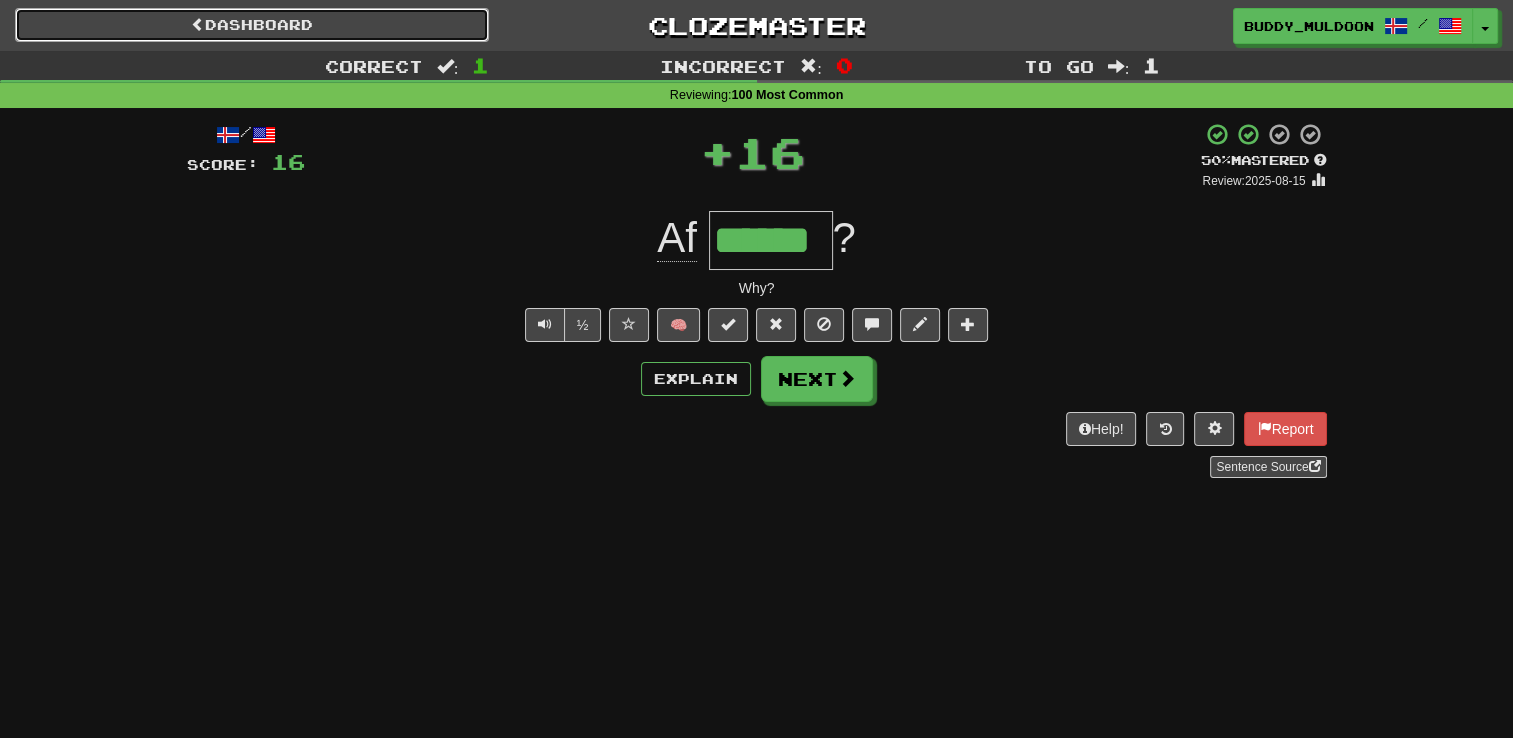 click on "Dashboard" at bounding box center [252, 25] 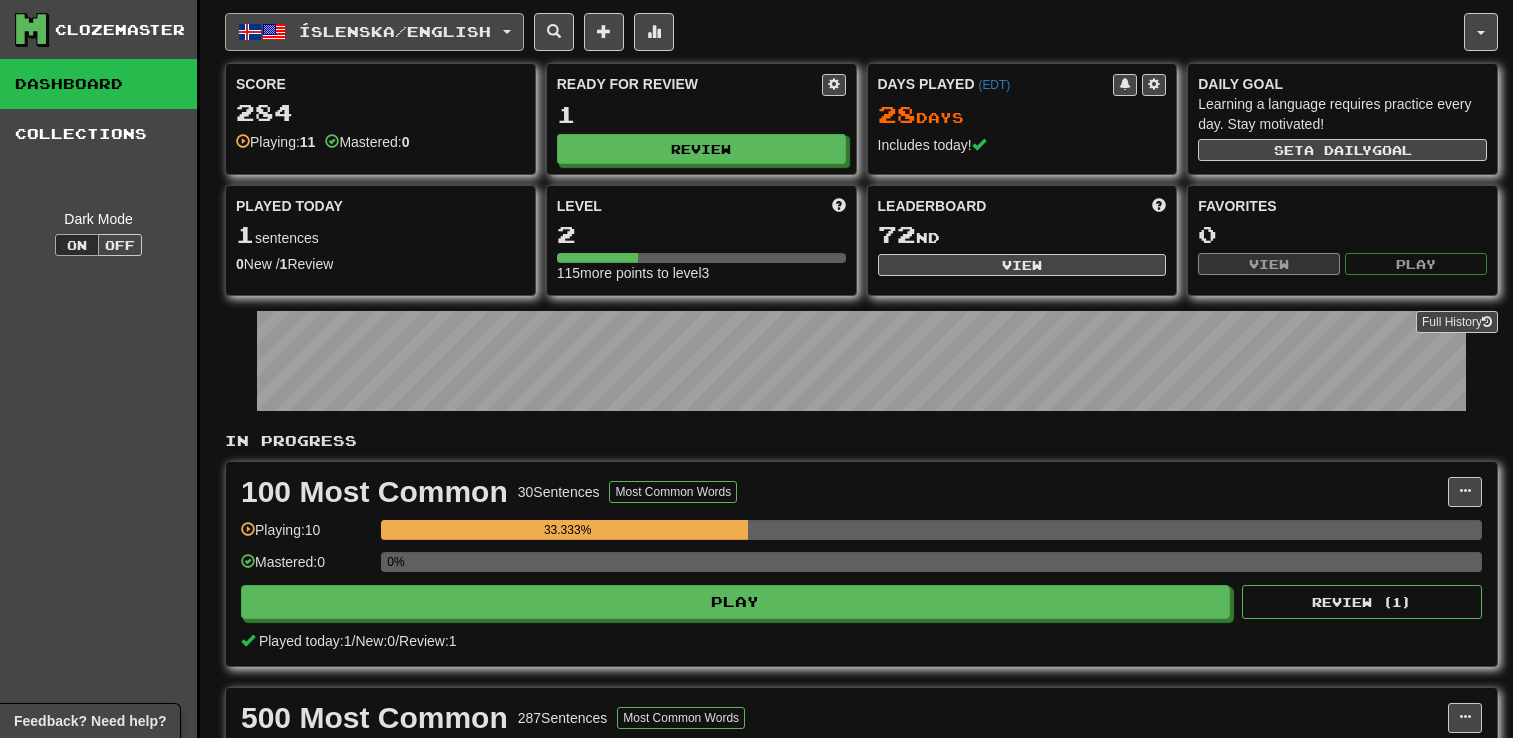 scroll, scrollTop: 0, scrollLeft: 0, axis: both 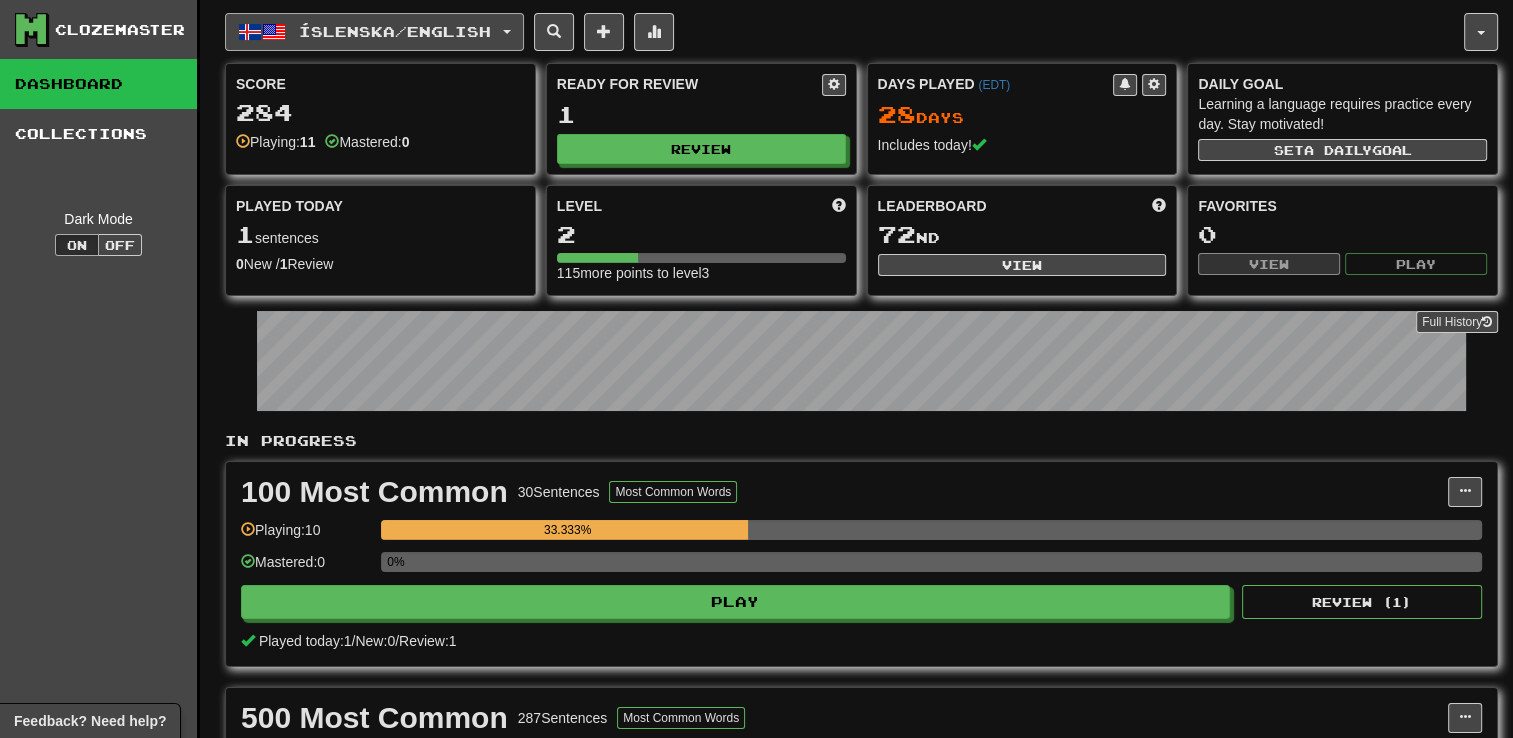 click on "Íslenska  /  English" at bounding box center [395, 31] 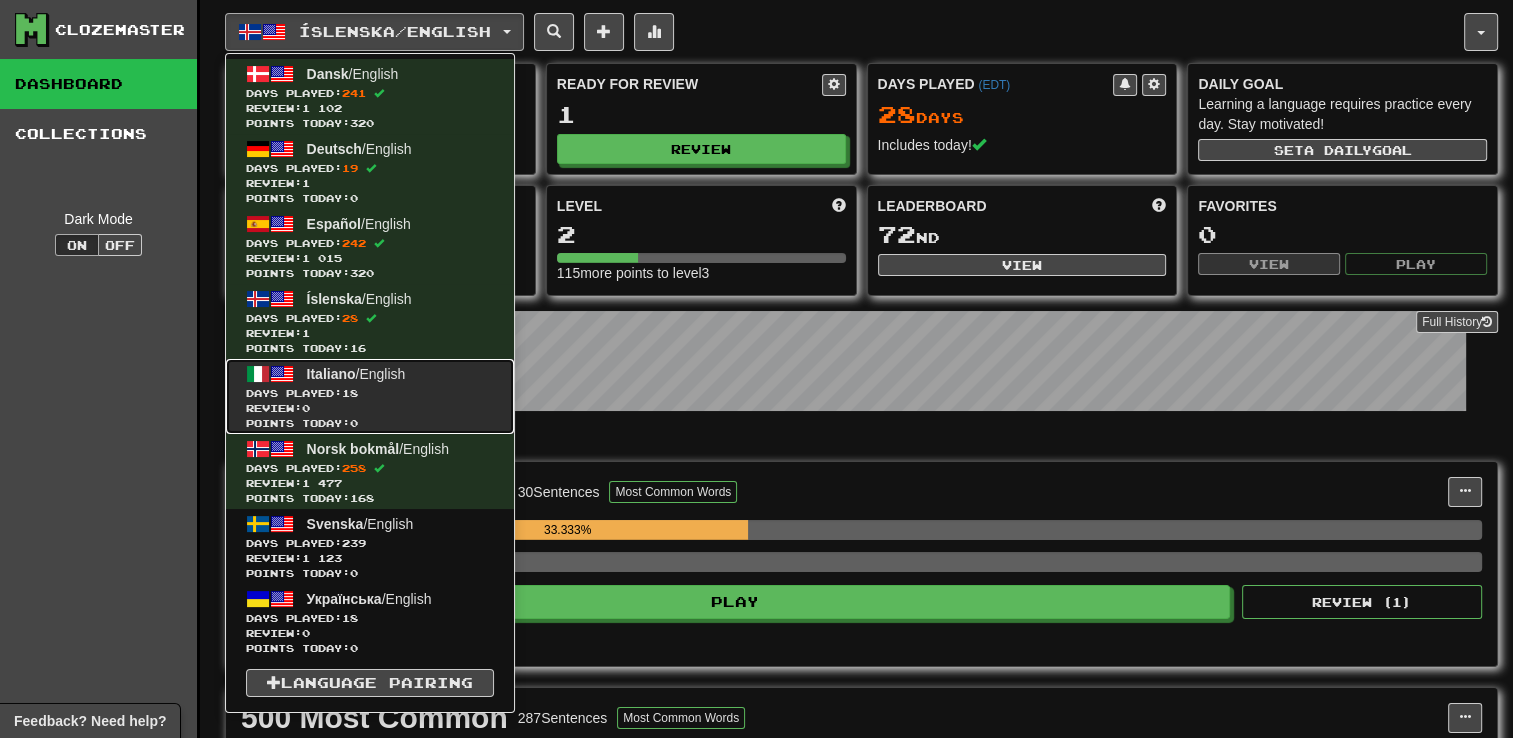 click on "Italiano  /  English Days Played:  18   Review:  0 Points today:  0" at bounding box center [370, 396] 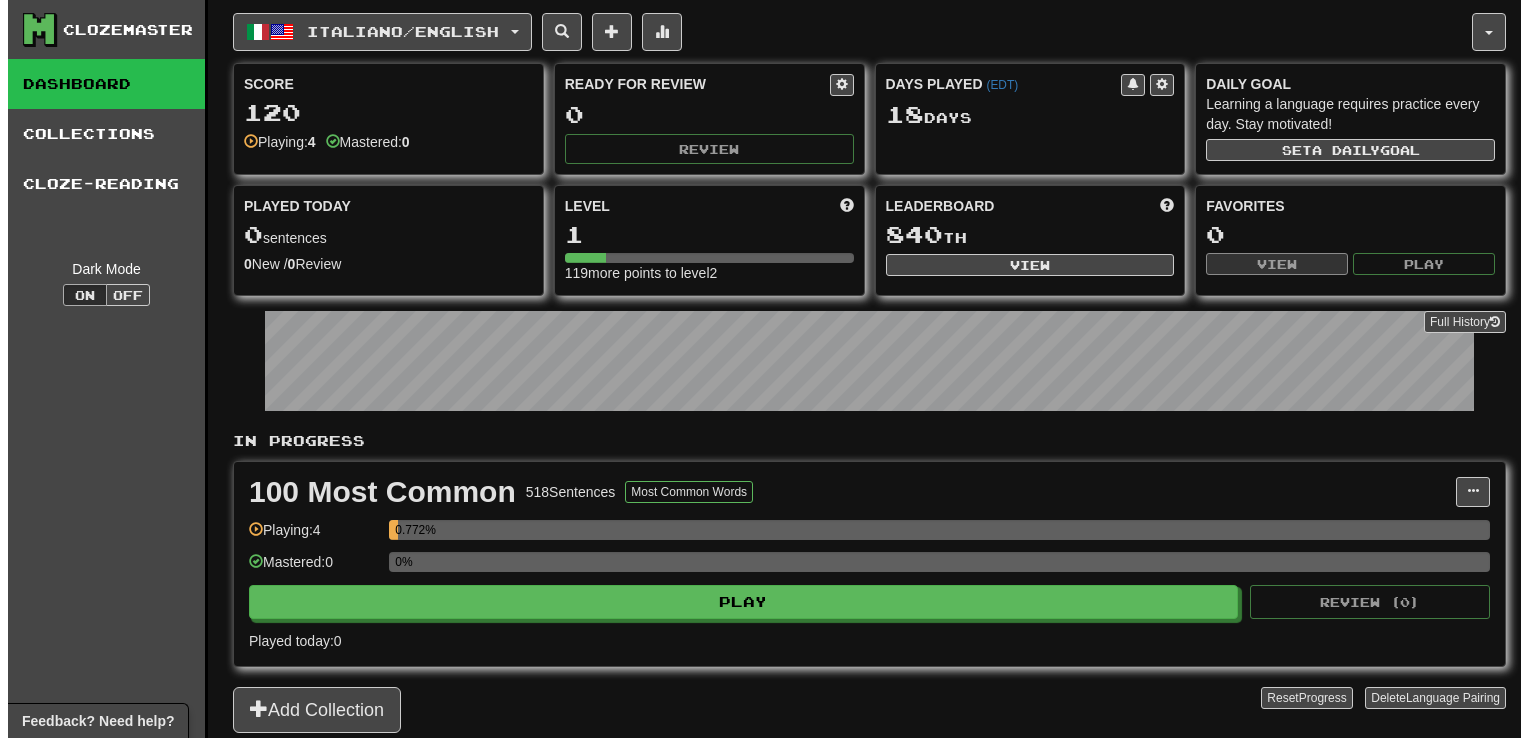 scroll, scrollTop: 0, scrollLeft: 0, axis: both 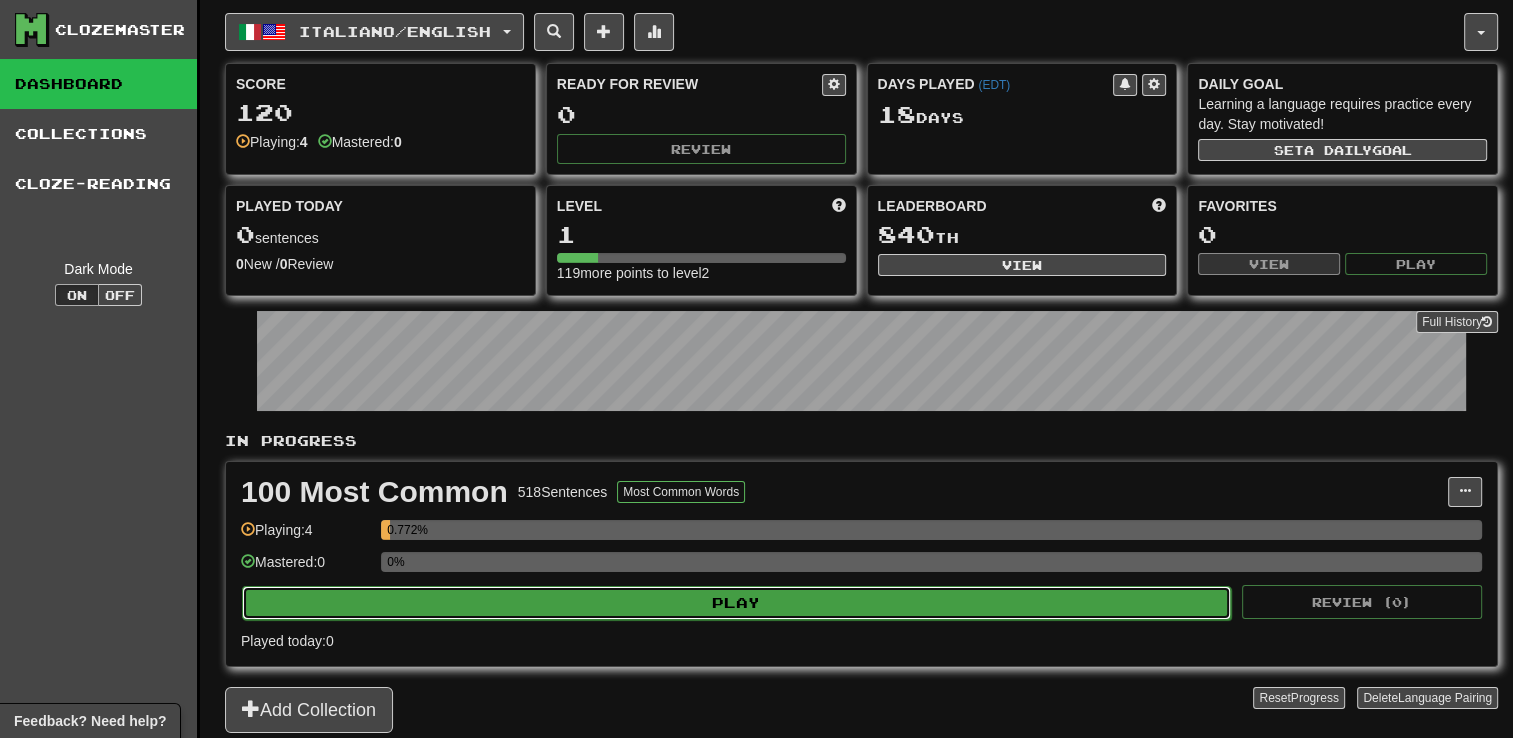 click on "Play" at bounding box center (736, 603) 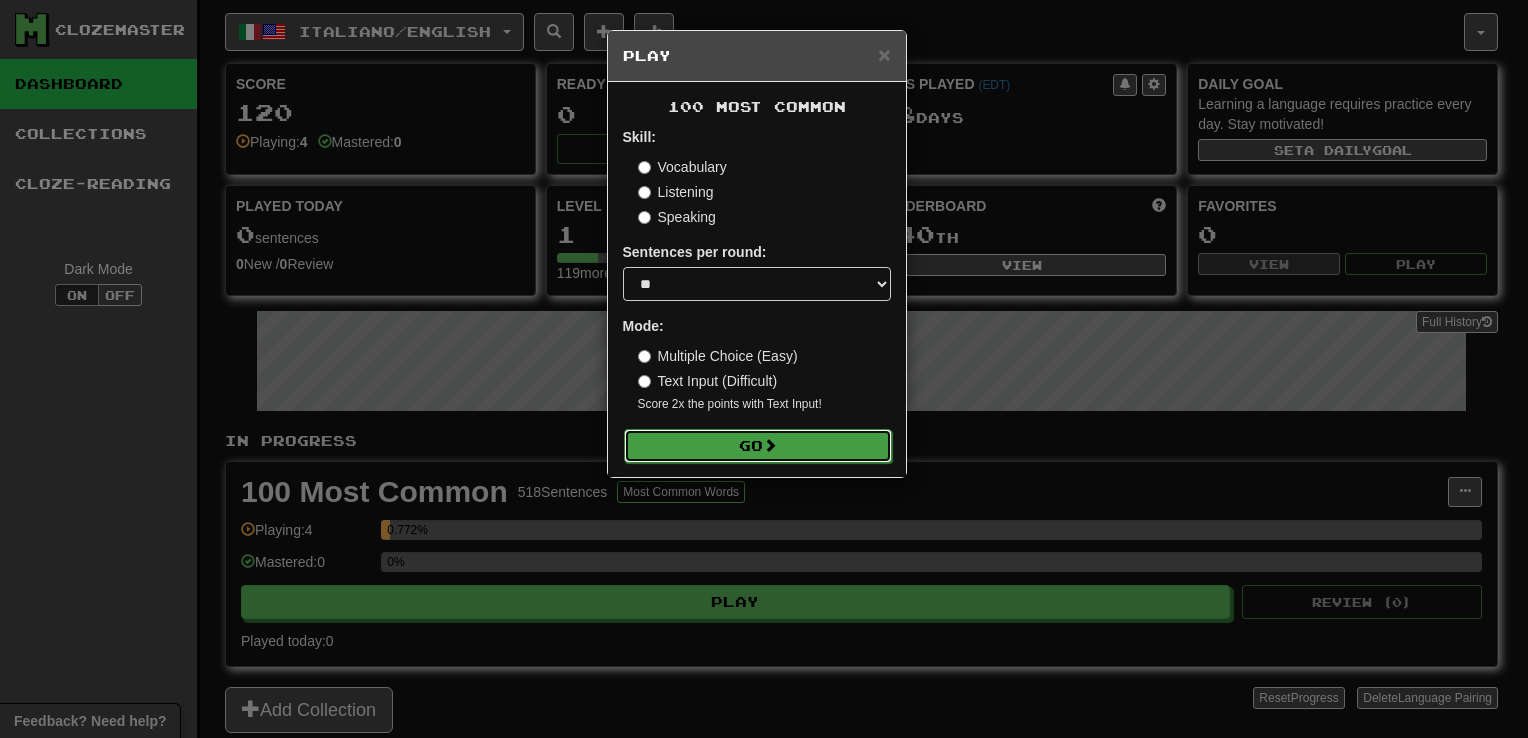 click on "Go" at bounding box center (758, 446) 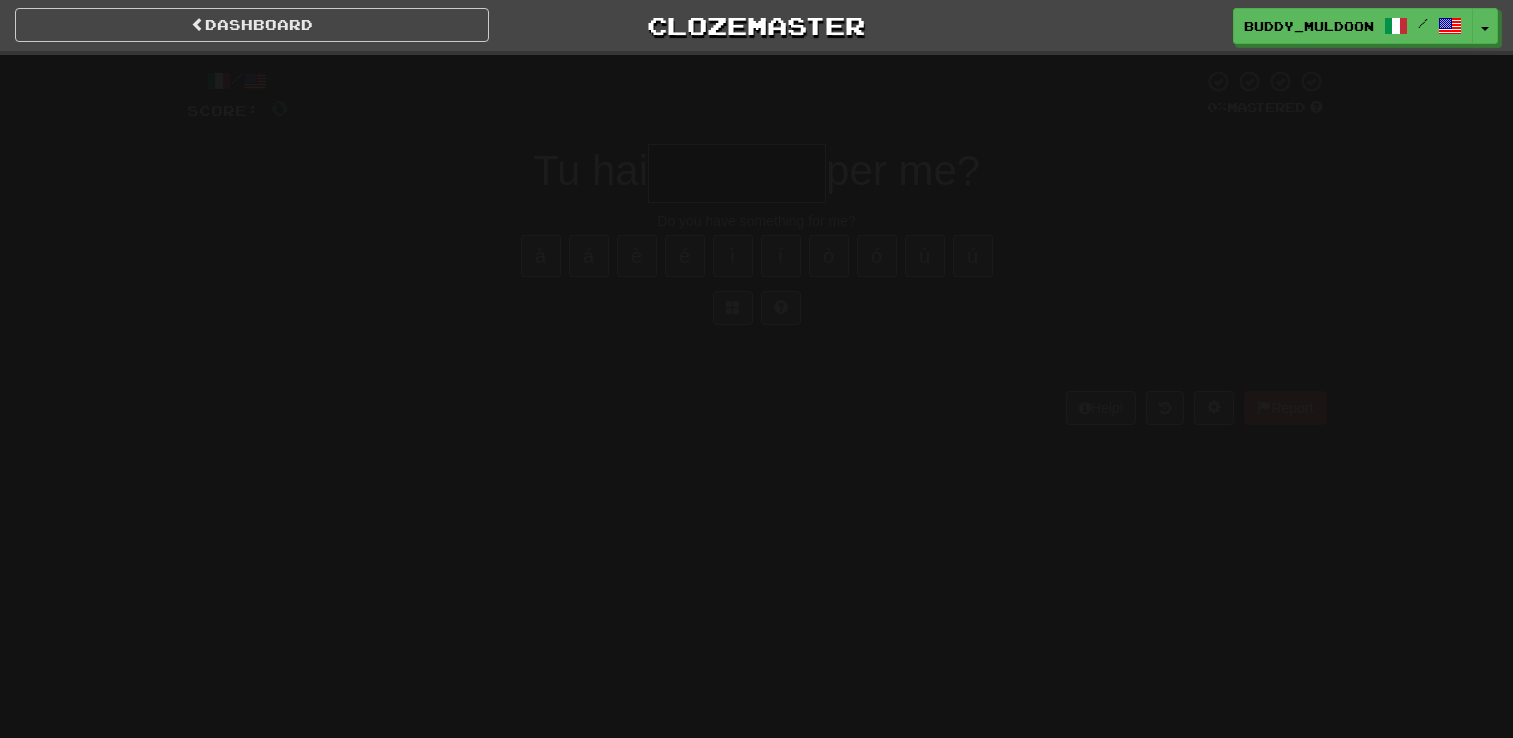 scroll, scrollTop: 0, scrollLeft: 0, axis: both 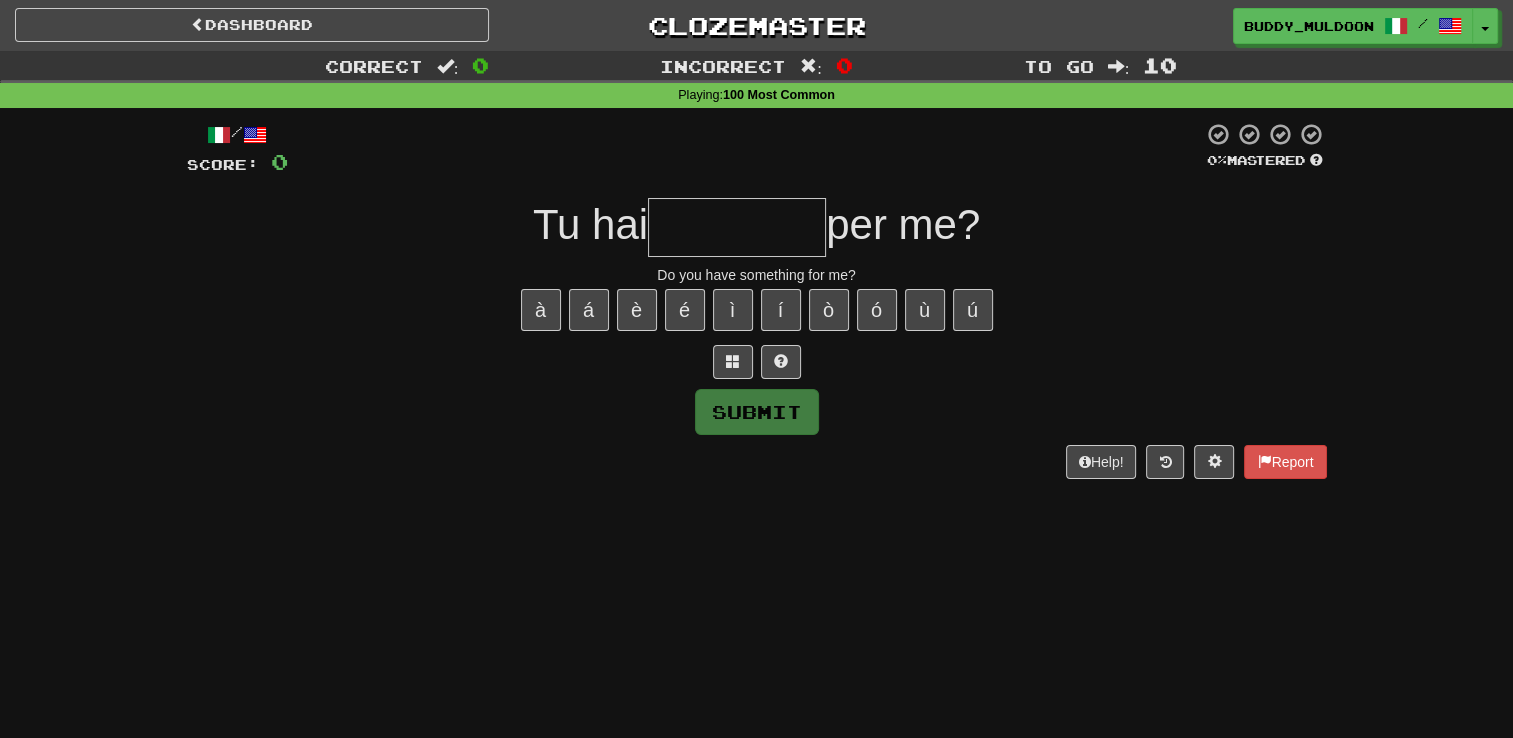 type on "********" 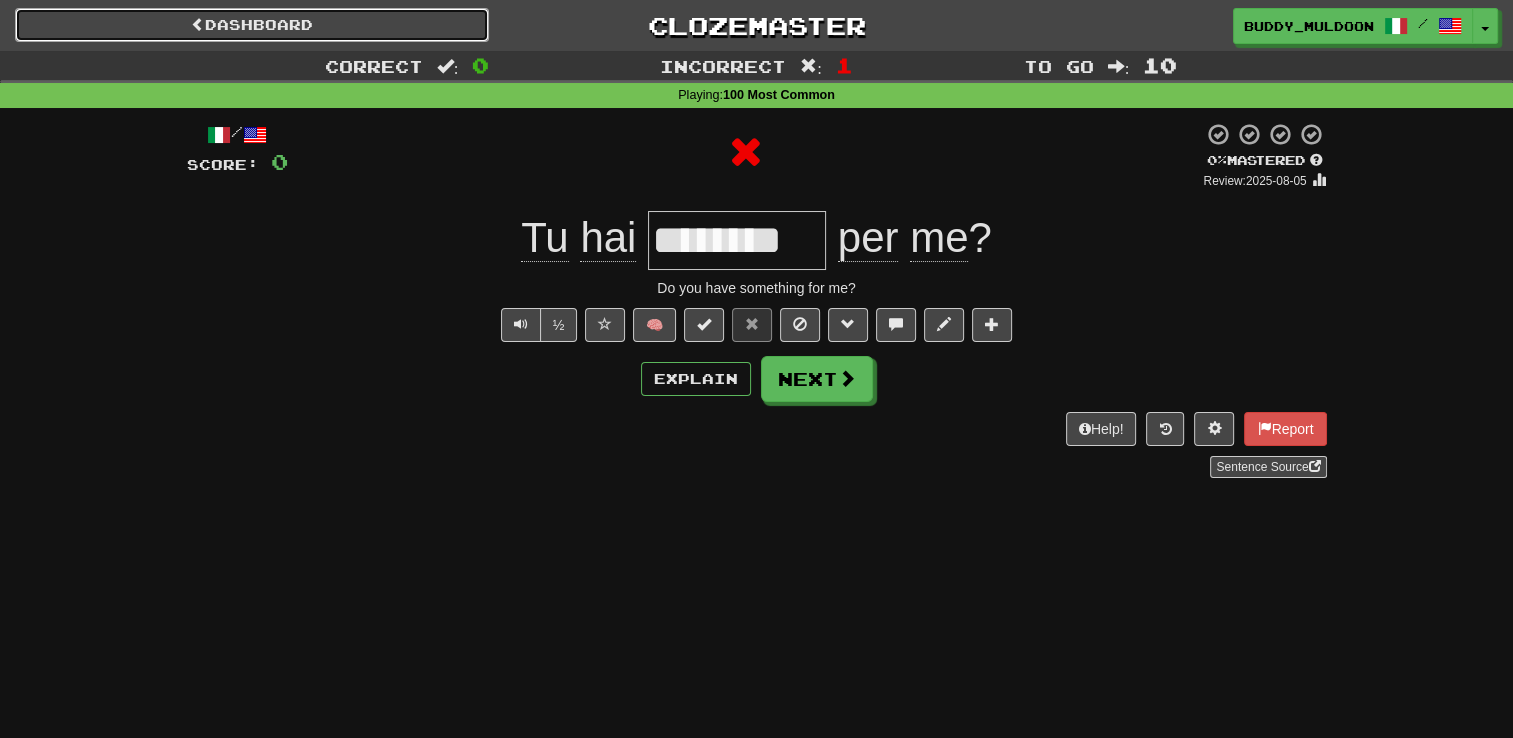 click on "Dashboard" at bounding box center [252, 25] 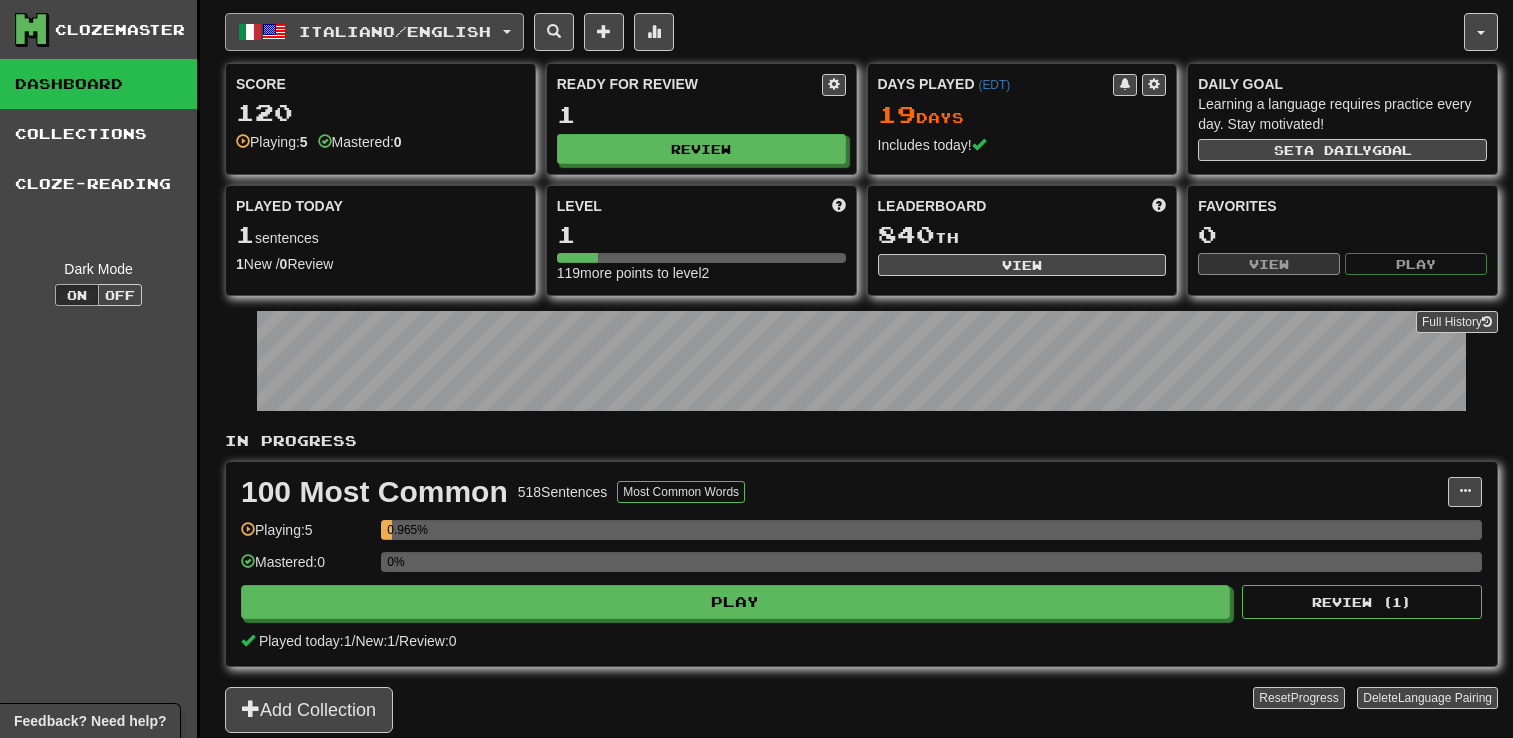 scroll, scrollTop: 0, scrollLeft: 0, axis: both 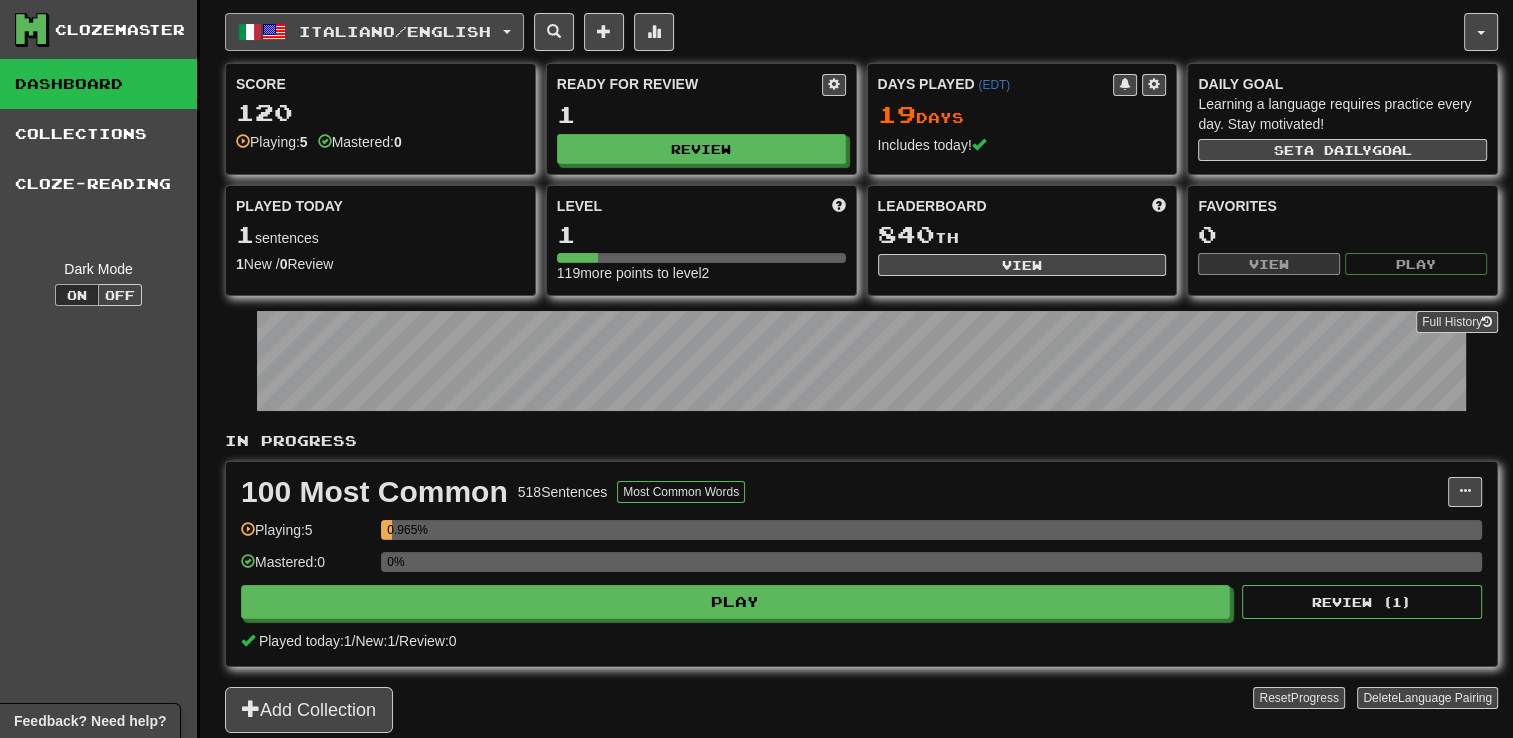 click on "Italiano  /  English" at bounding box center [395, 31] 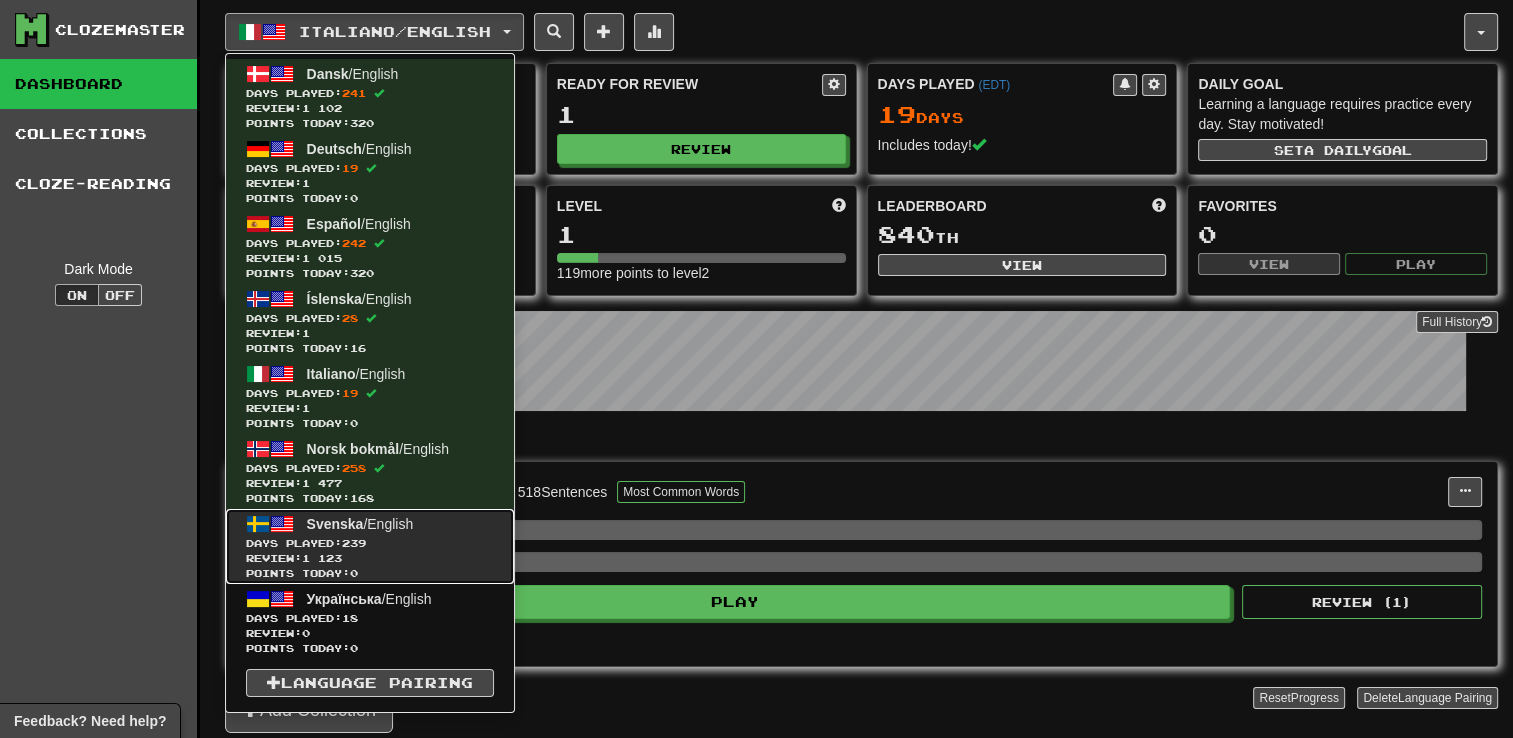 click on "Days Played:  239" at bounding box center [370, 543] 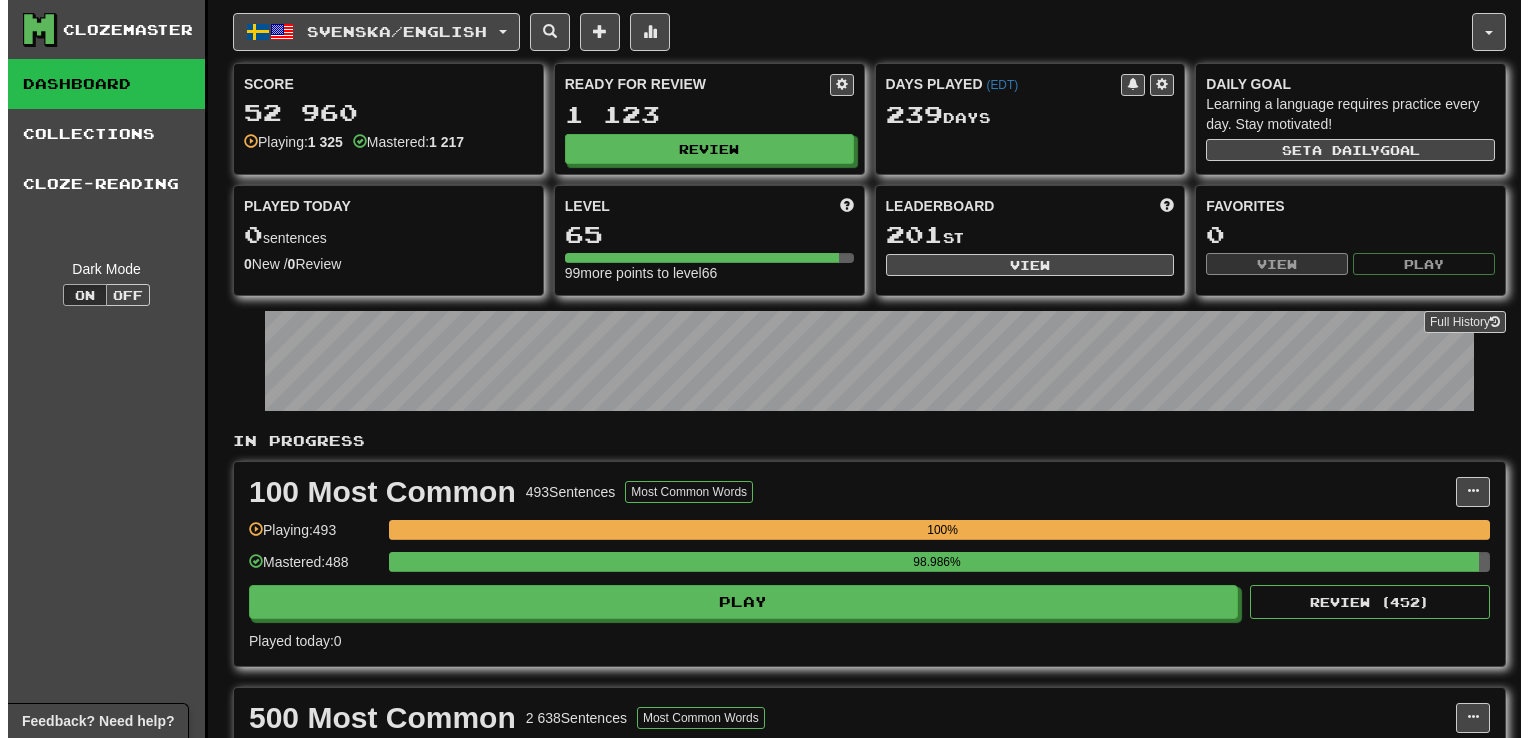 scroll, scrollTop: 0, scrollLeft: 0, axis: both 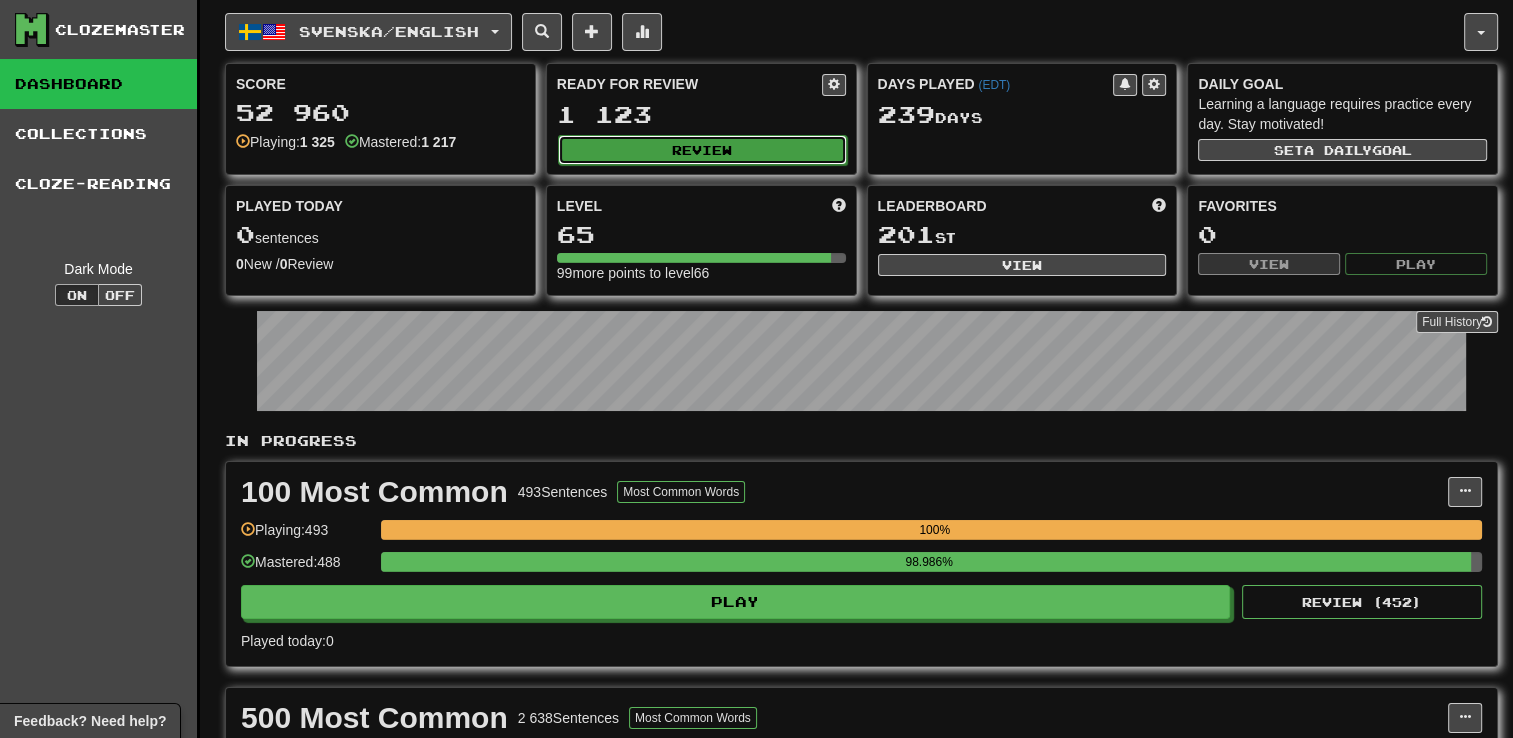 click on "Review" at bounding box center (702, 150) 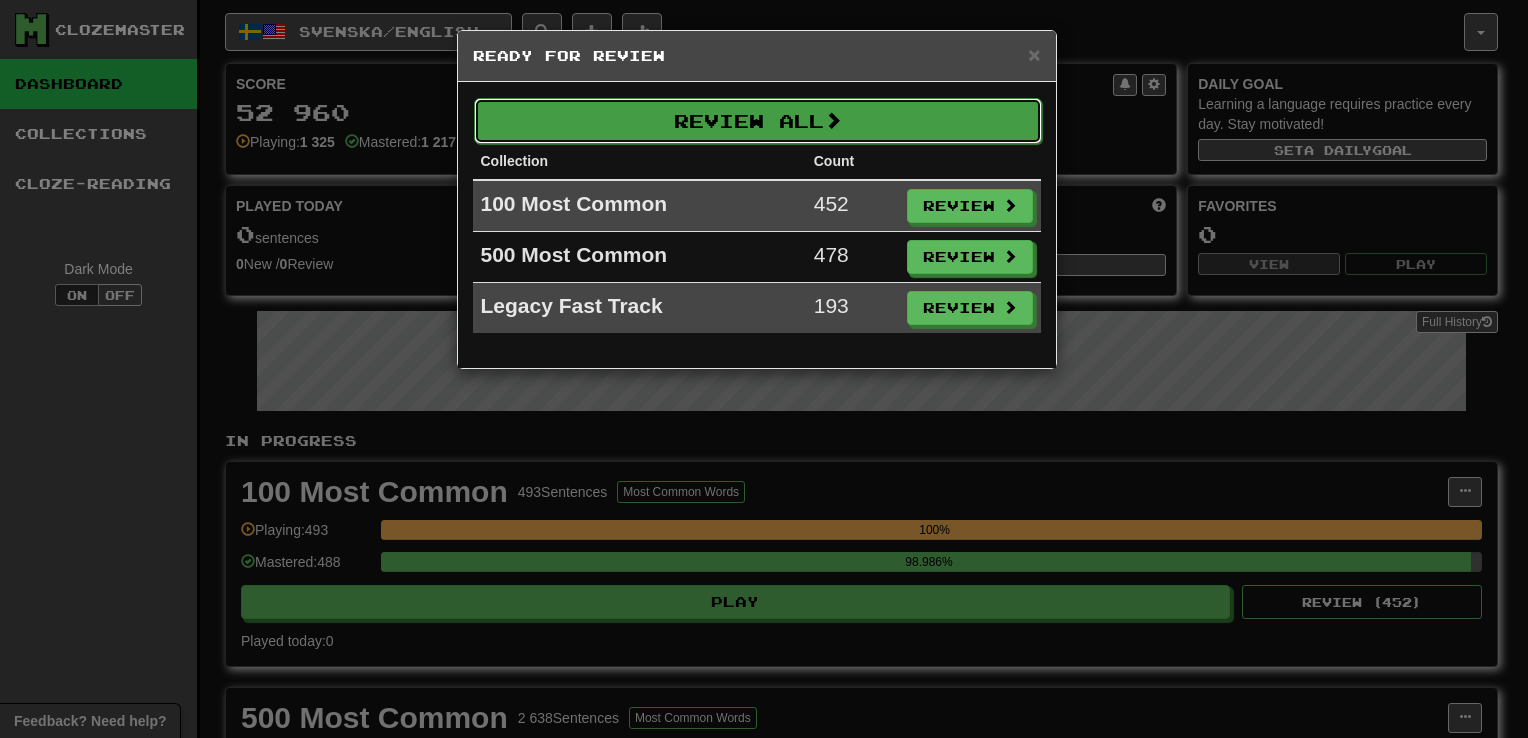 click on "Review All" at bounding box center (758, 121) 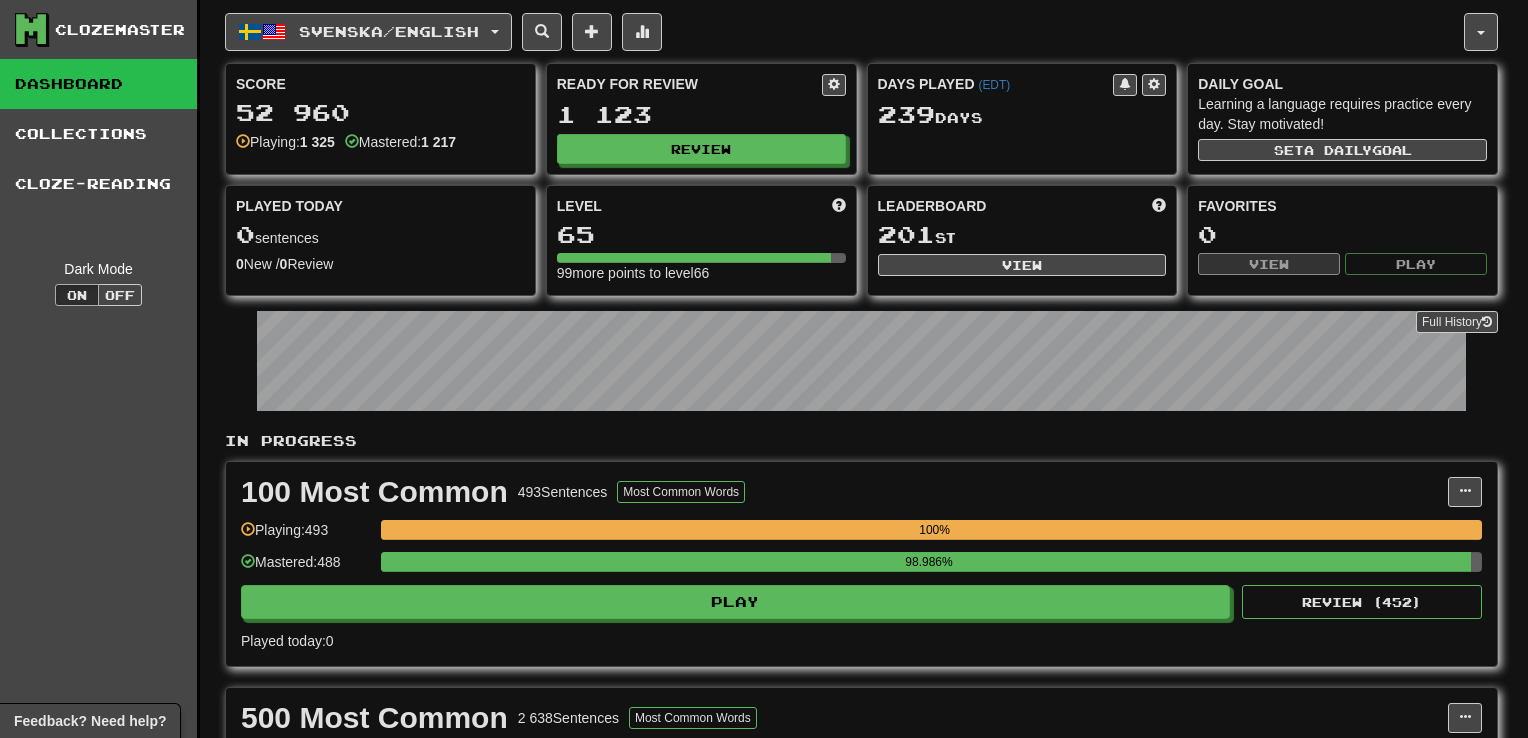 select on "**" 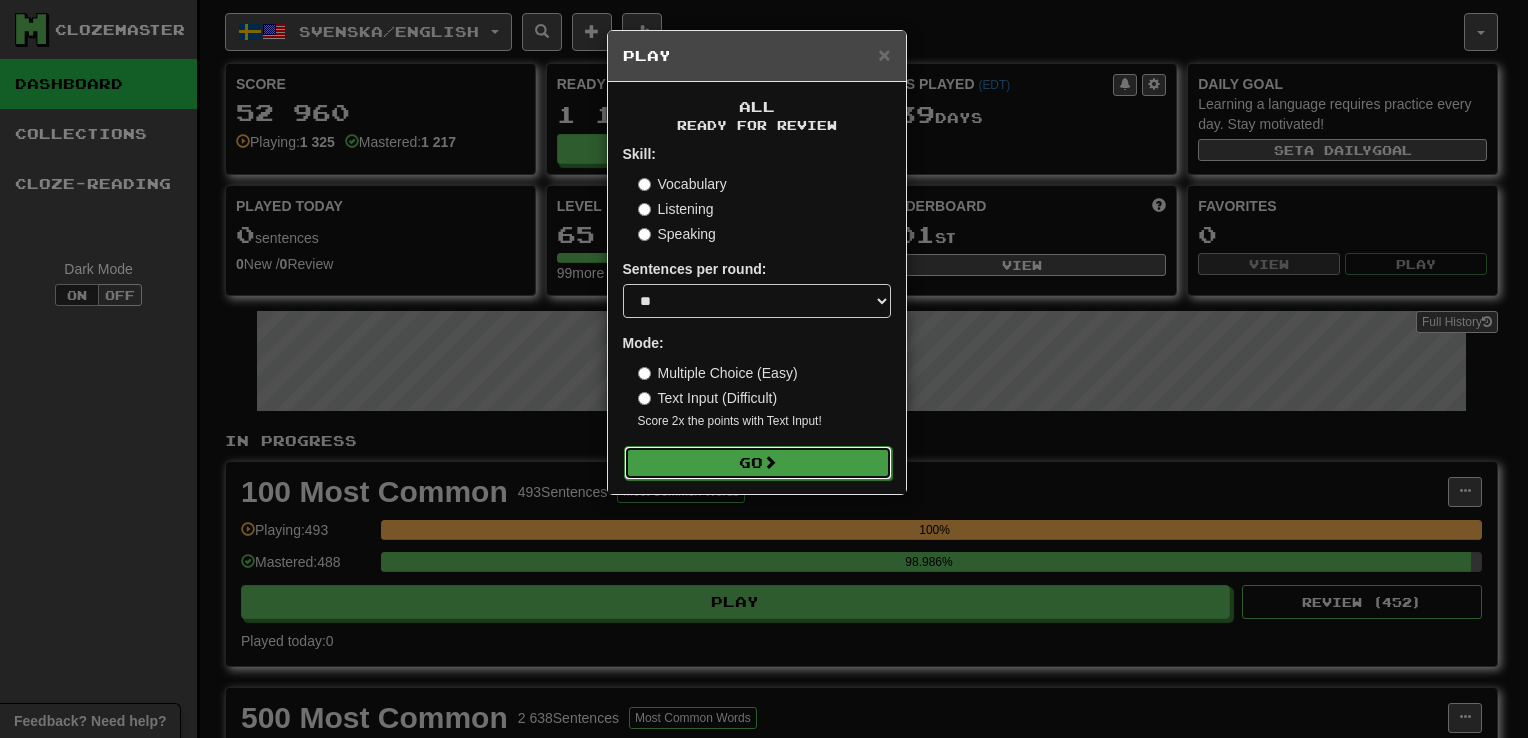 click on "Go" at bounding box center (758, 463) 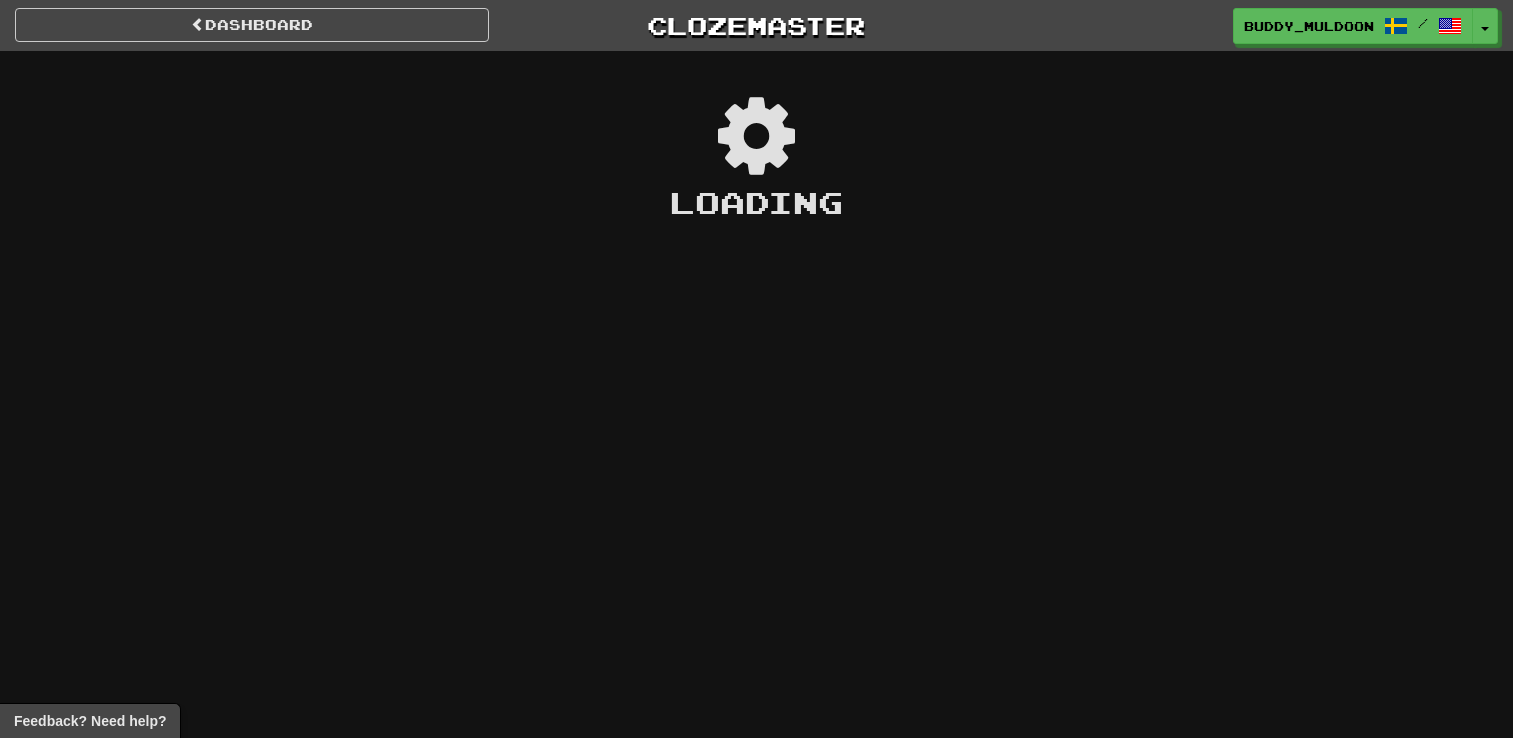 scroll, scrollTop: 0, scrollLeft: 0, axis: both 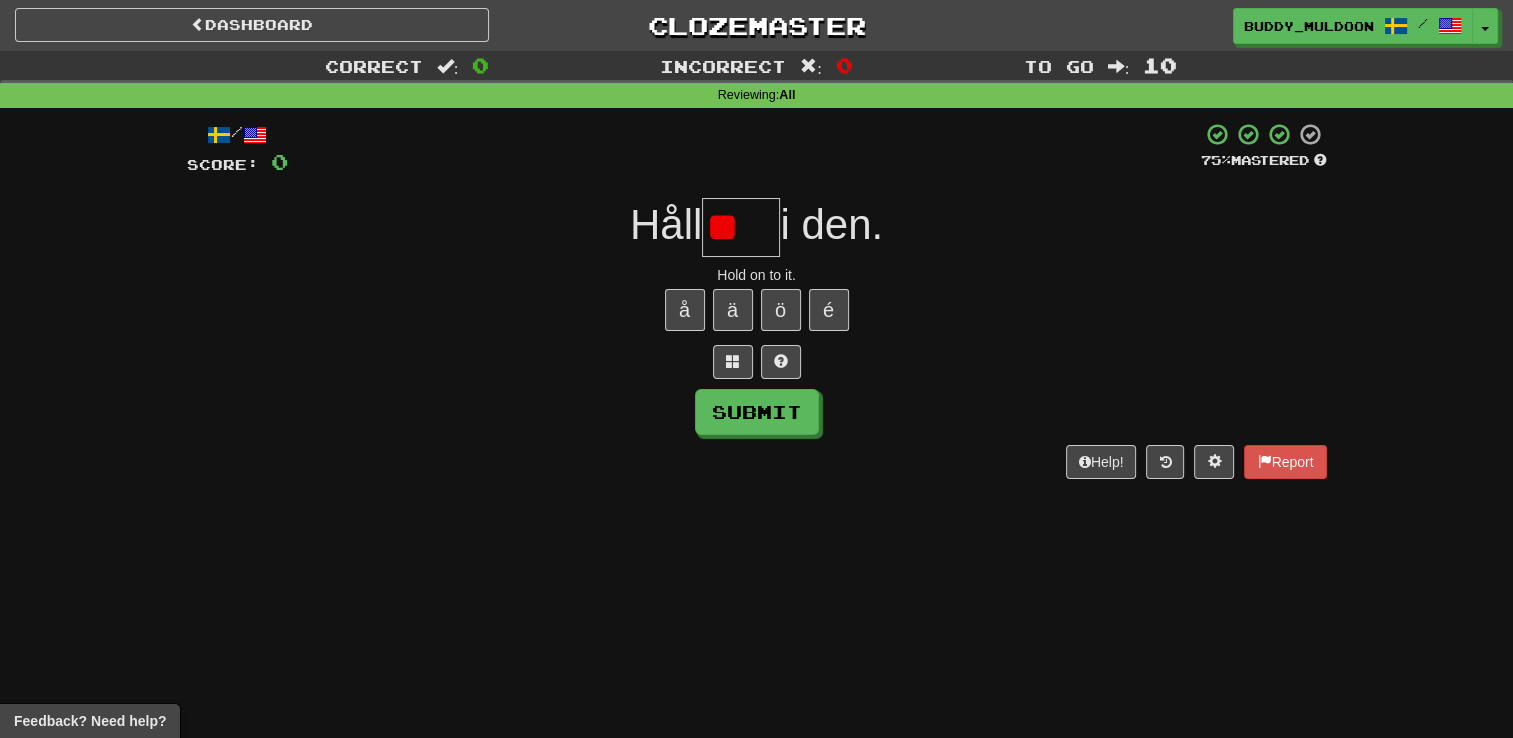 type on "*" 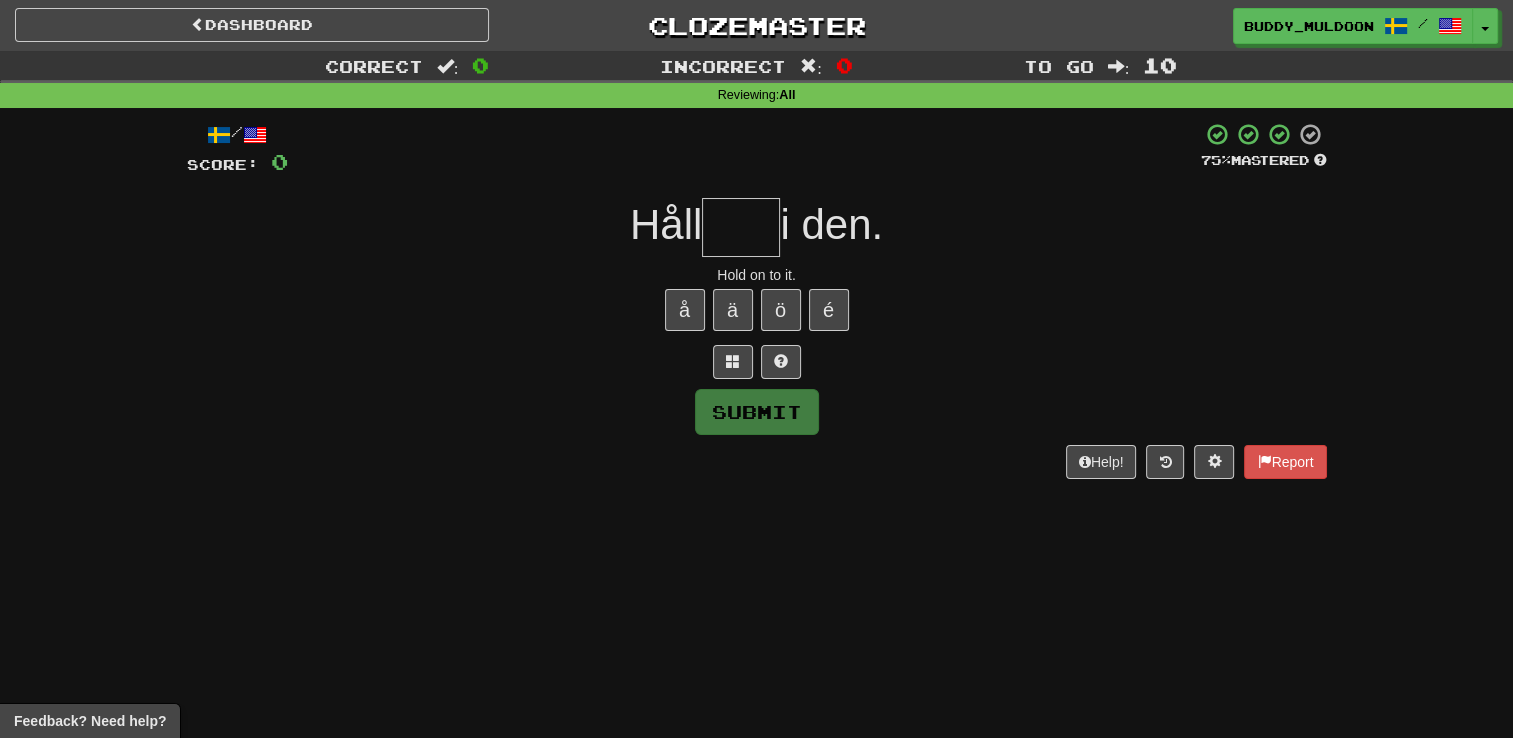 type on "****" 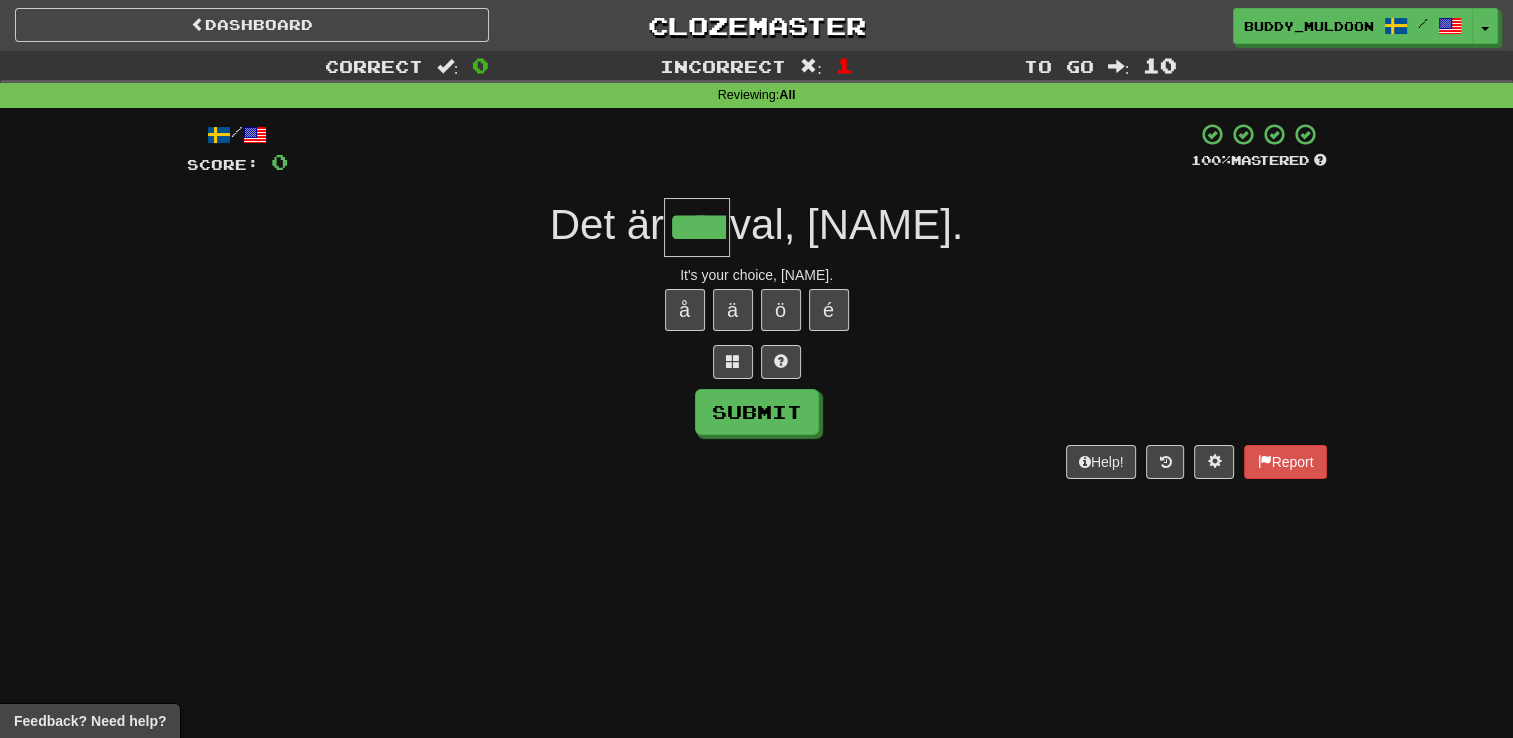 type on "****" 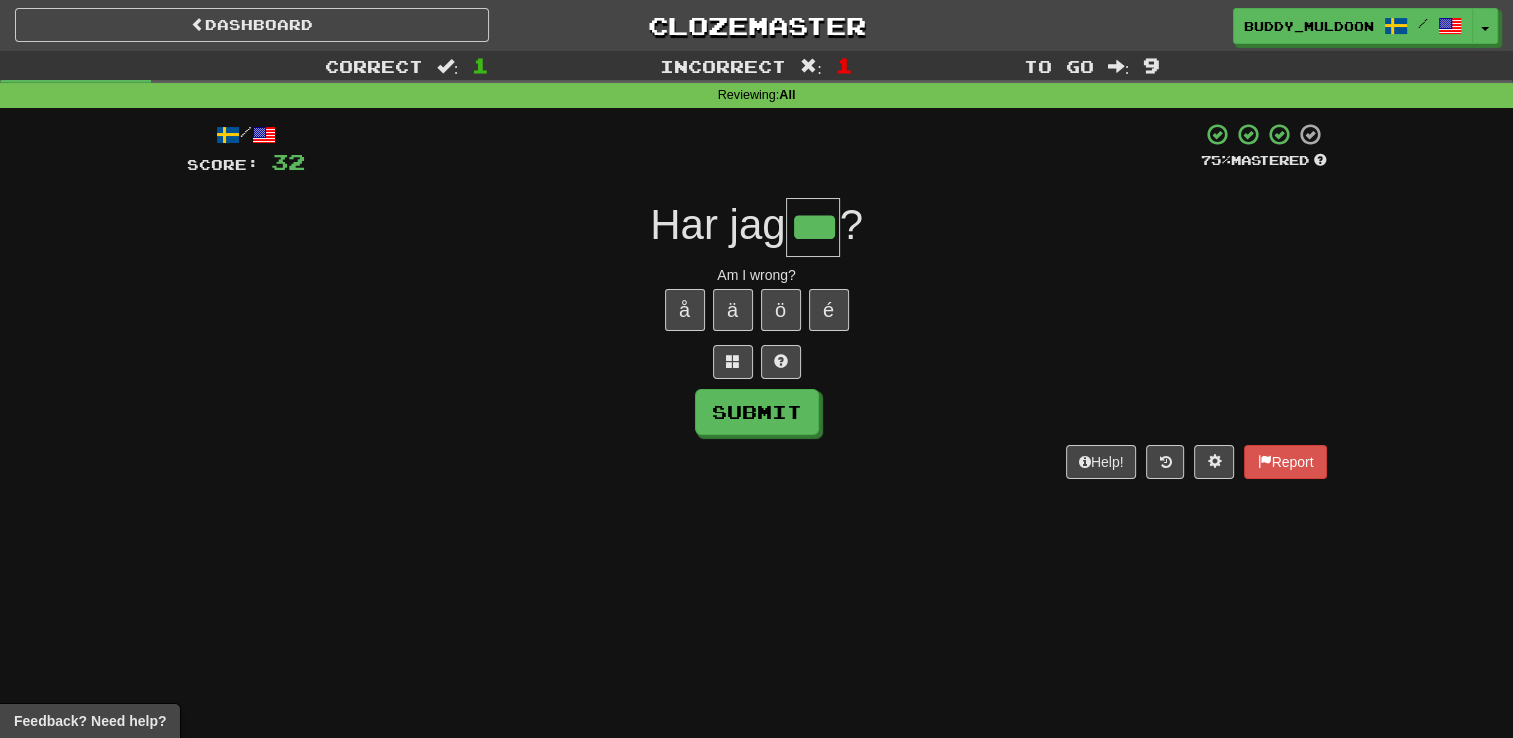 type on "***" 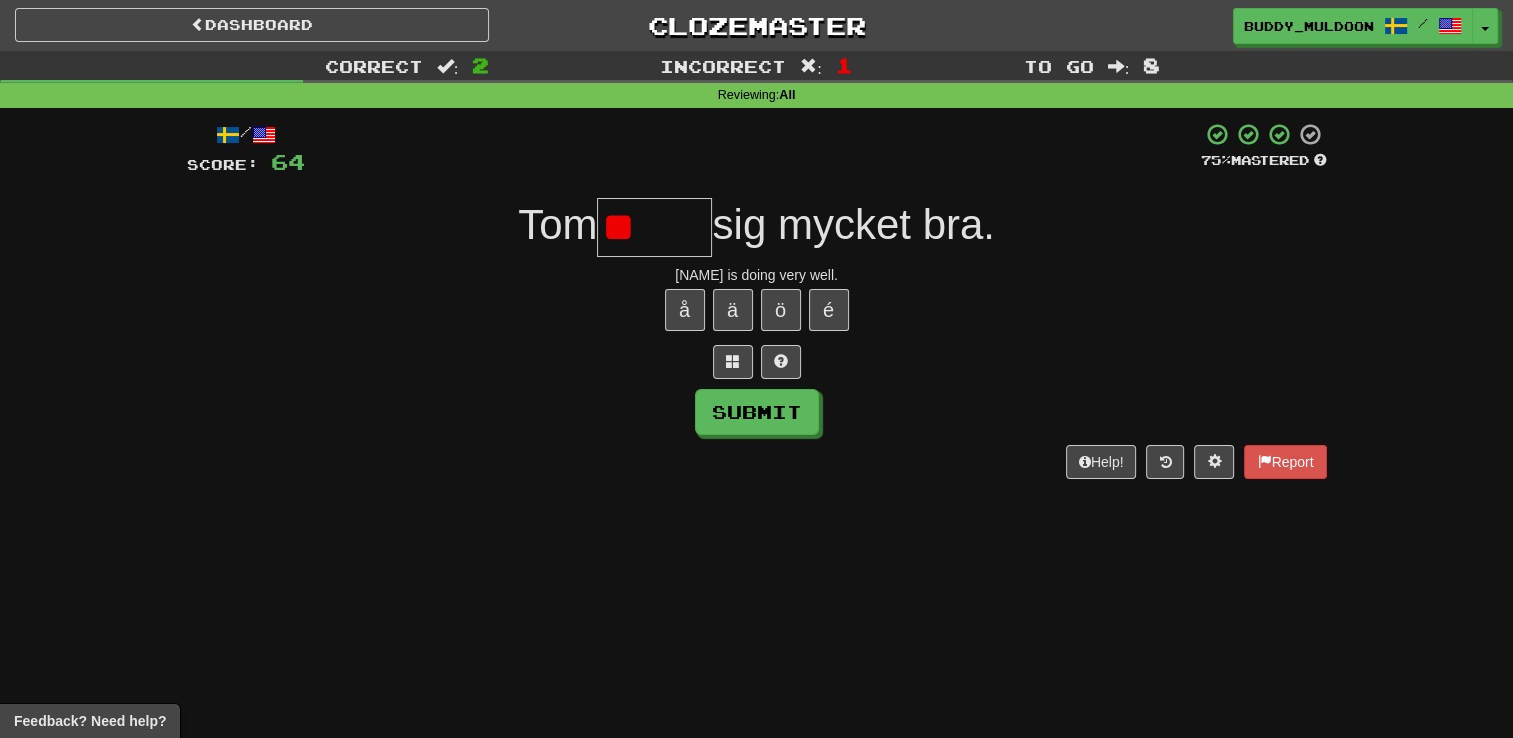 type on "*" 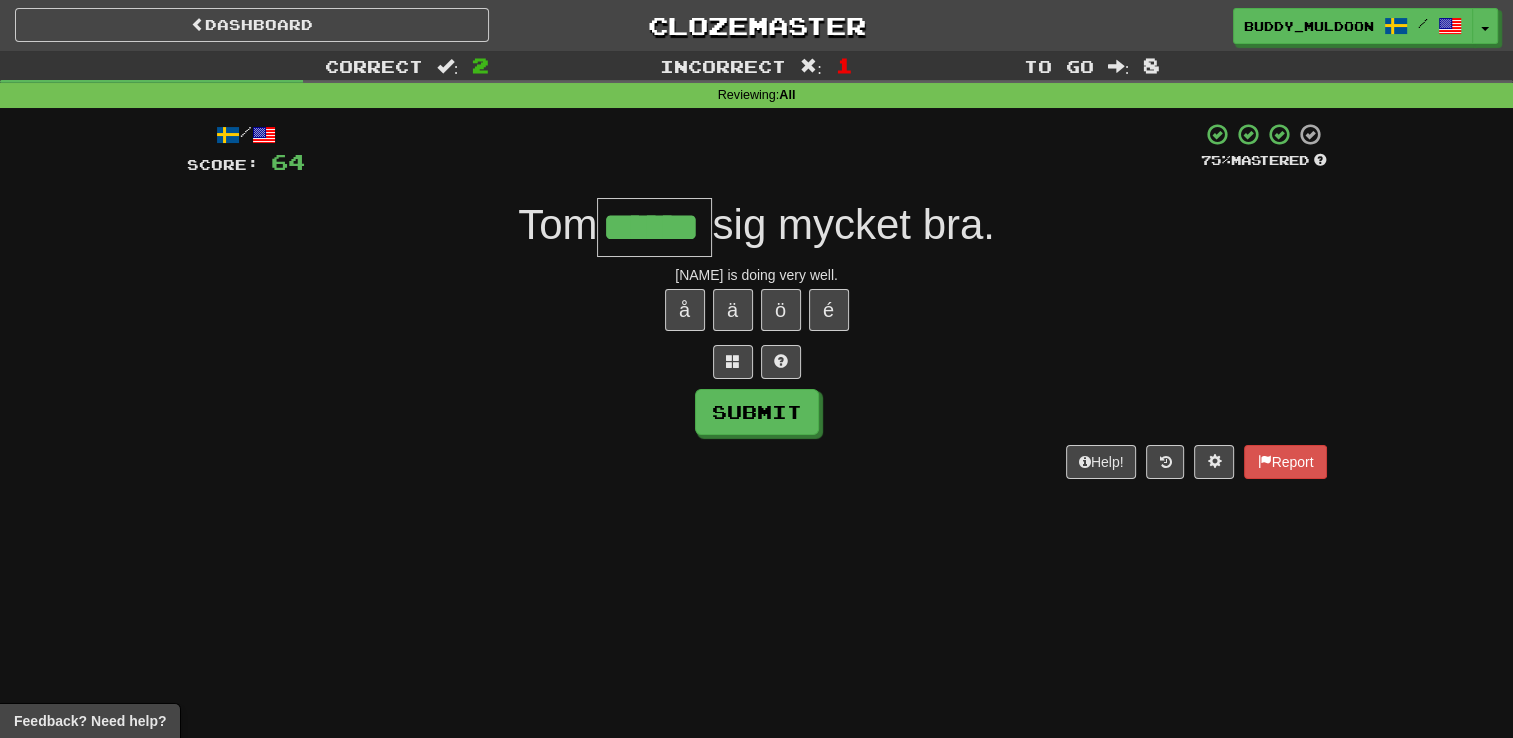 type on "******" 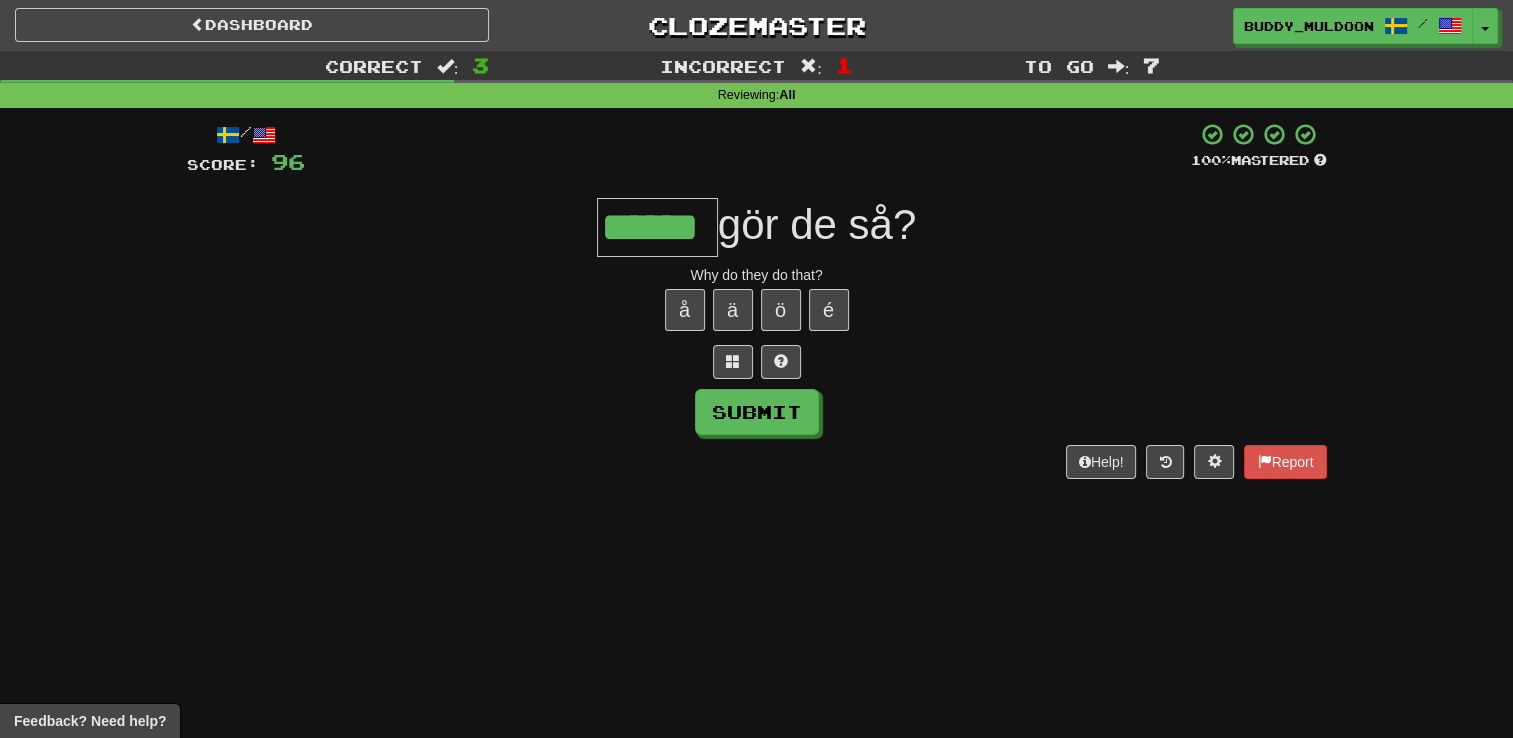 type on "******" 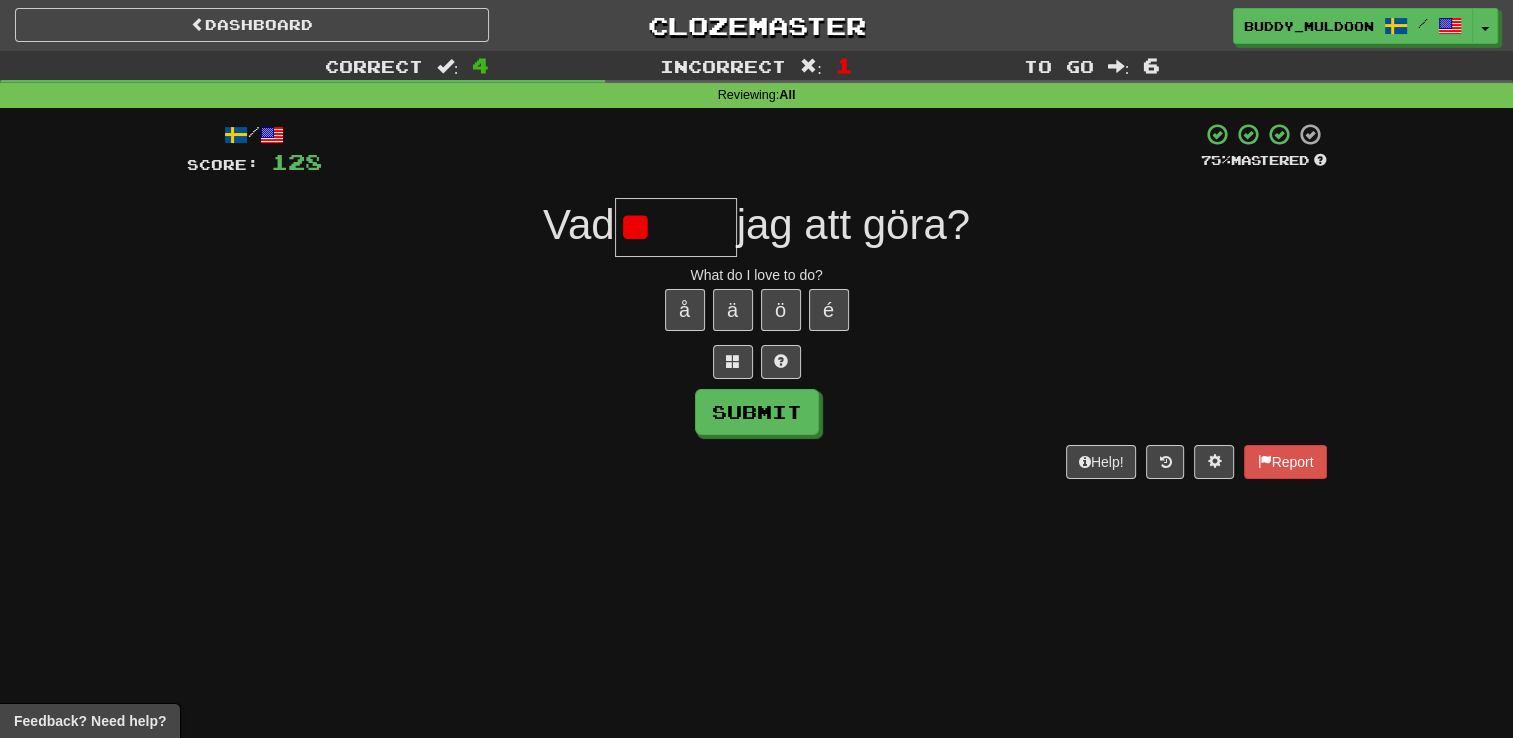 type on "*" 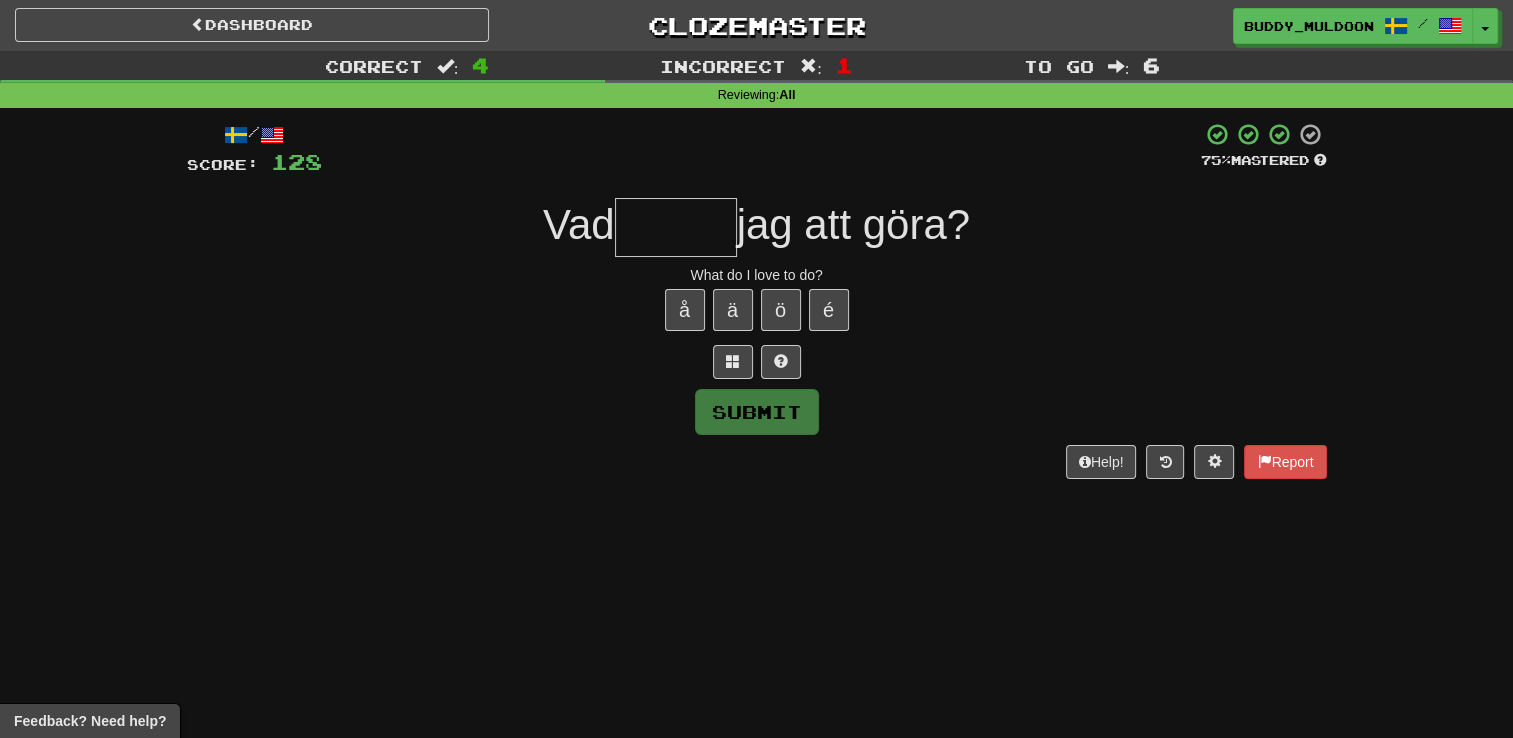 type on "******" 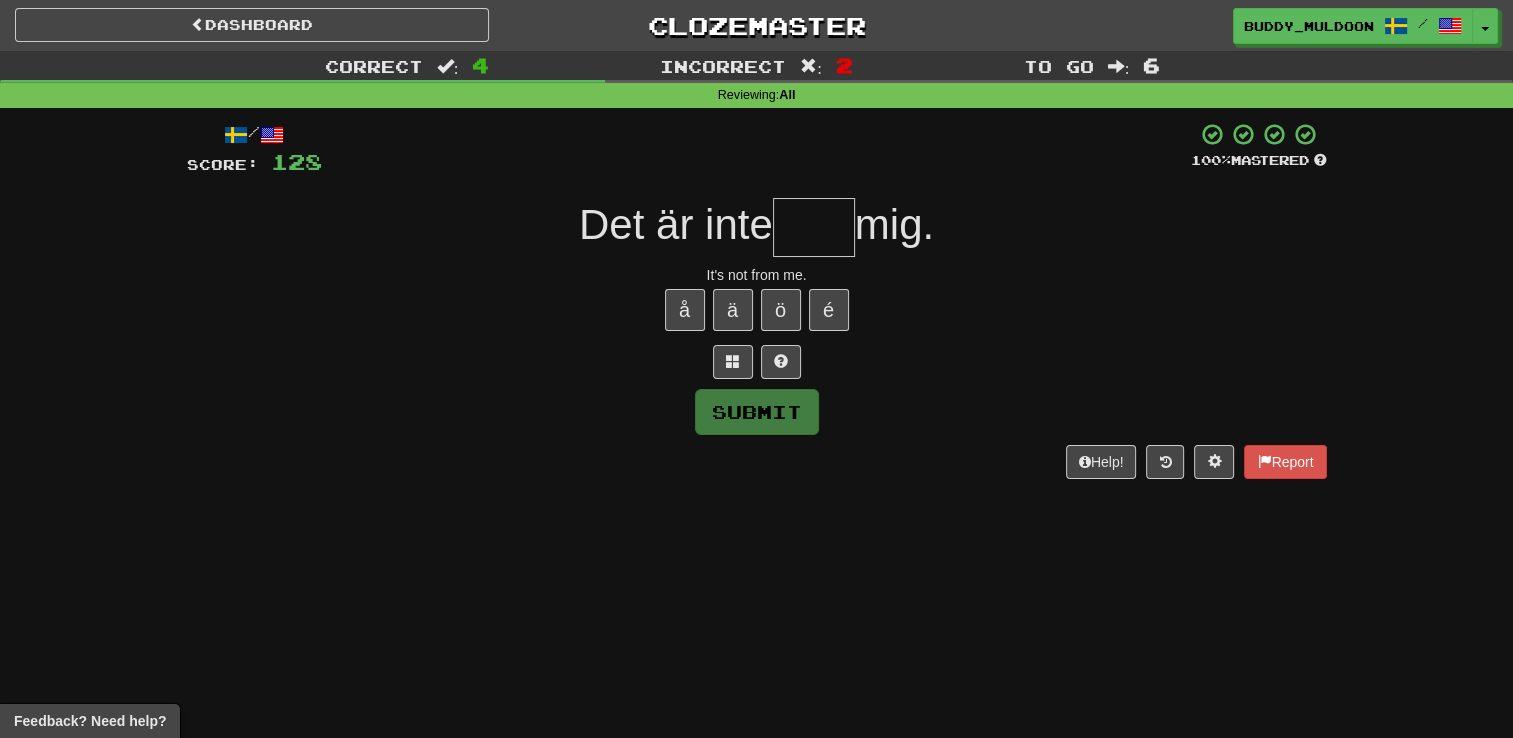 type on "*" 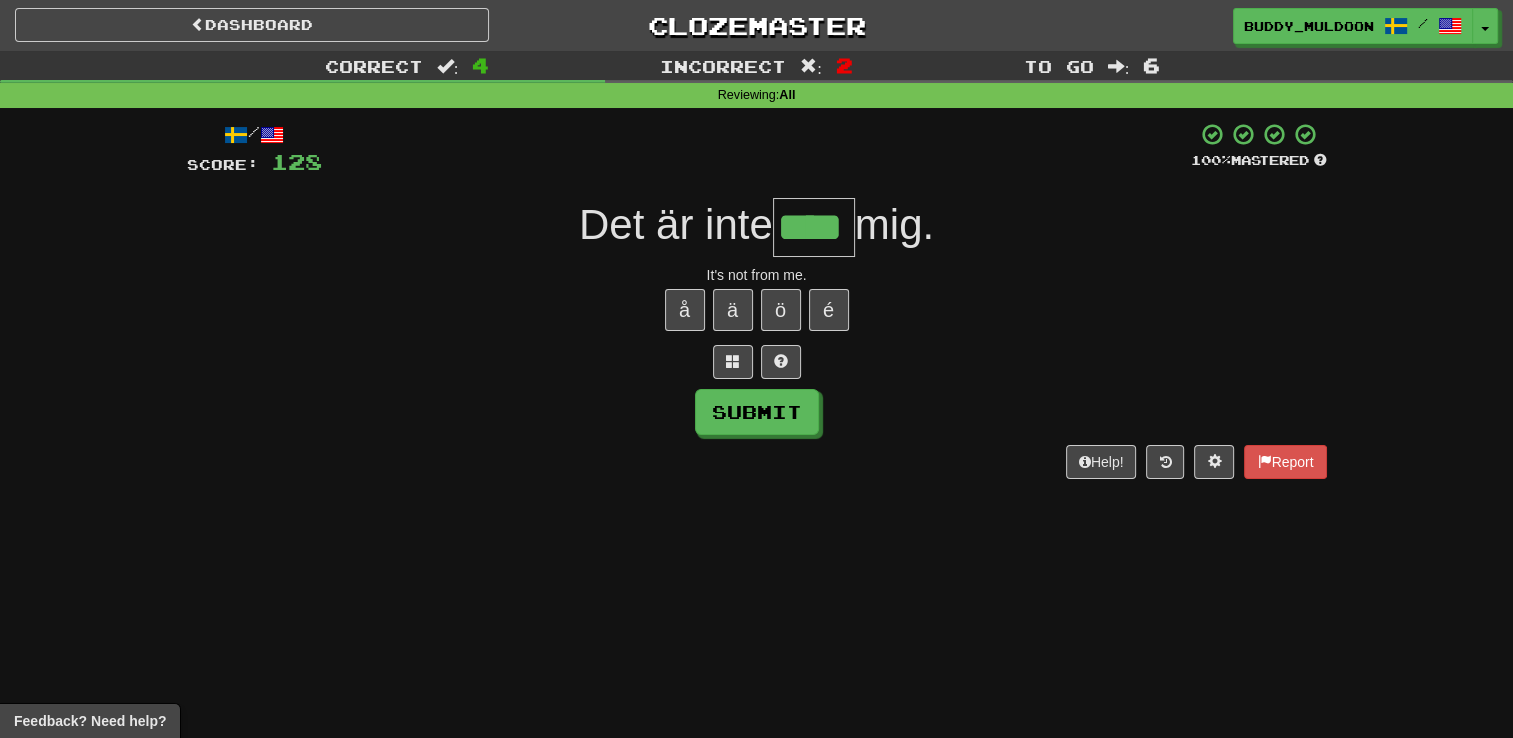 type on "****" 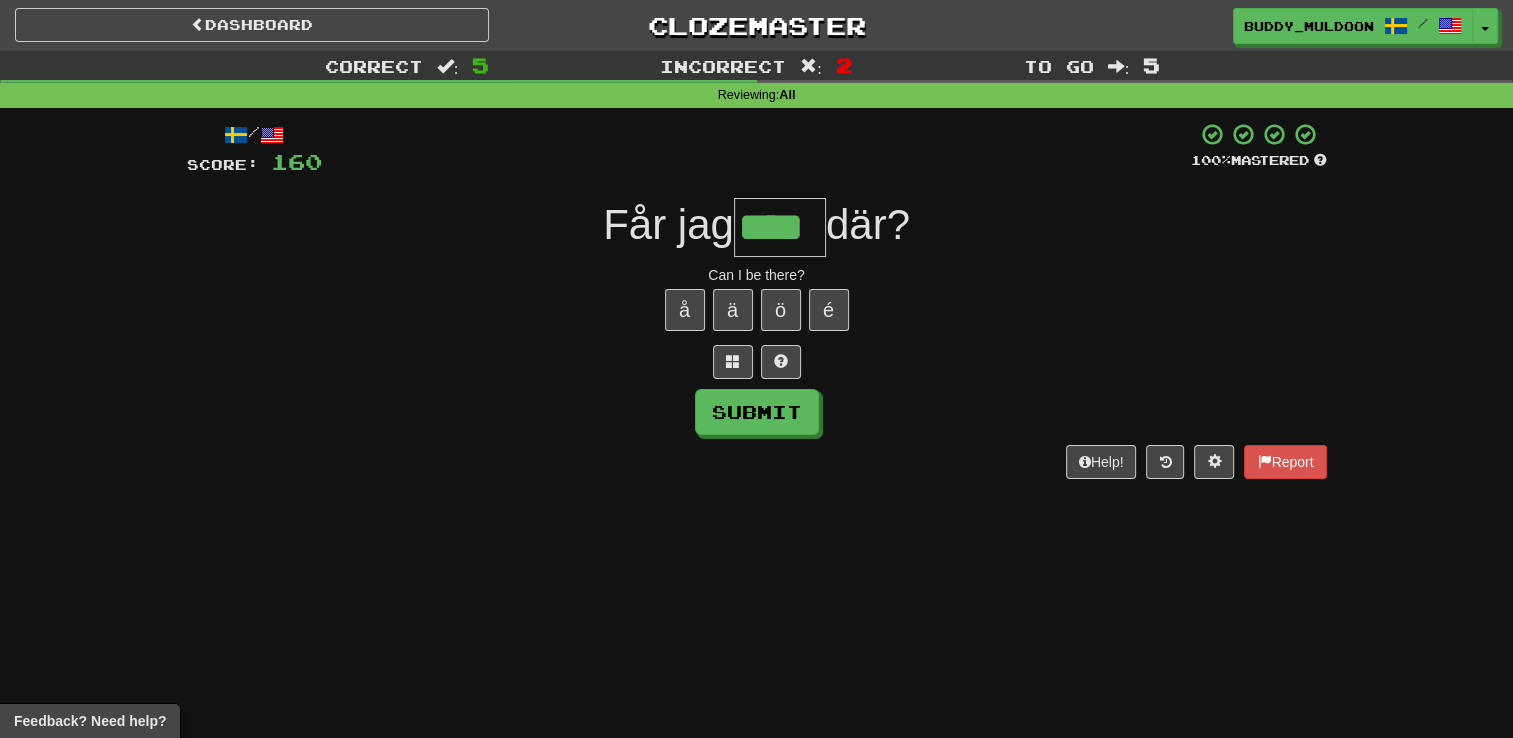 type on "****" 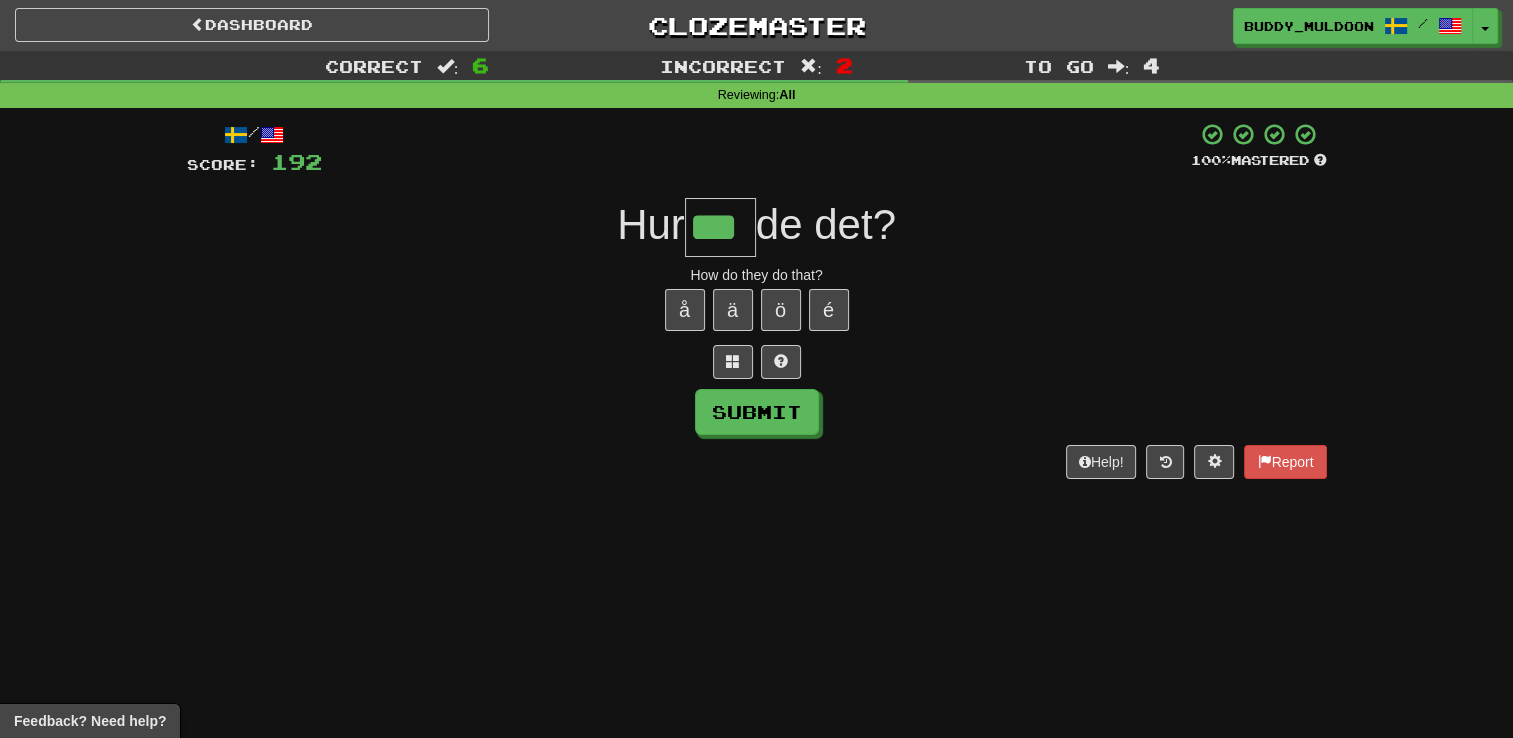 type on "***" 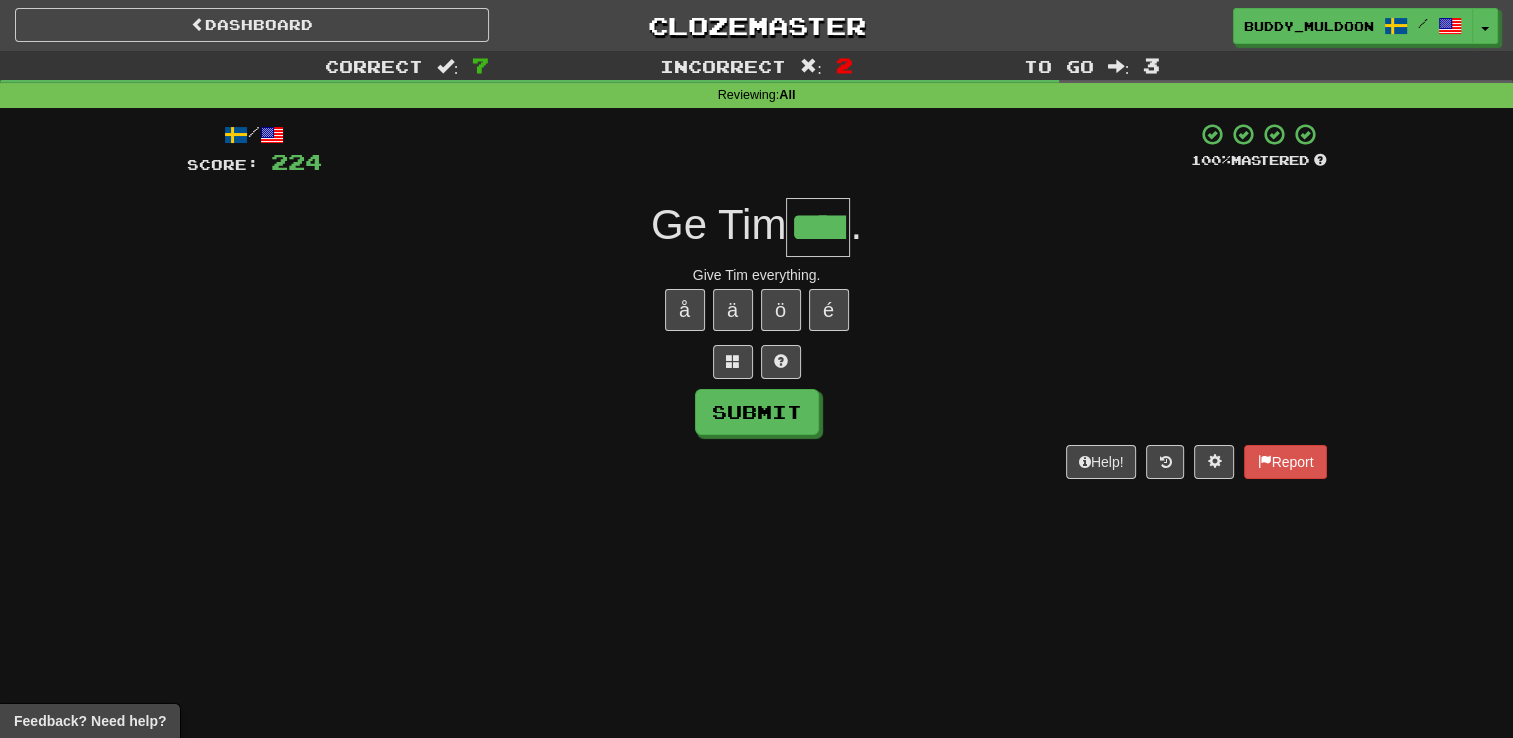 type on "****" 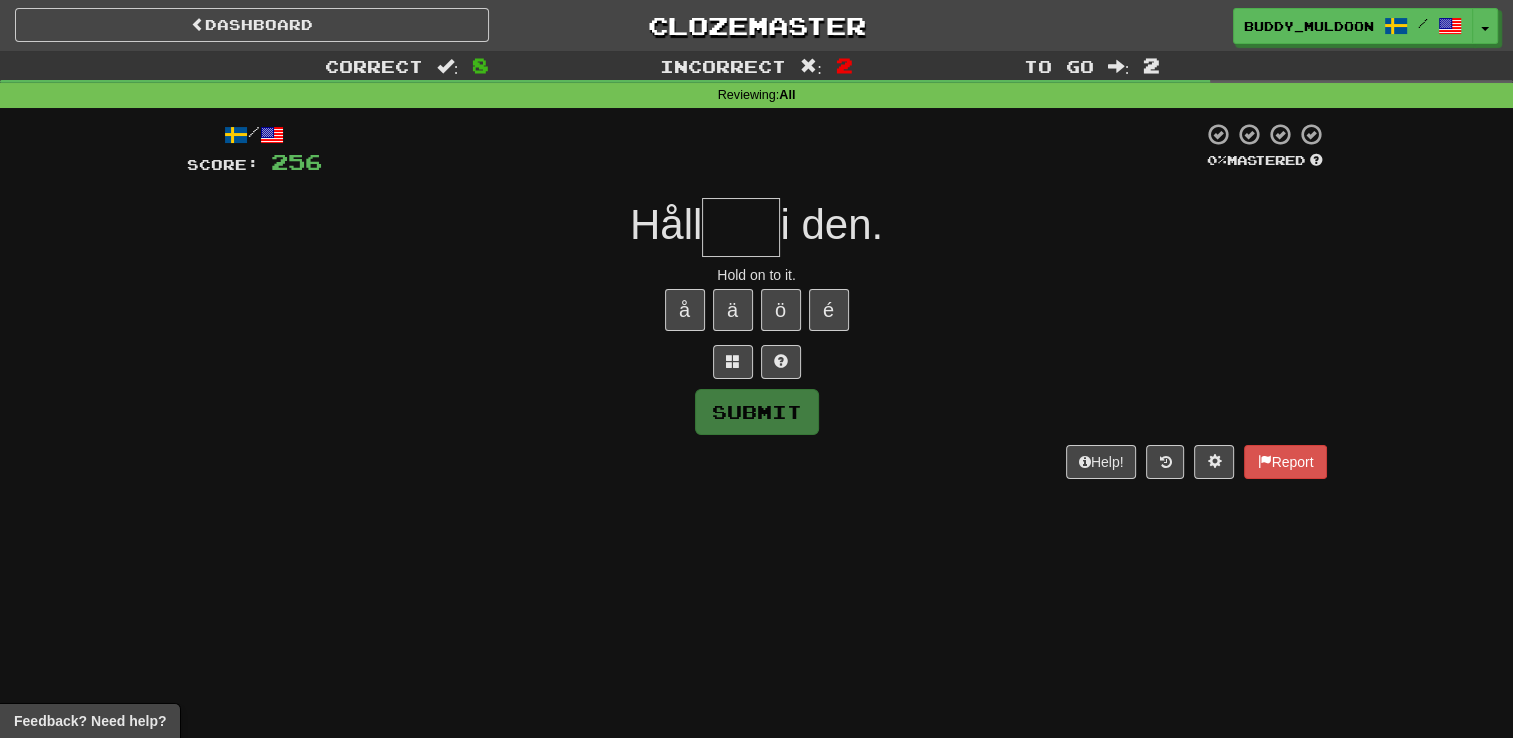 type on "****" 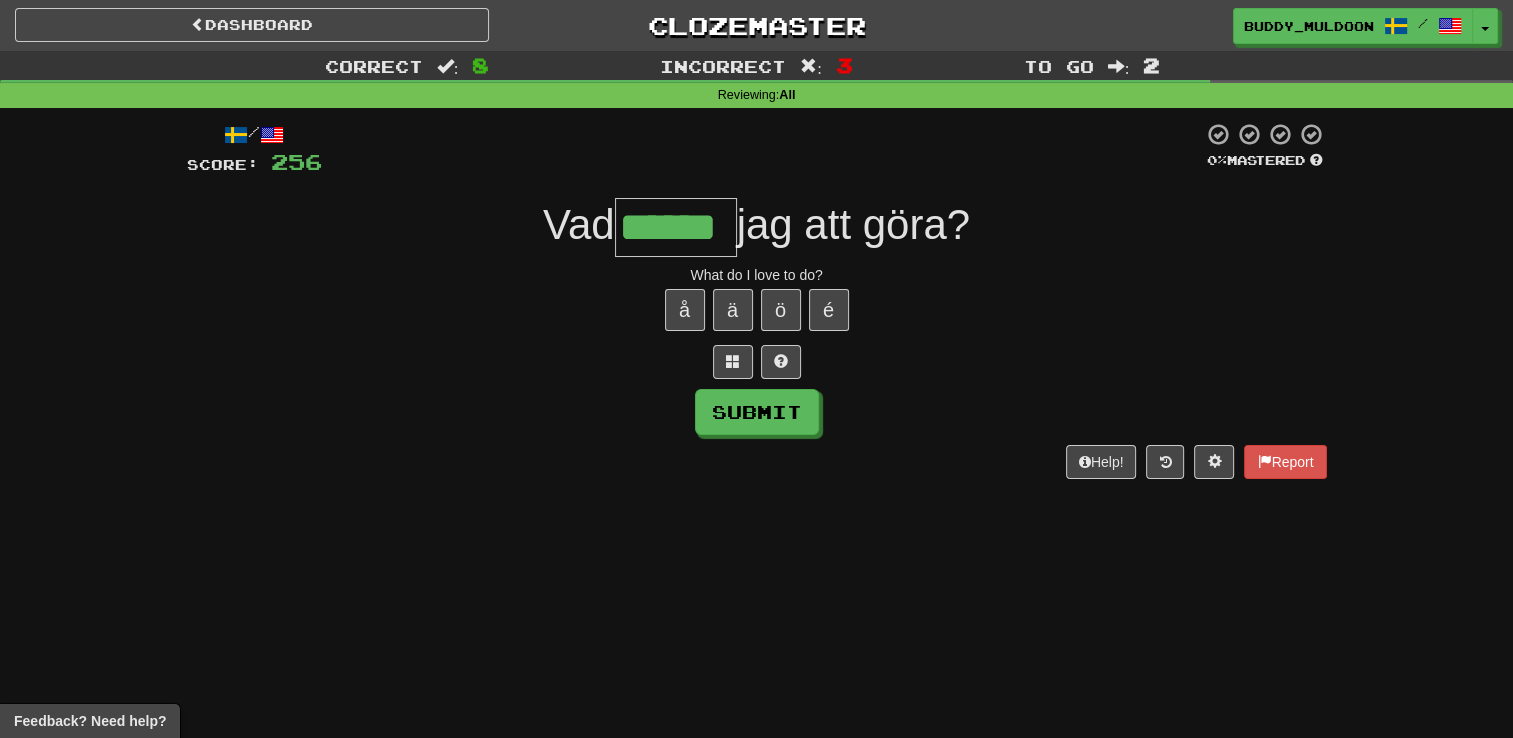 type on "******" 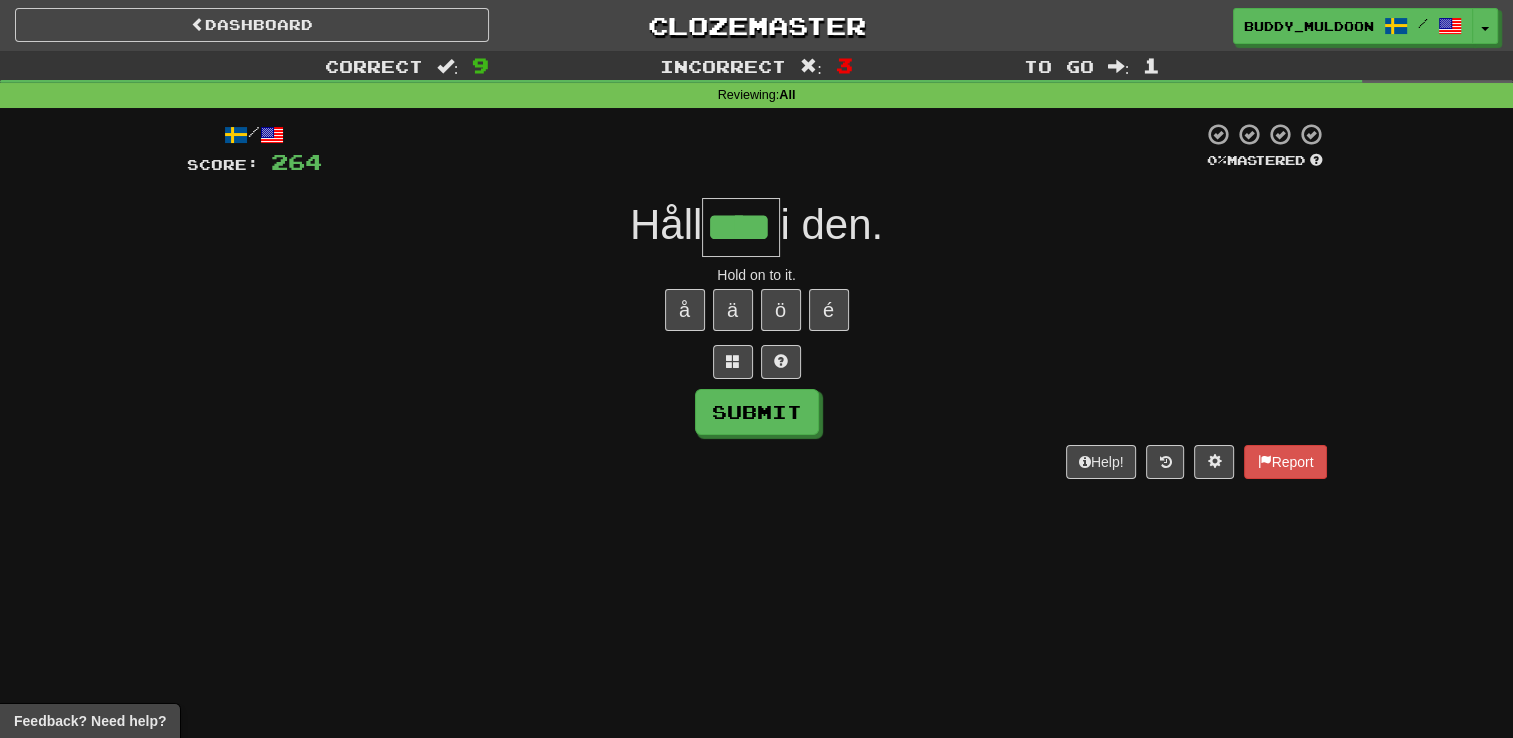 type on "****" 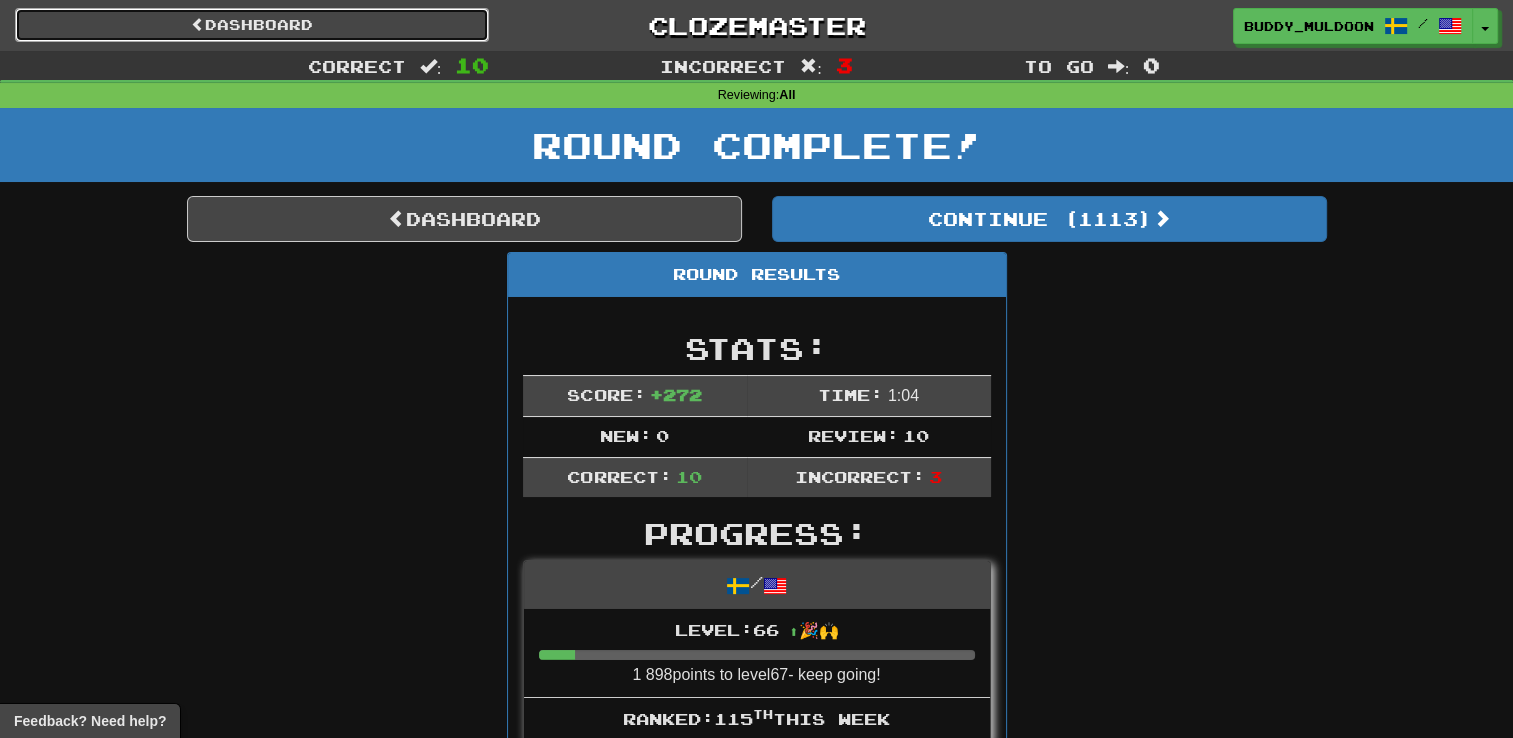 click on "Dashboard" at bounding box center (252, 25) 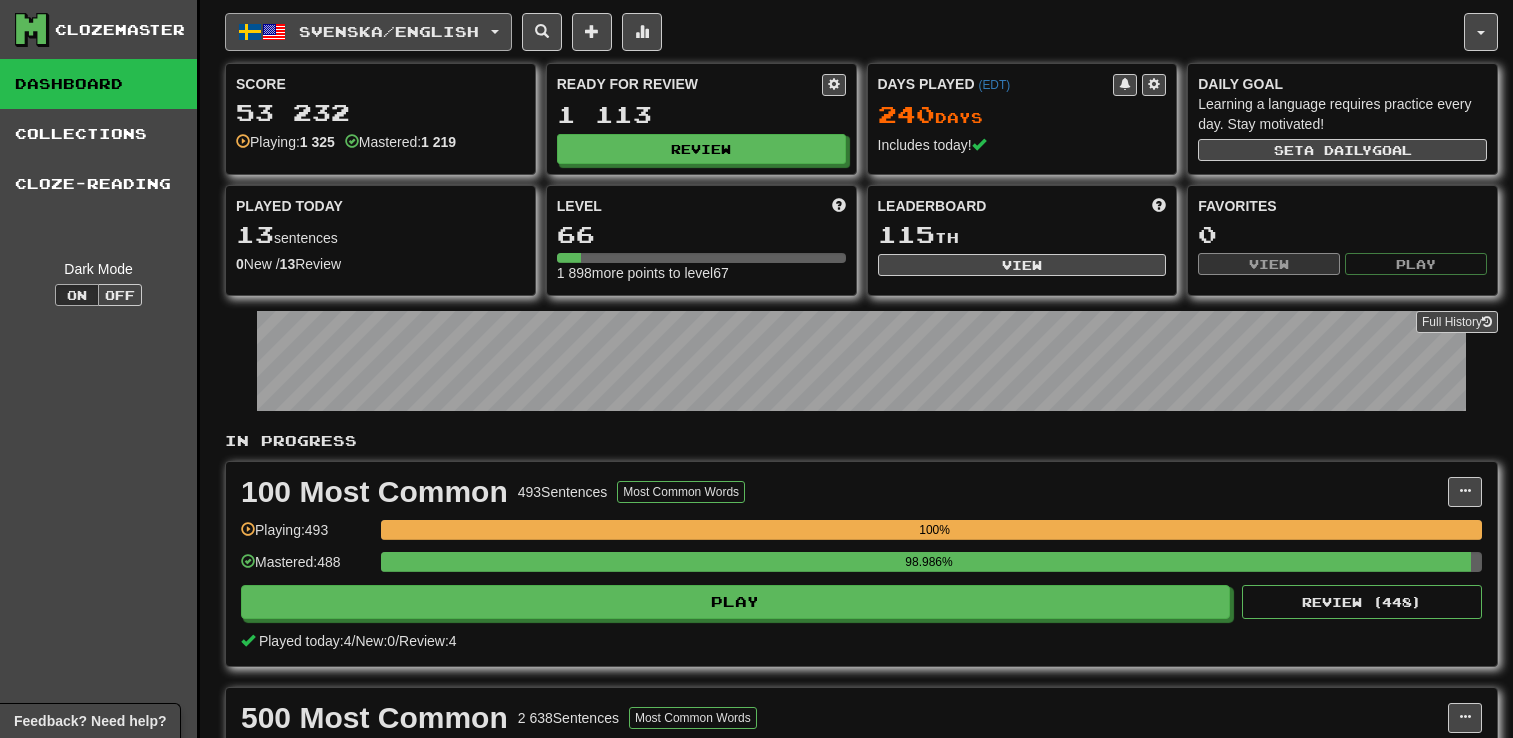 scroll, scrollTop: 0, scrollLeft: 0, axis: both 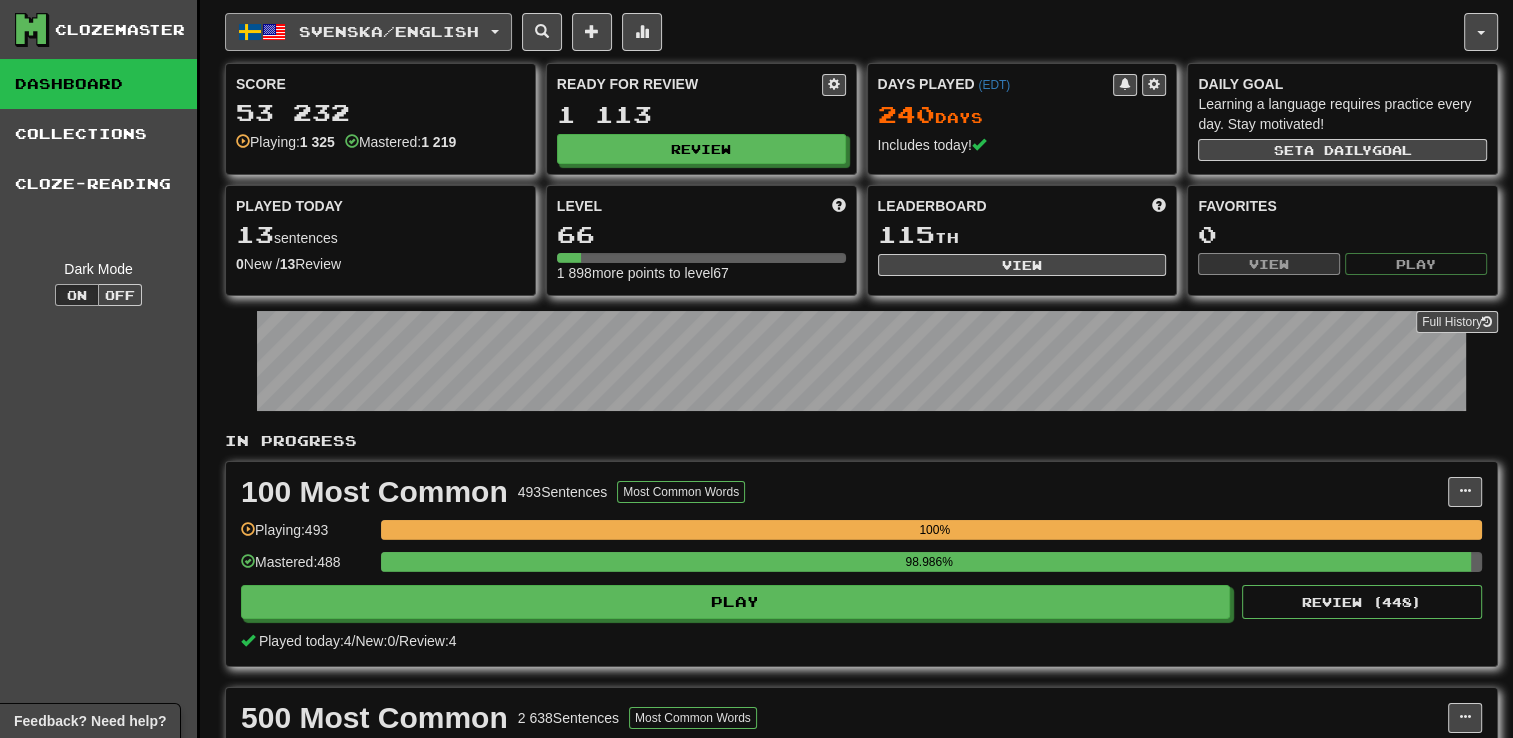 click on "Svenska  /  English" at bounding box center [368, 32] 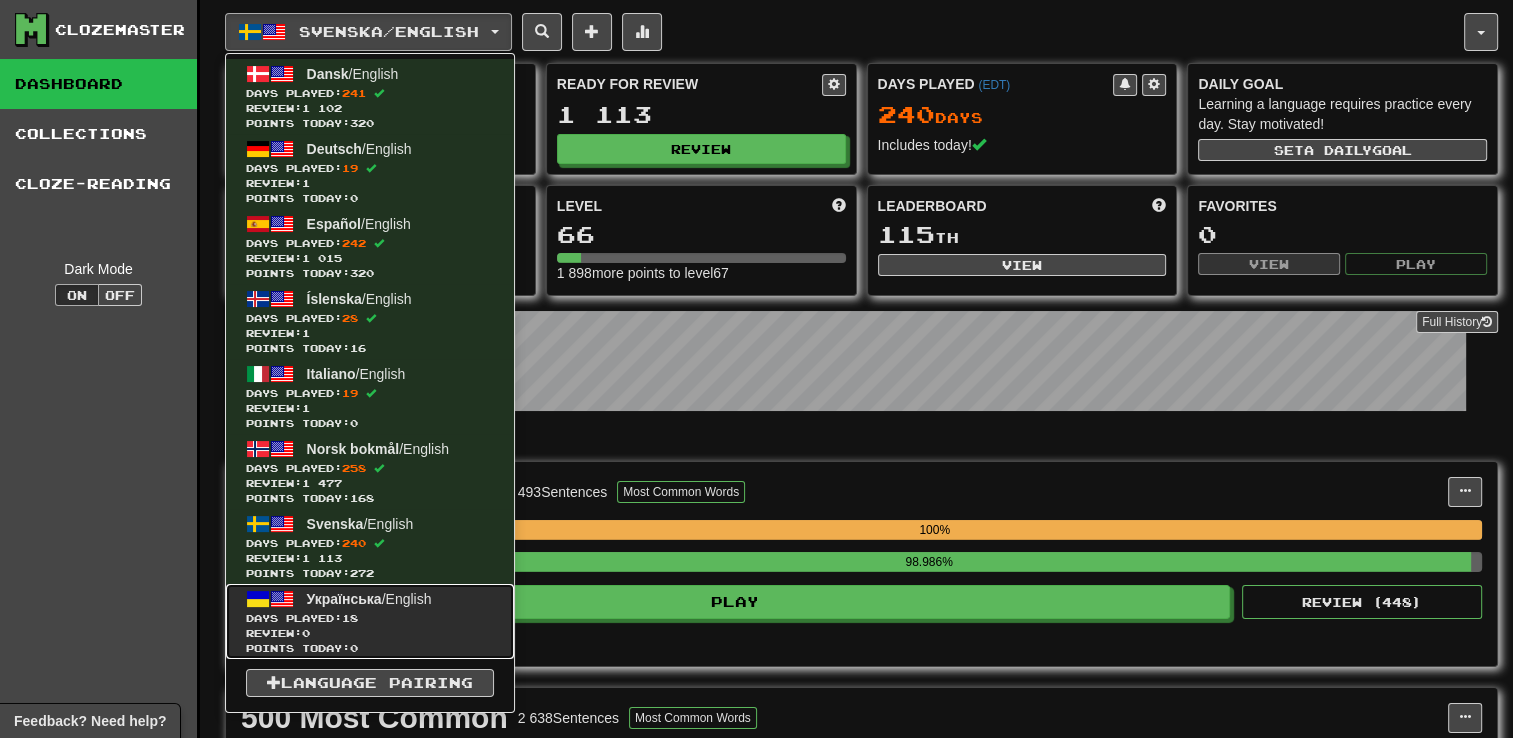 click on "Review:  0" at bounding box center (370, 633) 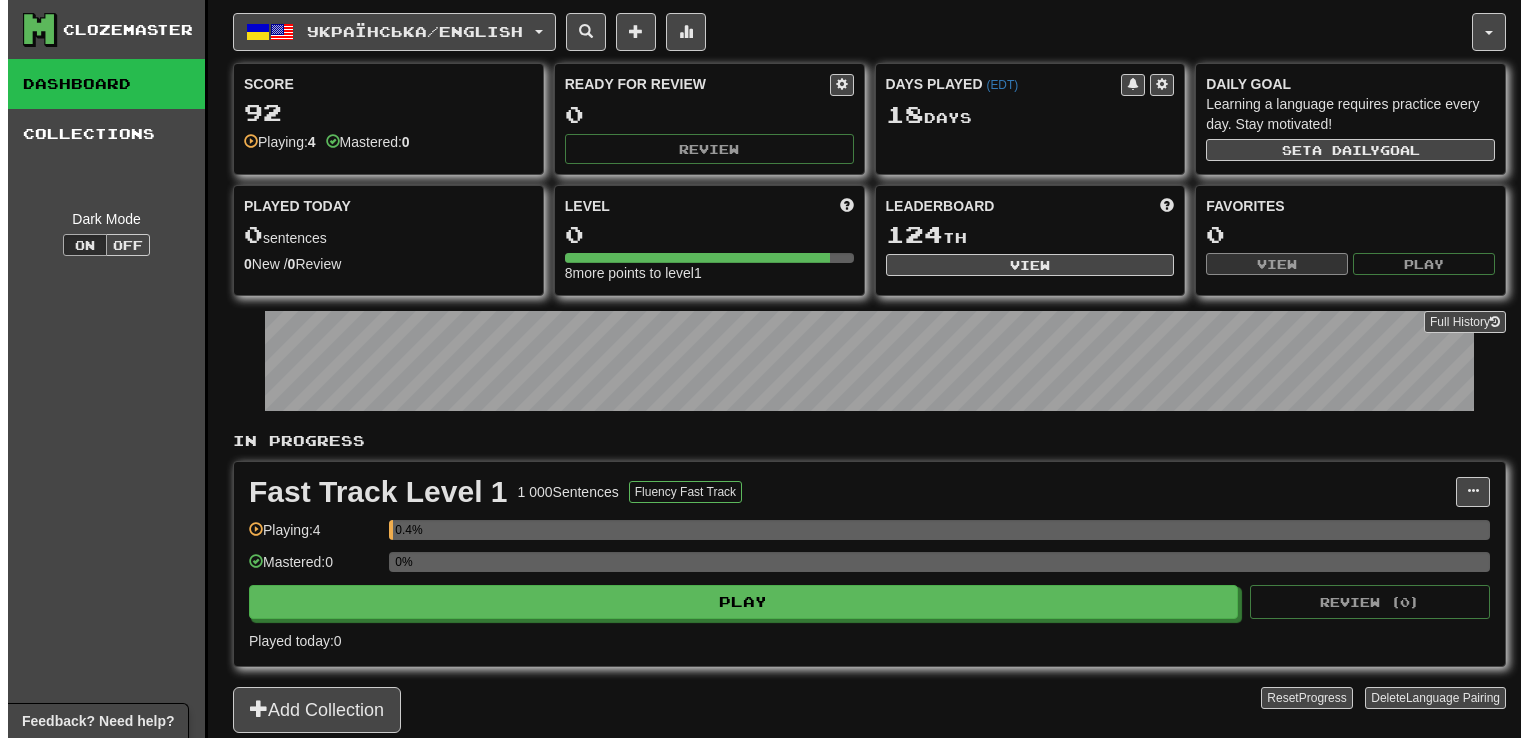 scroll, scrollTop: 0, scrollLeft: 0, axis: both 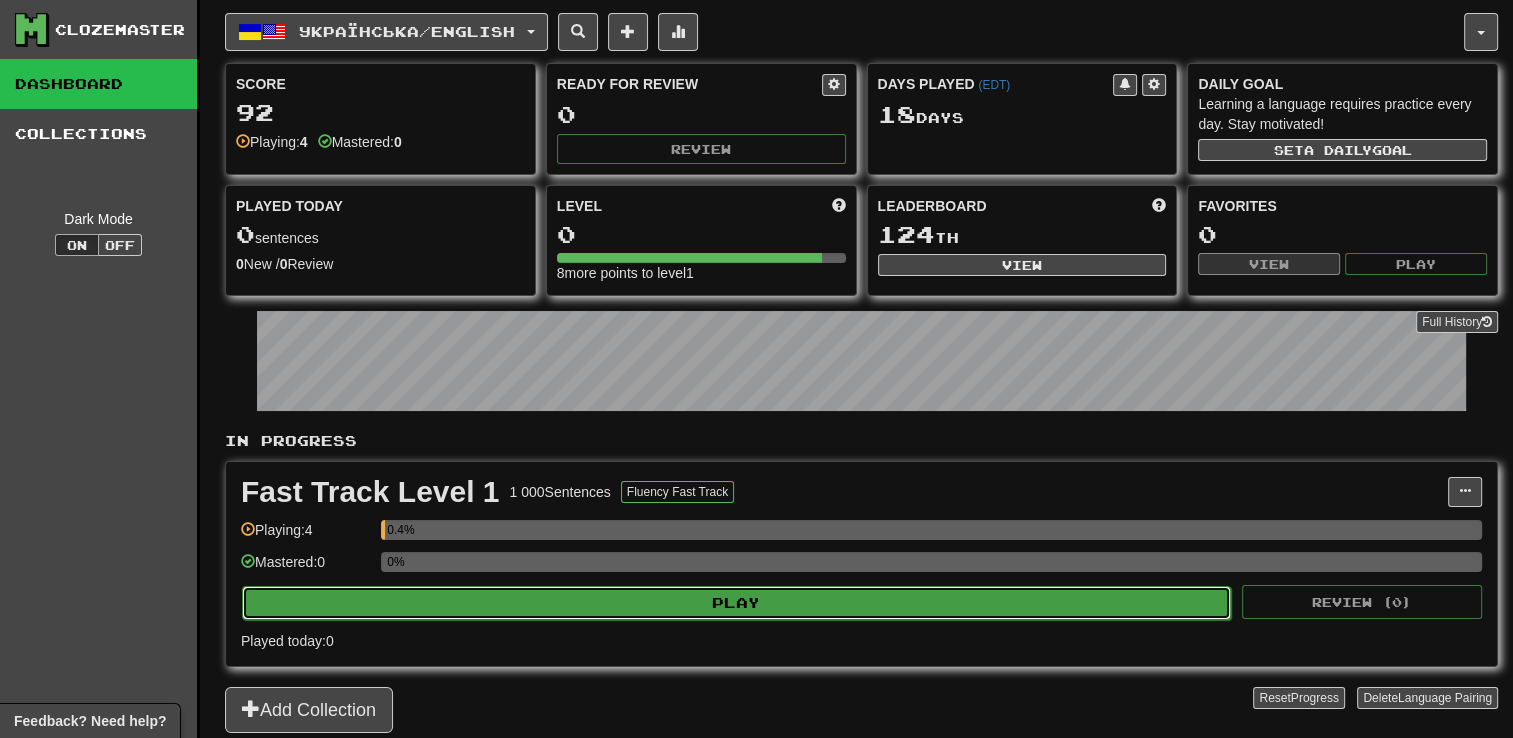 click on "Play" at bounding box center [736, 603] 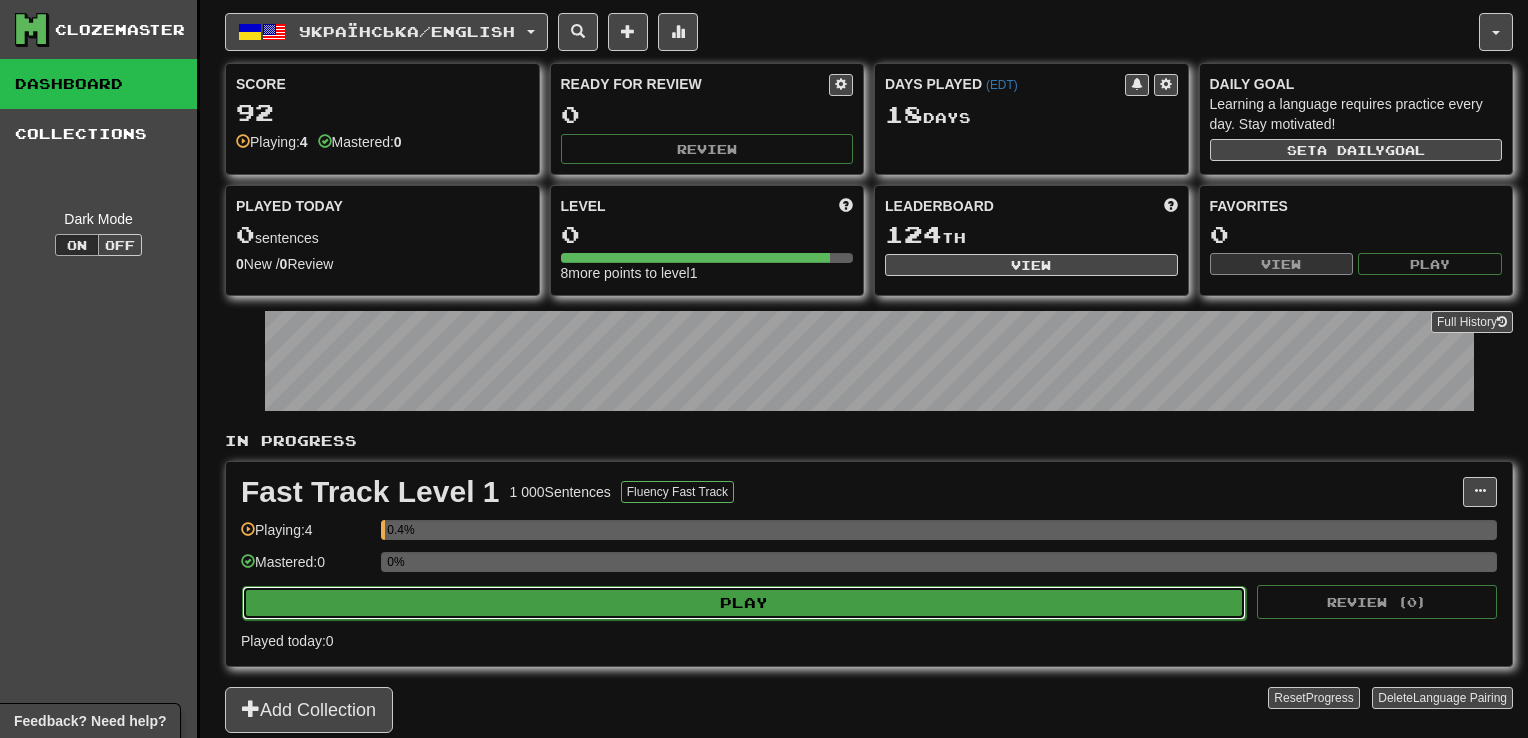 select on "**" 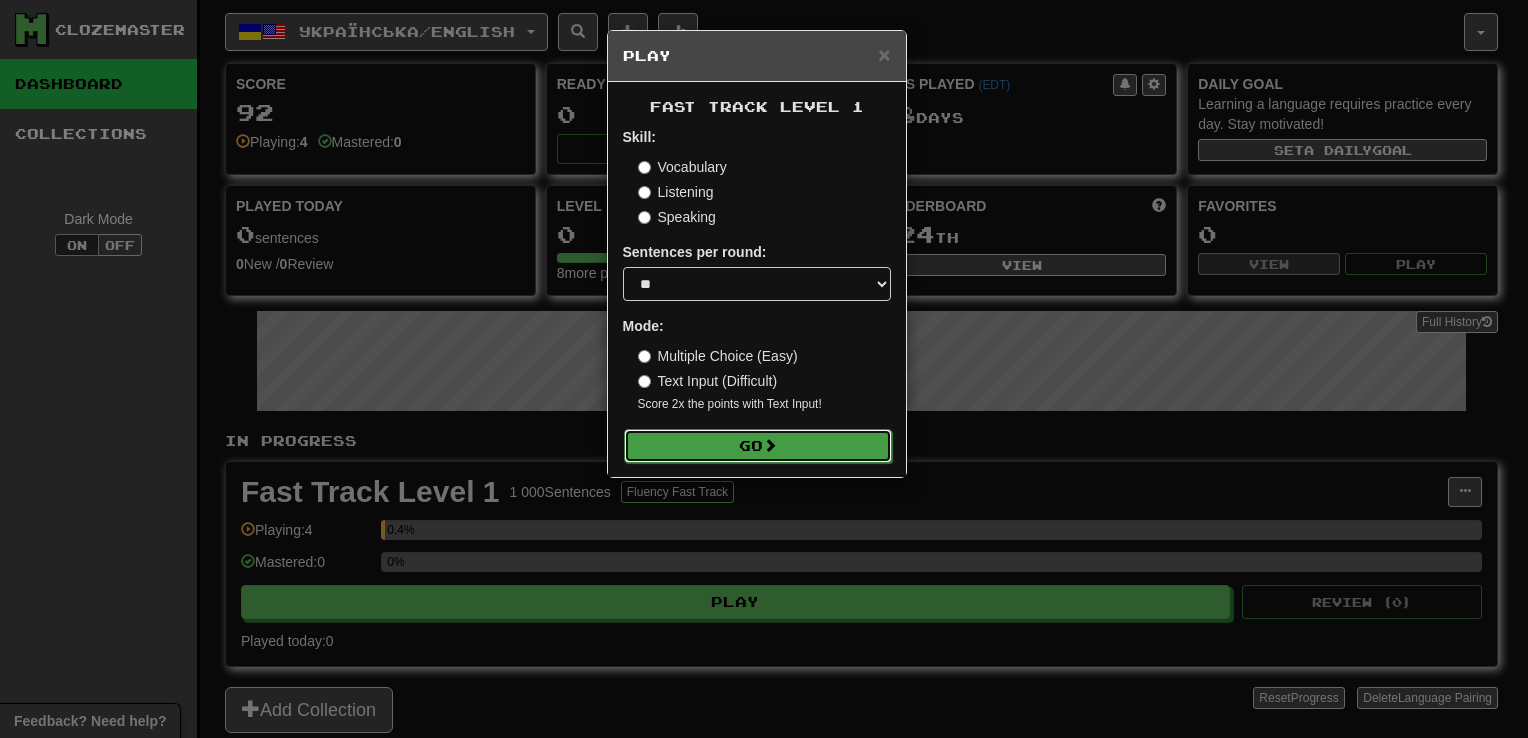 click on "Go" at bounding box center (758, 446) 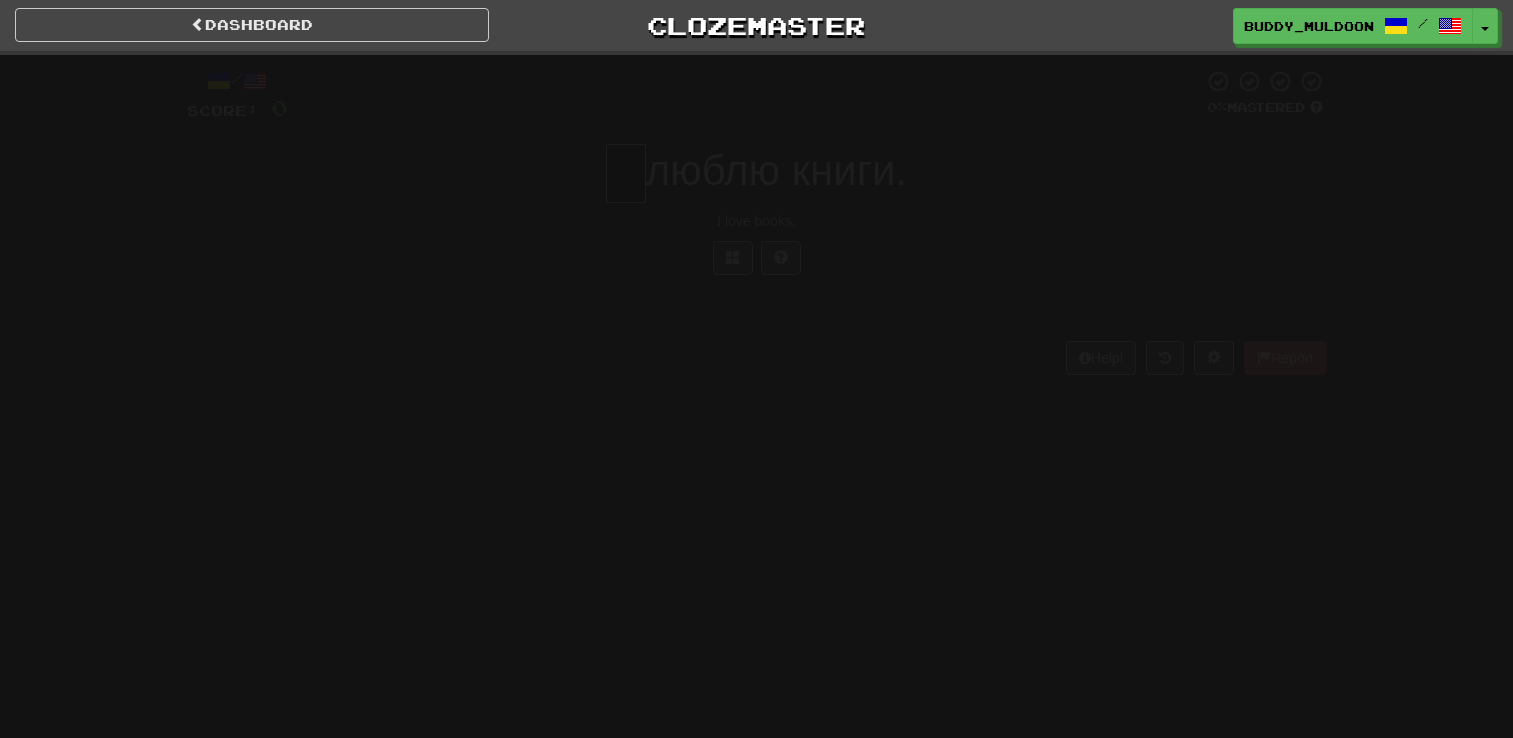 scroll, scrollTop: 0, scrollLeft: 0, axis: both 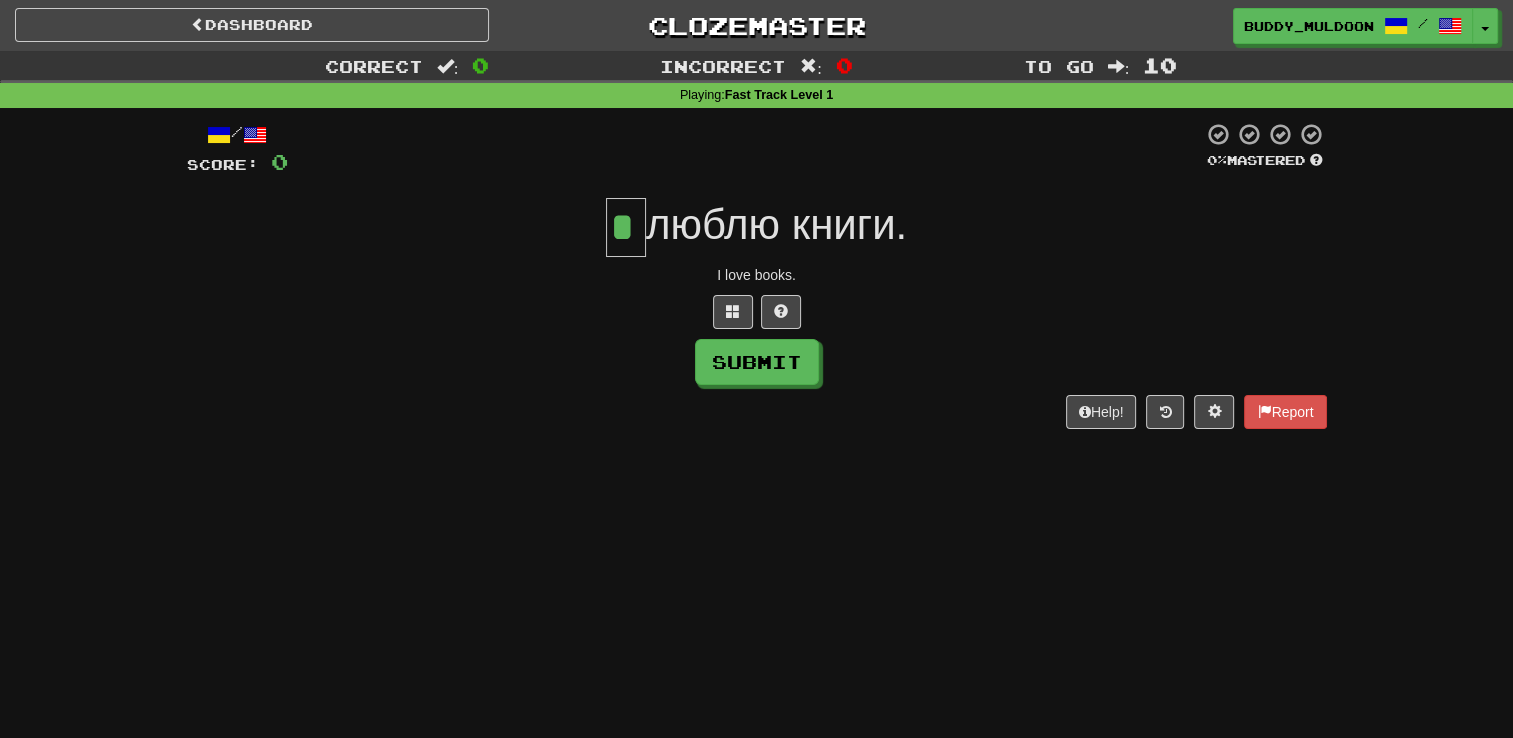 type on "*" 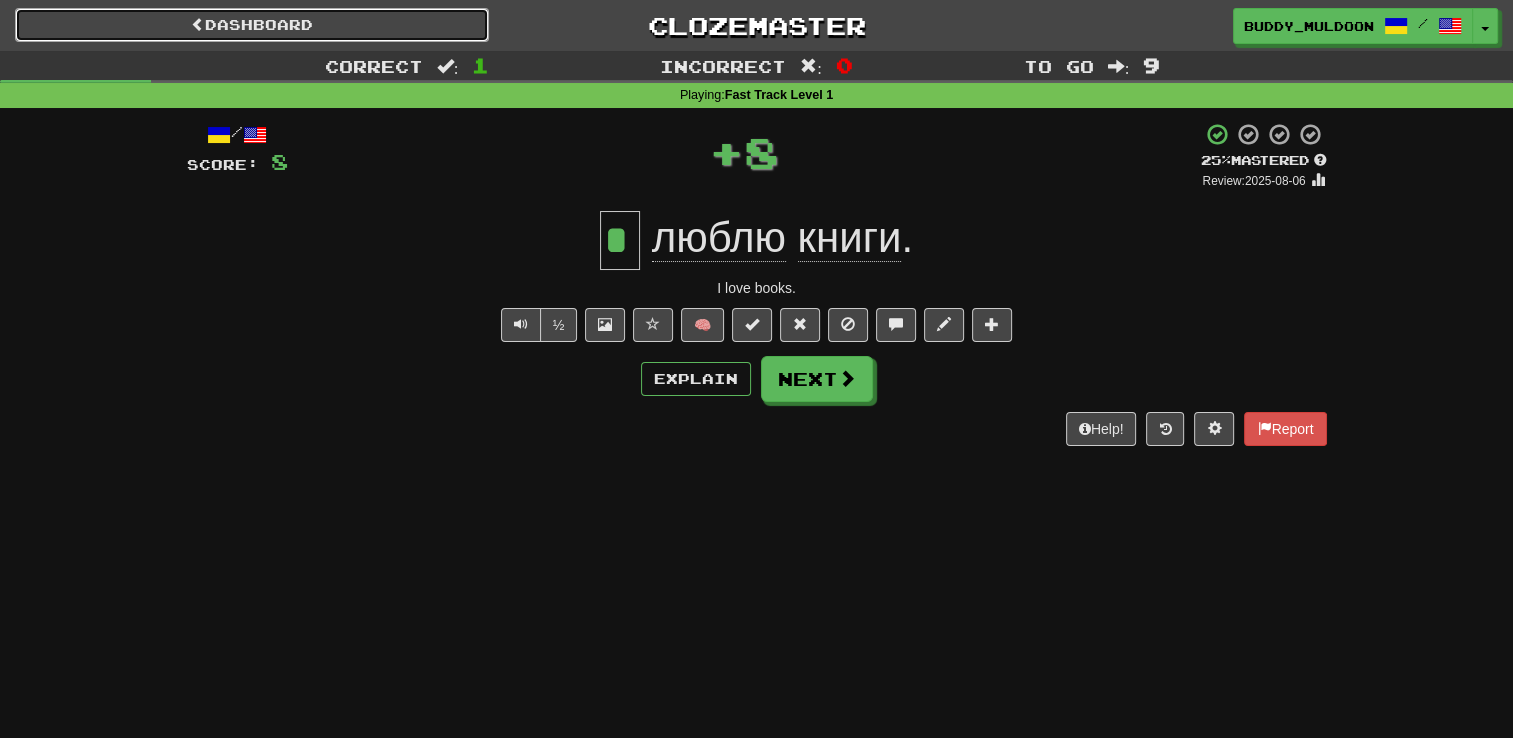 click on "Dashboard" at bounding box center (252, 25) 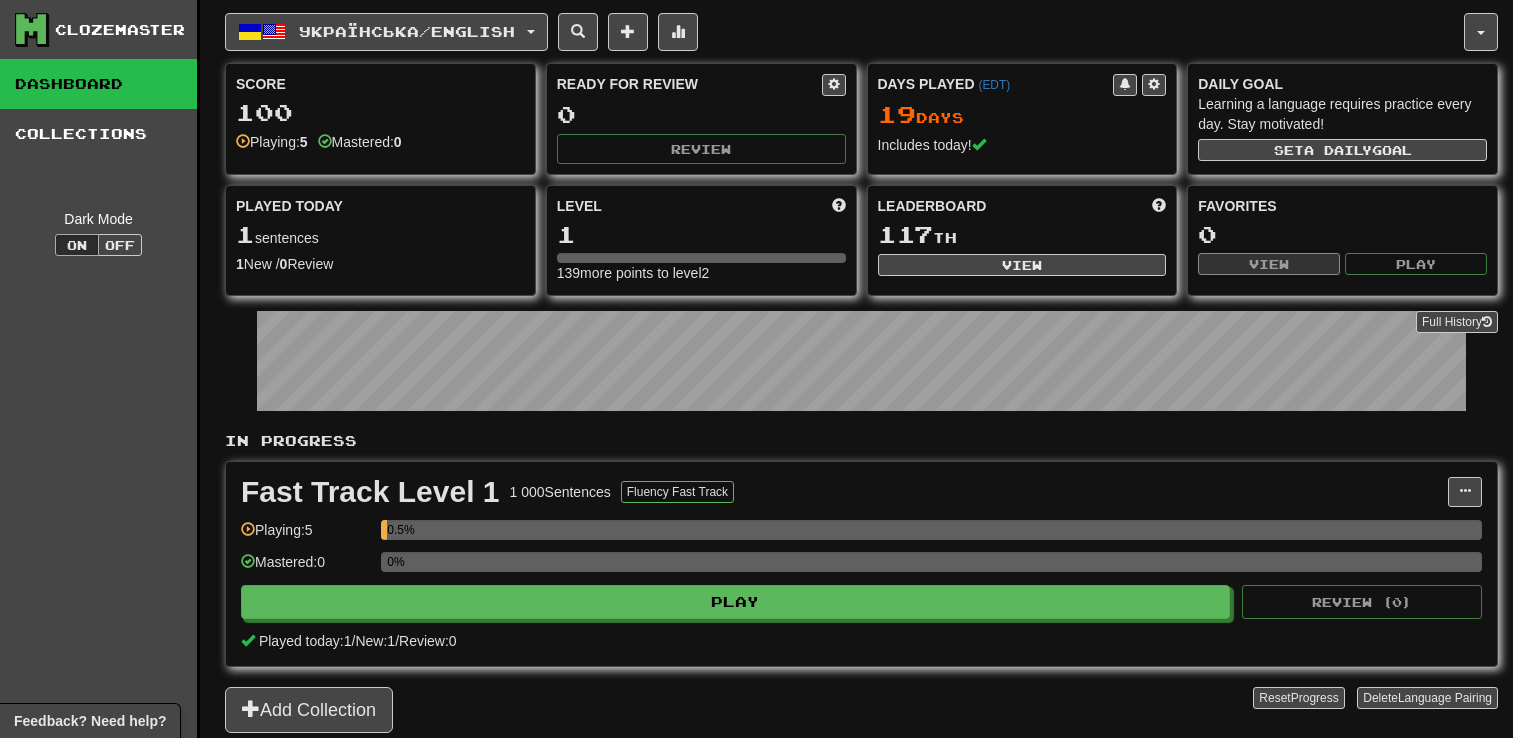 scroll, scrollTop: 0, scrollLeft: 0, axis: both 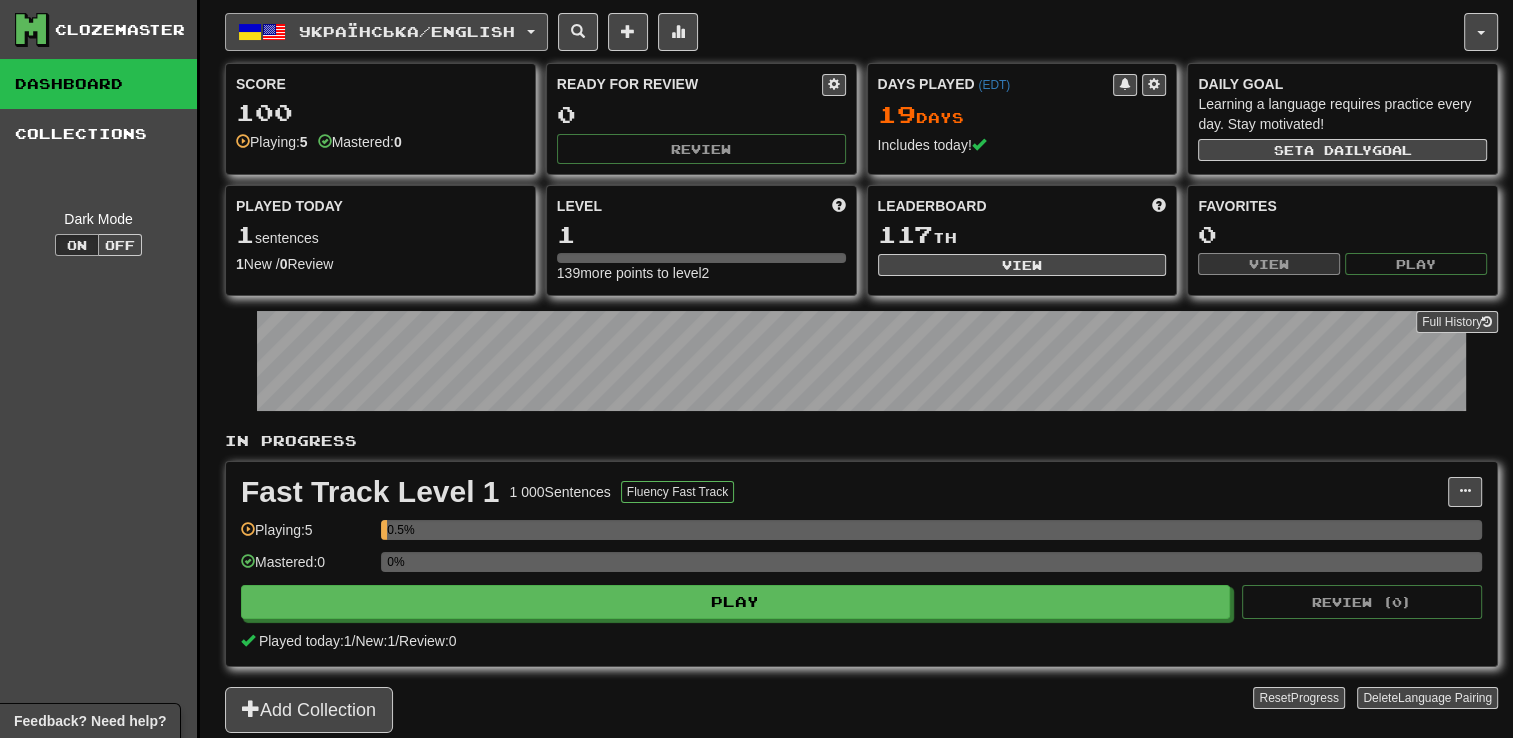 click on "Українська  /  English" at bounding box center (386, 32) 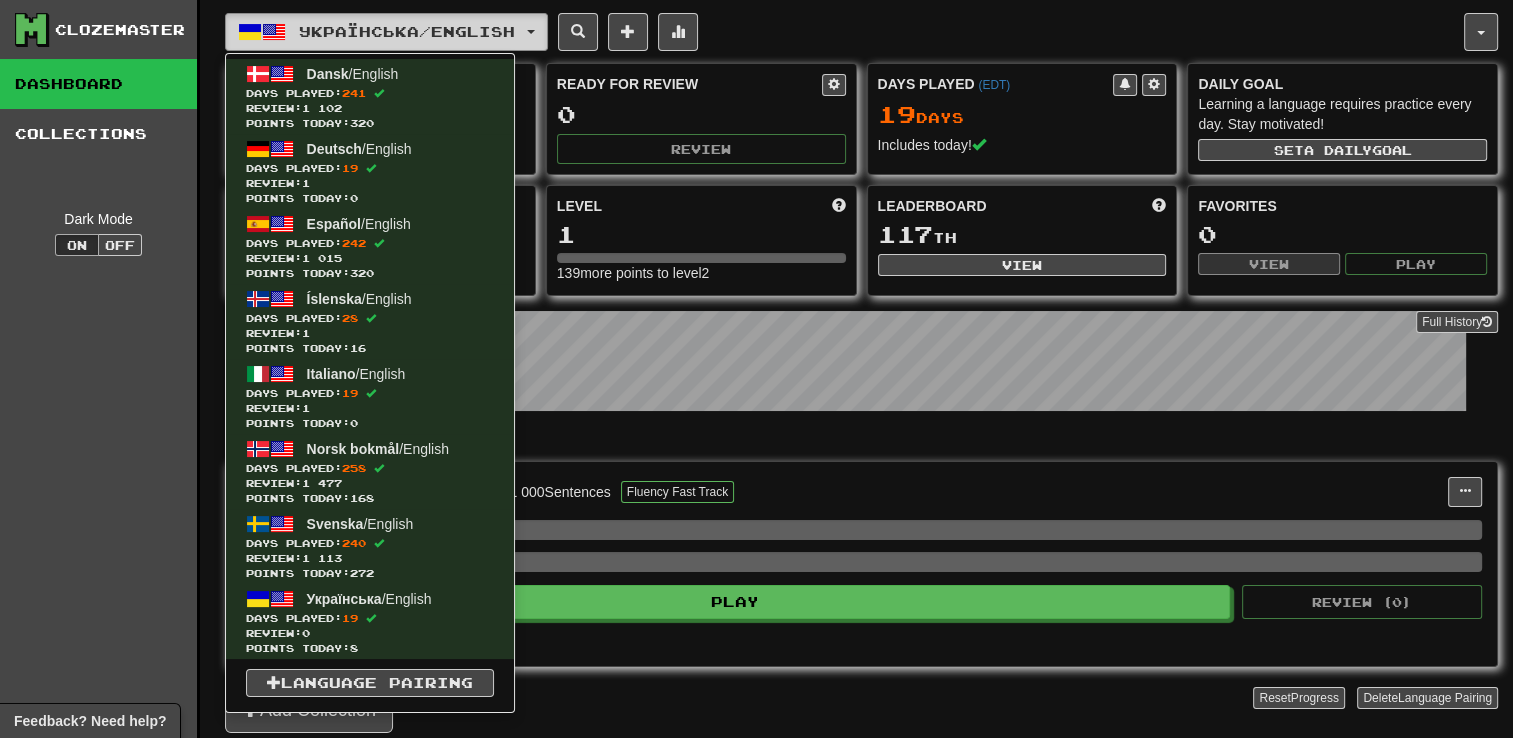 click on "Українська  /  English" at bounding box center (386, 32) 